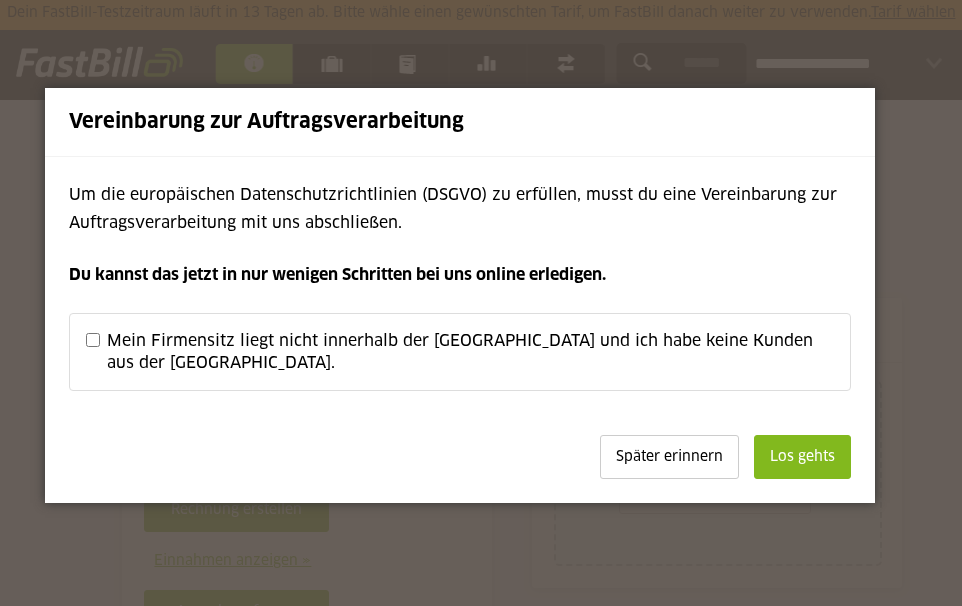 scroll, scrollTop: 0, scrollLeft: 0, axis: both 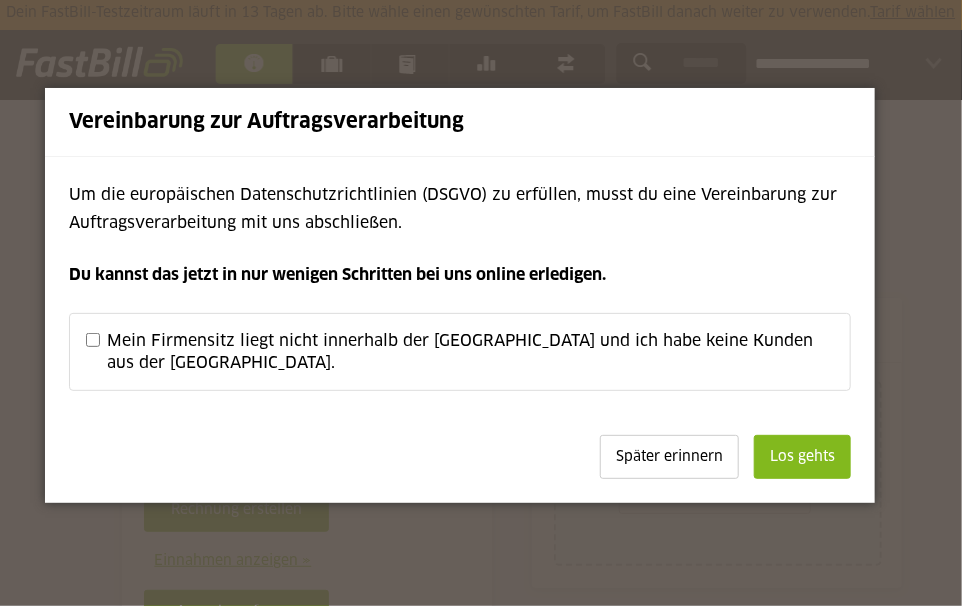 click on "Los gehts" at bounding box center [802, 457] 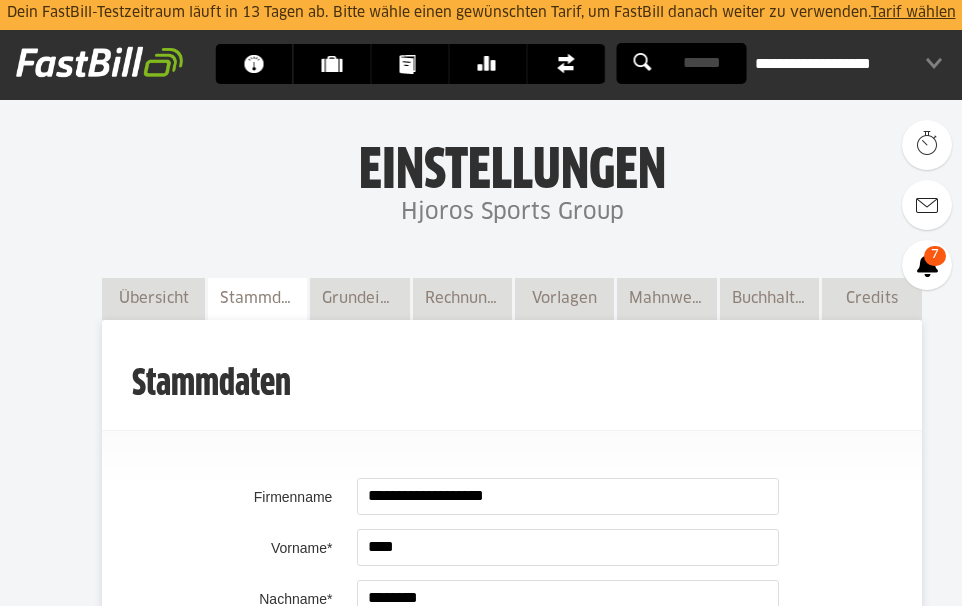 scroll, scrollTop: 1521, scrollLeft: 0, axis: vertical 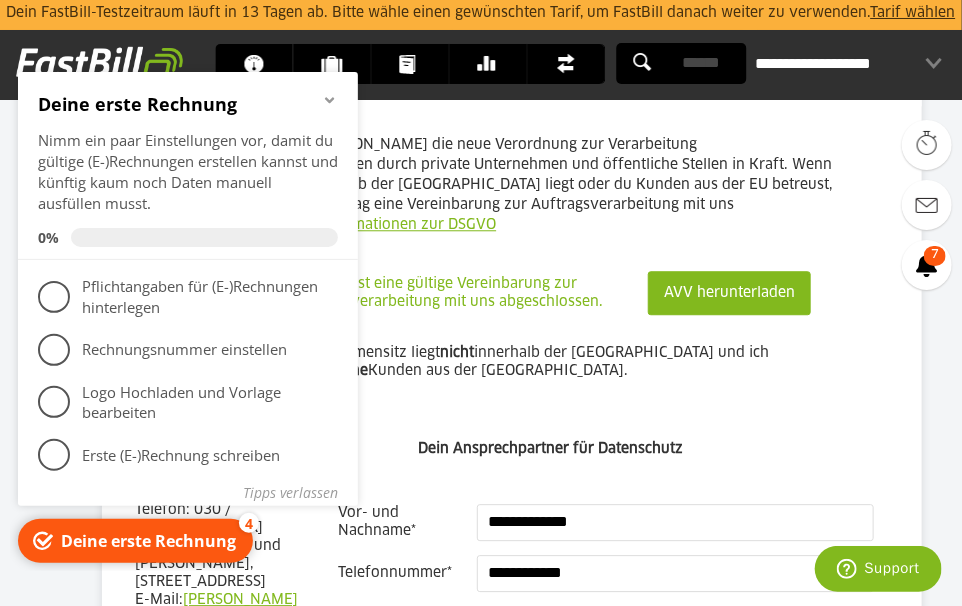 click on "Mein Firmensitz liegt  nicht  innerhalb der EU und ich habe  keine  Kunden aus der EU." at bounding box center [511, 372] 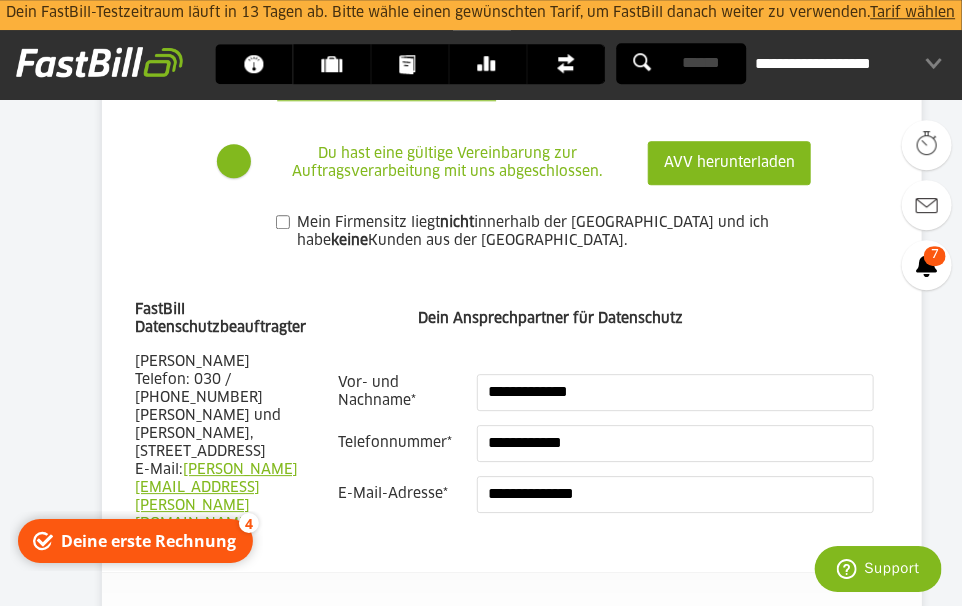 scroll, scrollTop: 1837, scrollLeft: 0, axis: vertical 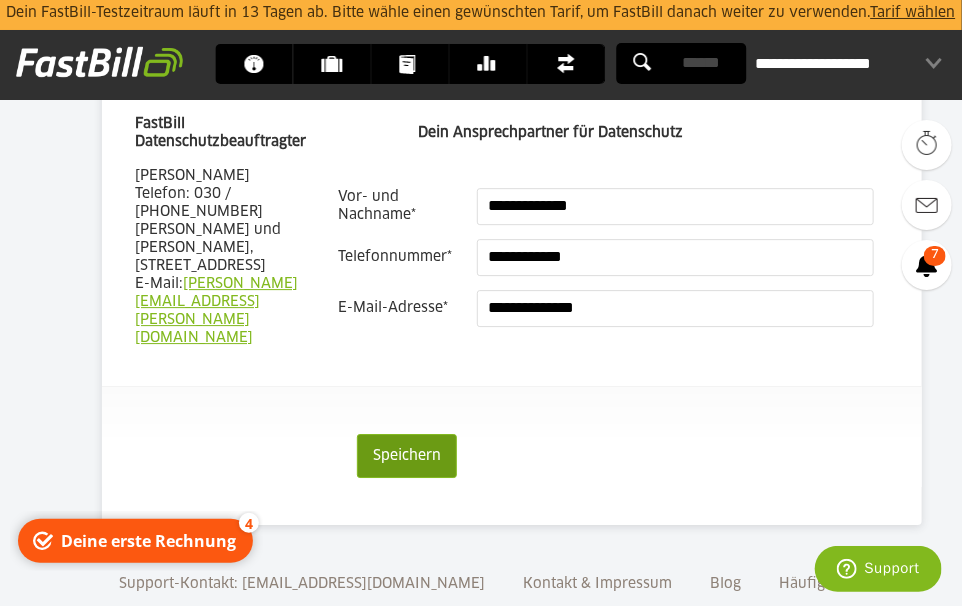 click on "Speichern" at bounding box center [407, 456] 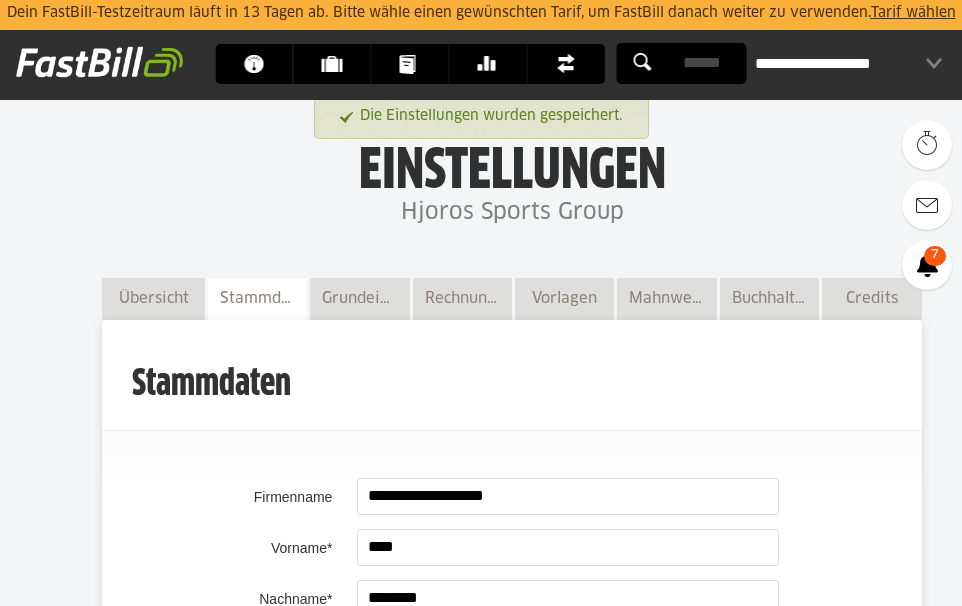 scroll, scrollTop: 0, scrollLeft: 0, axis: both 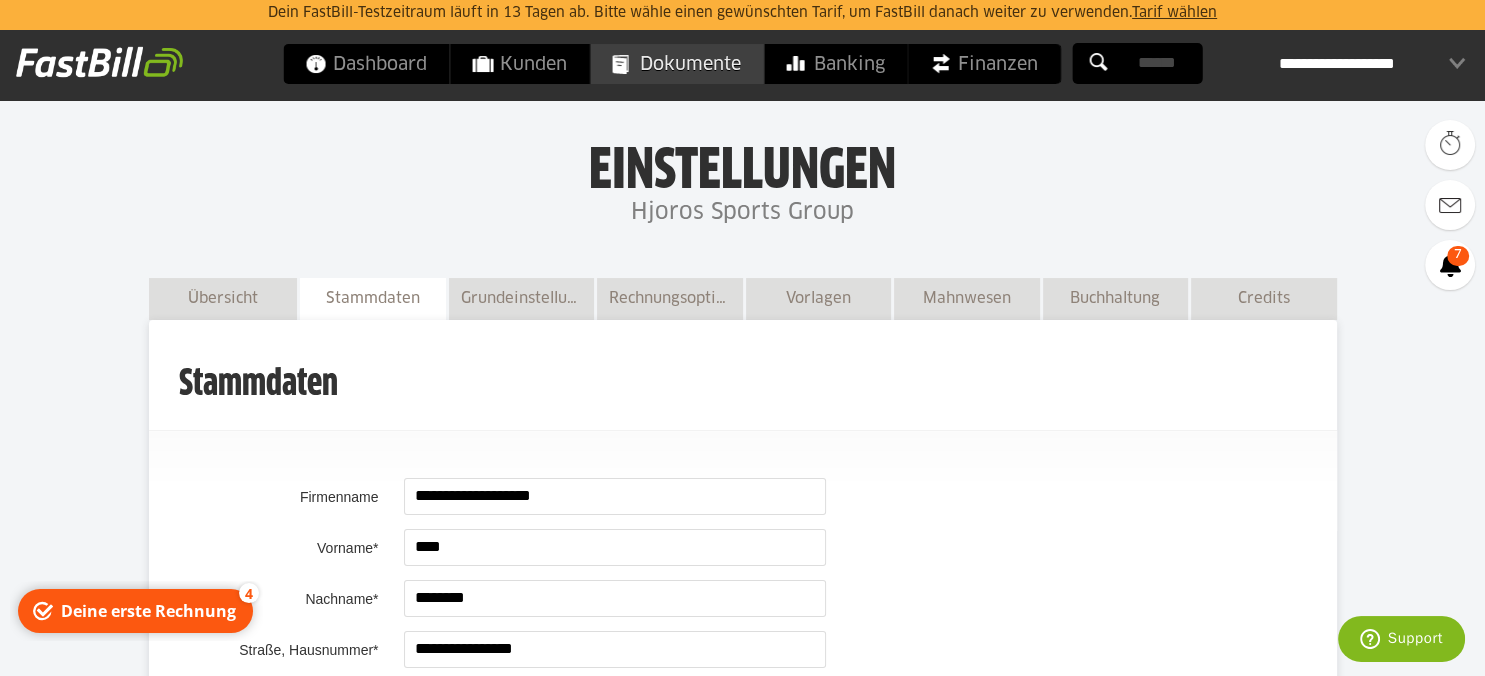 click on "Dokumente" at bounding box center [676, 64] 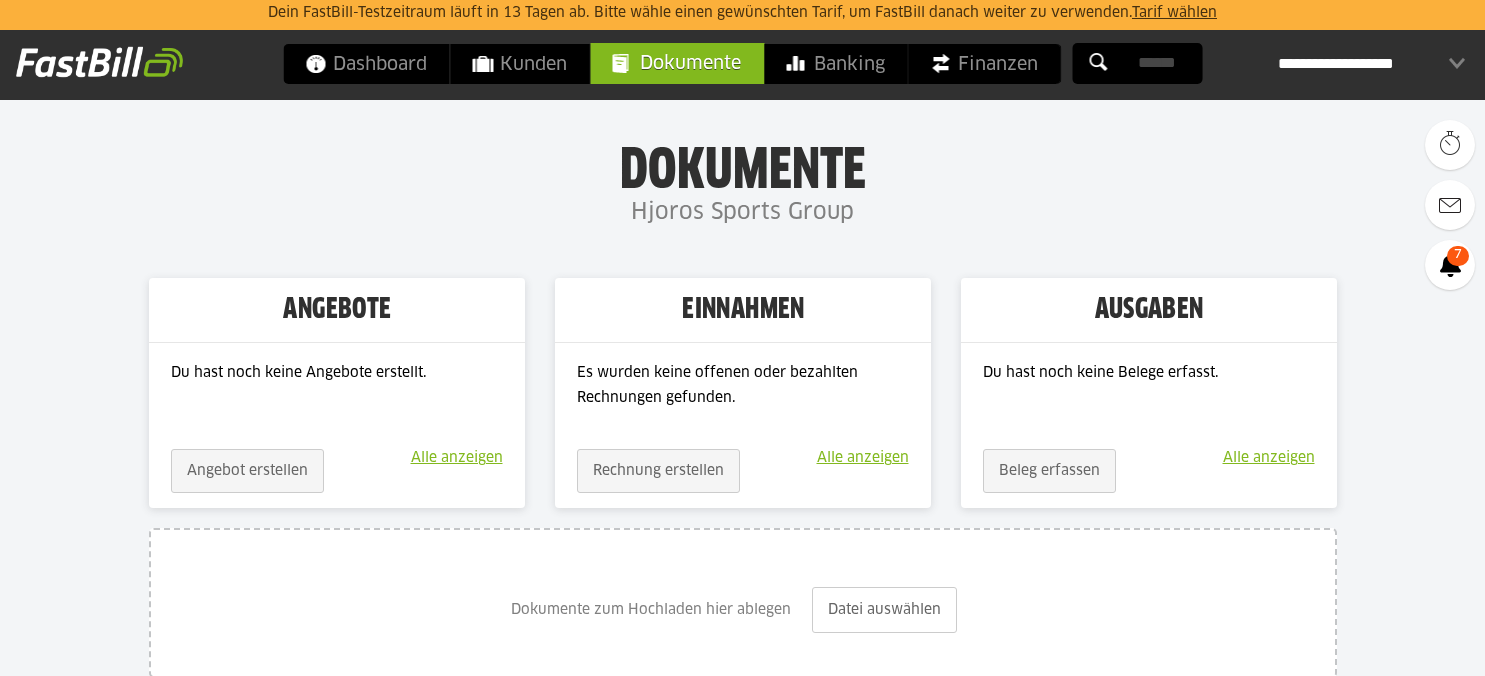 scroll, scrollTop: 0, scrollLeft: 0, axis: both 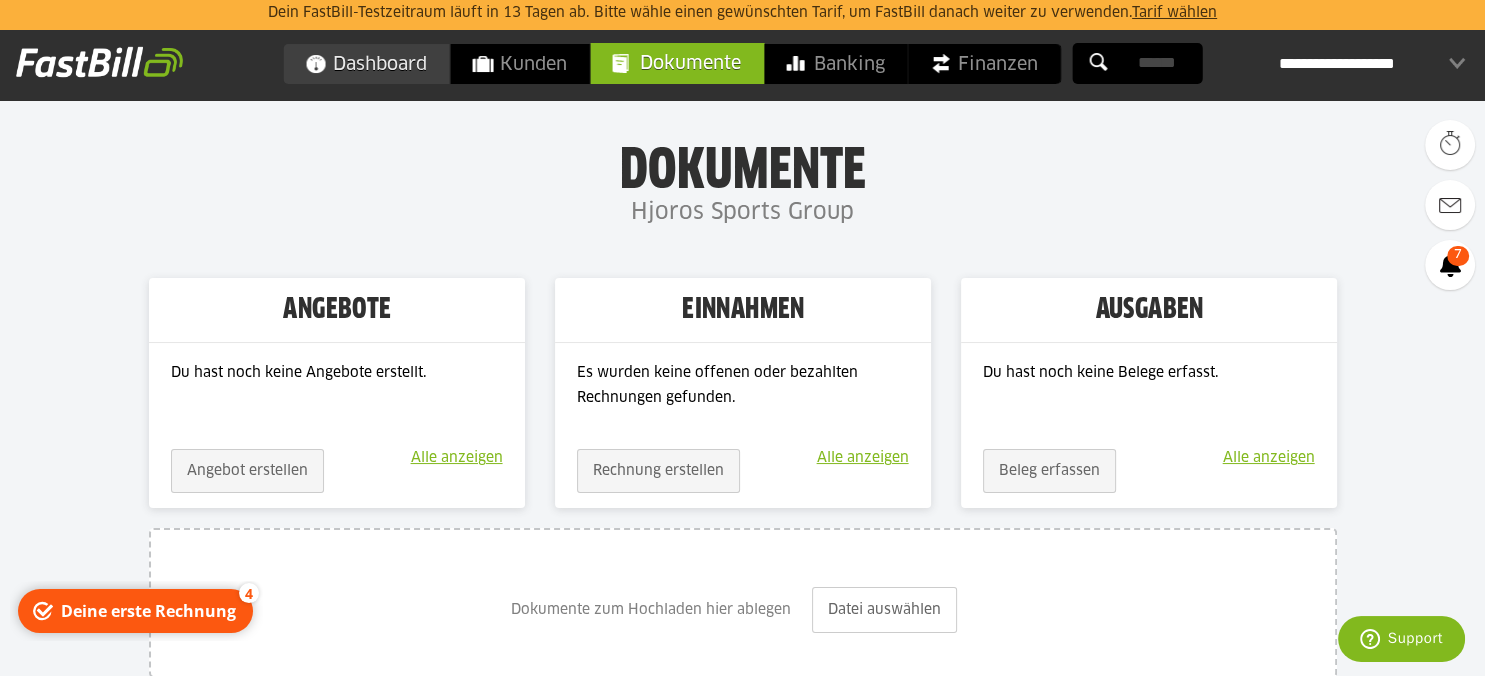 click on "Dashboard" at bounding box center (366, 64) 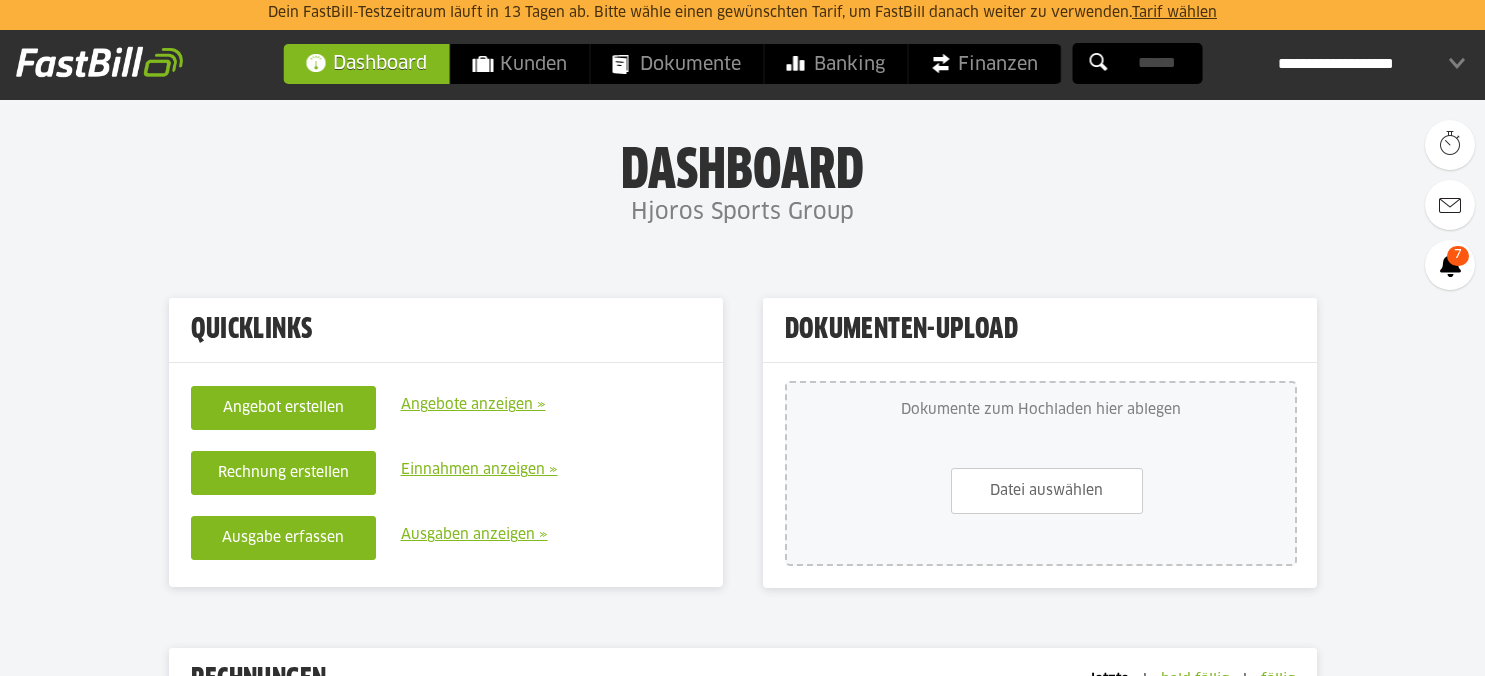 scroll, scrollTop: 0, scrollLeft: 0, axis: both 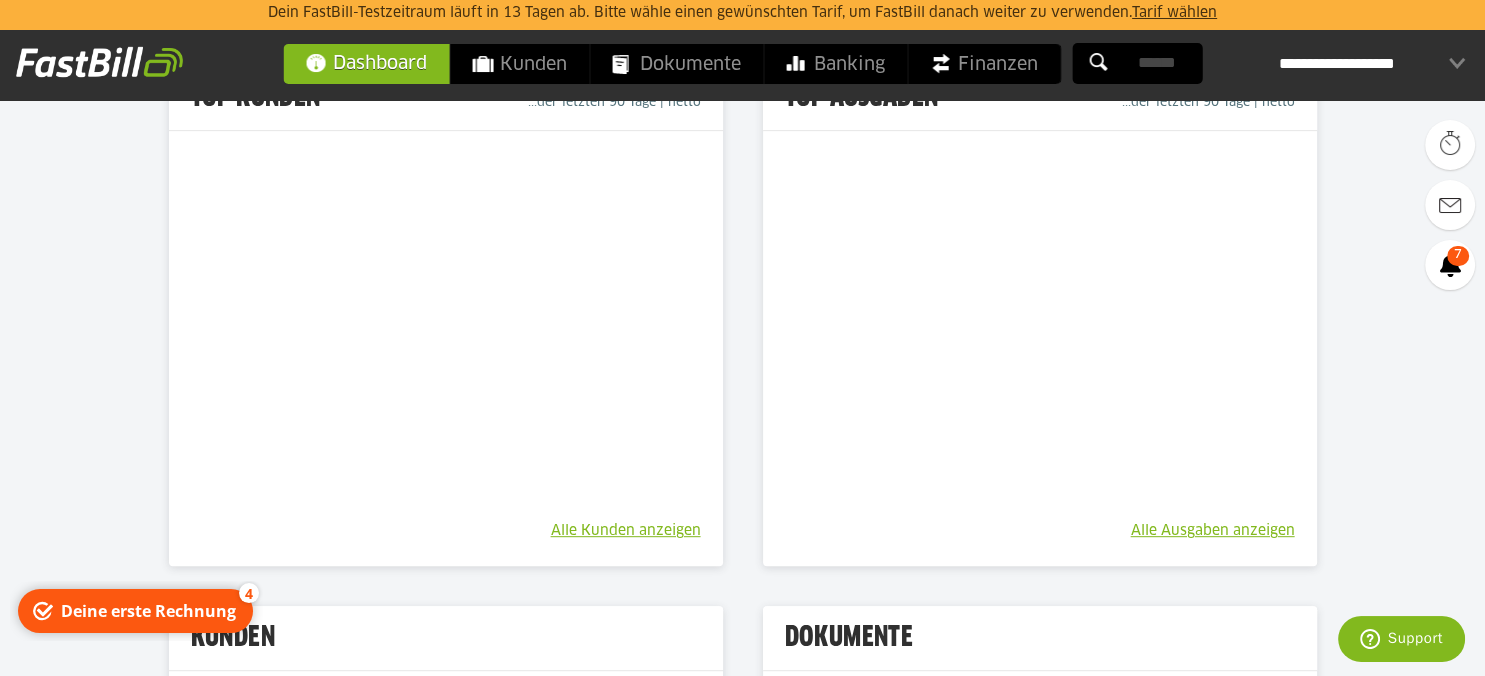 click on "**********" at bounding box center (1371, 64) 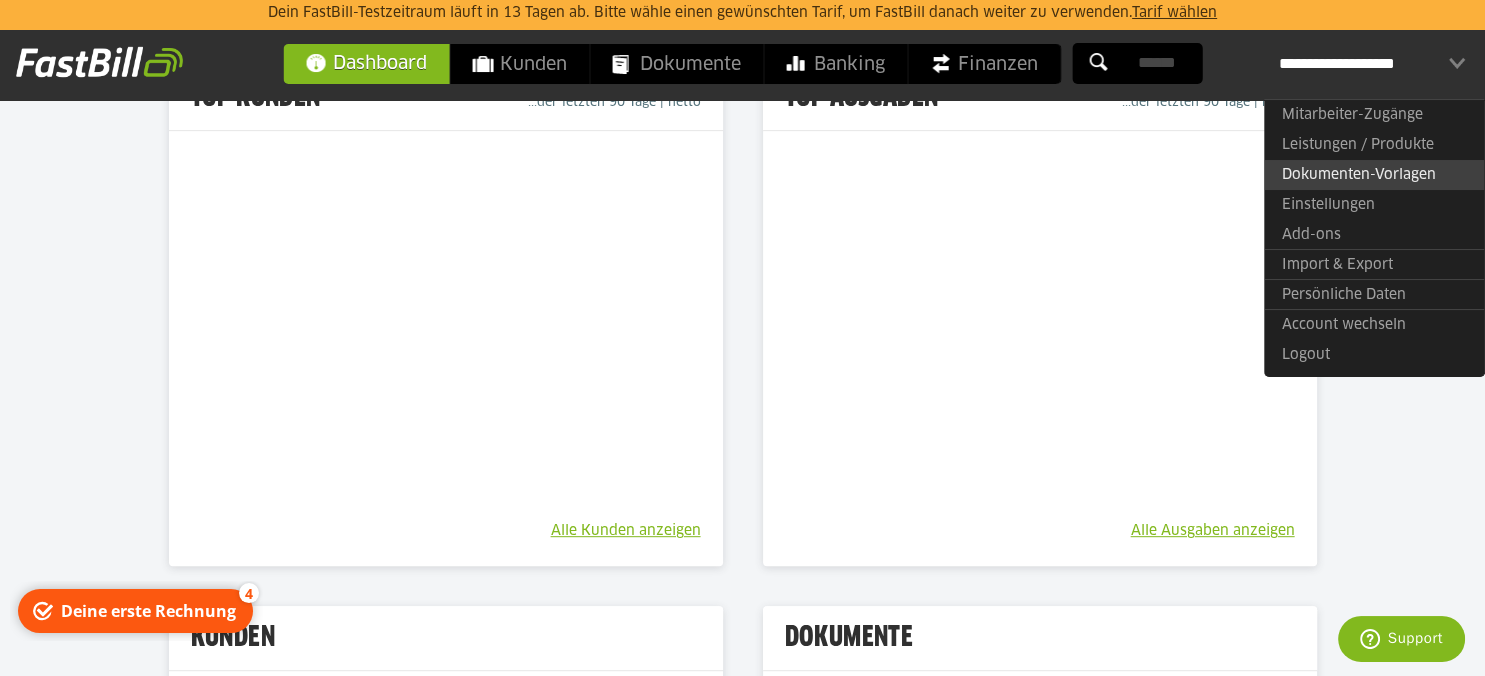 click on "Dokumenten-Vorlagen" at bounding box center (1374, 175) 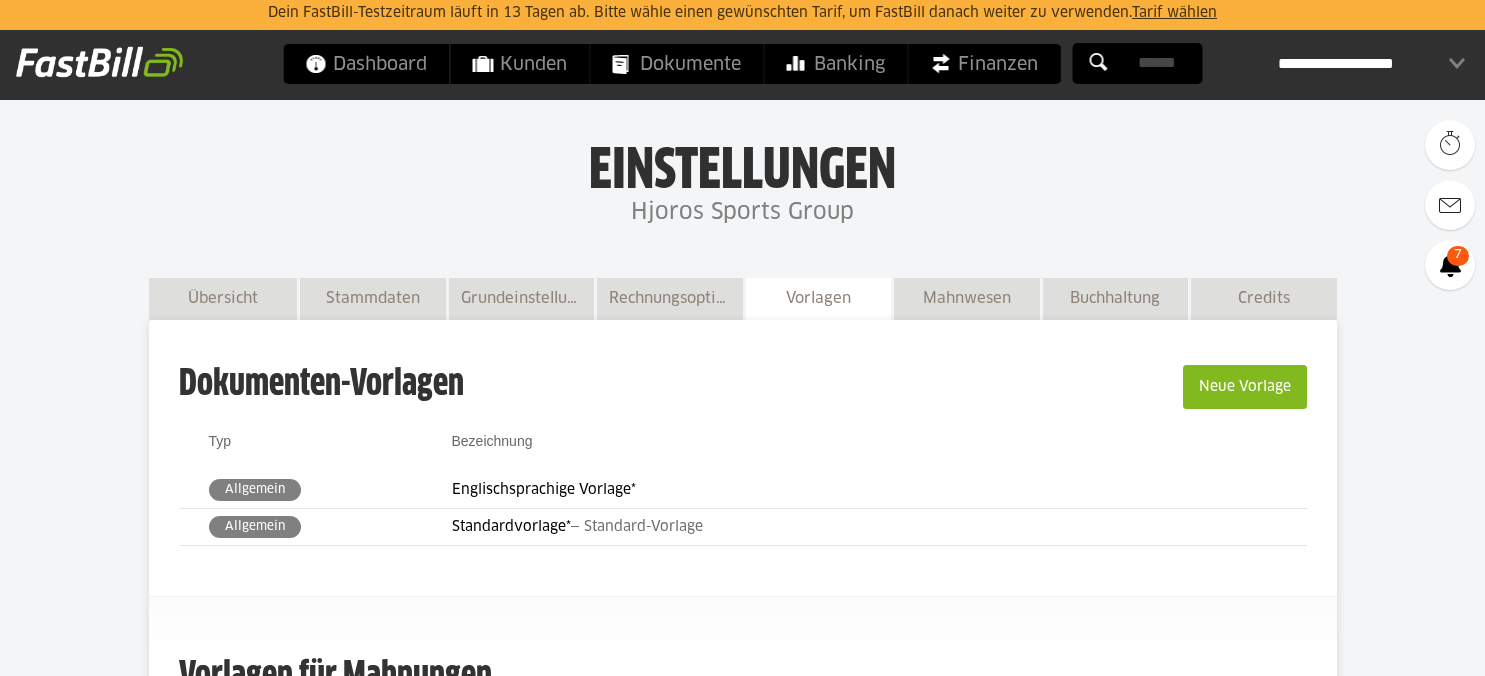 scroll, scrollTop: 0, scrollLeft: 0, axis: both 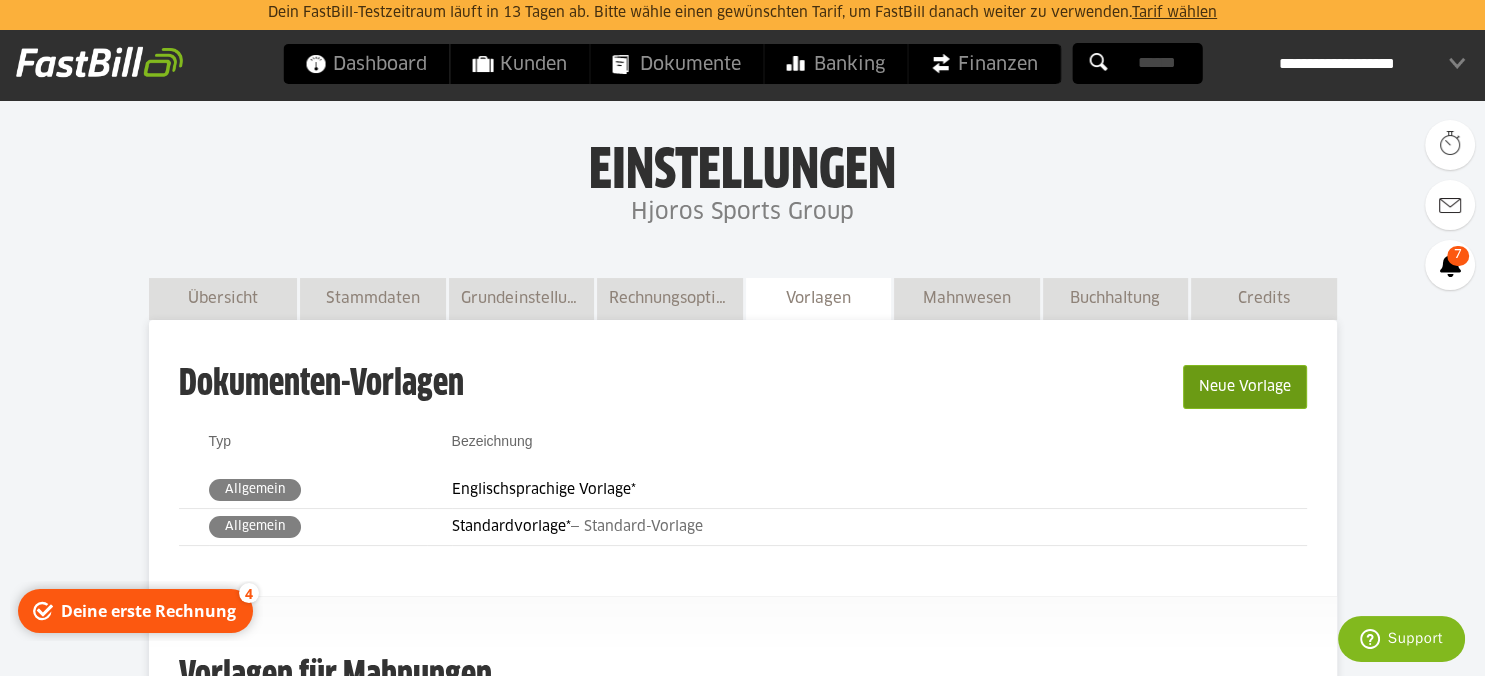 click on "Neue Vorlage" at bounding box center [1245, 387] 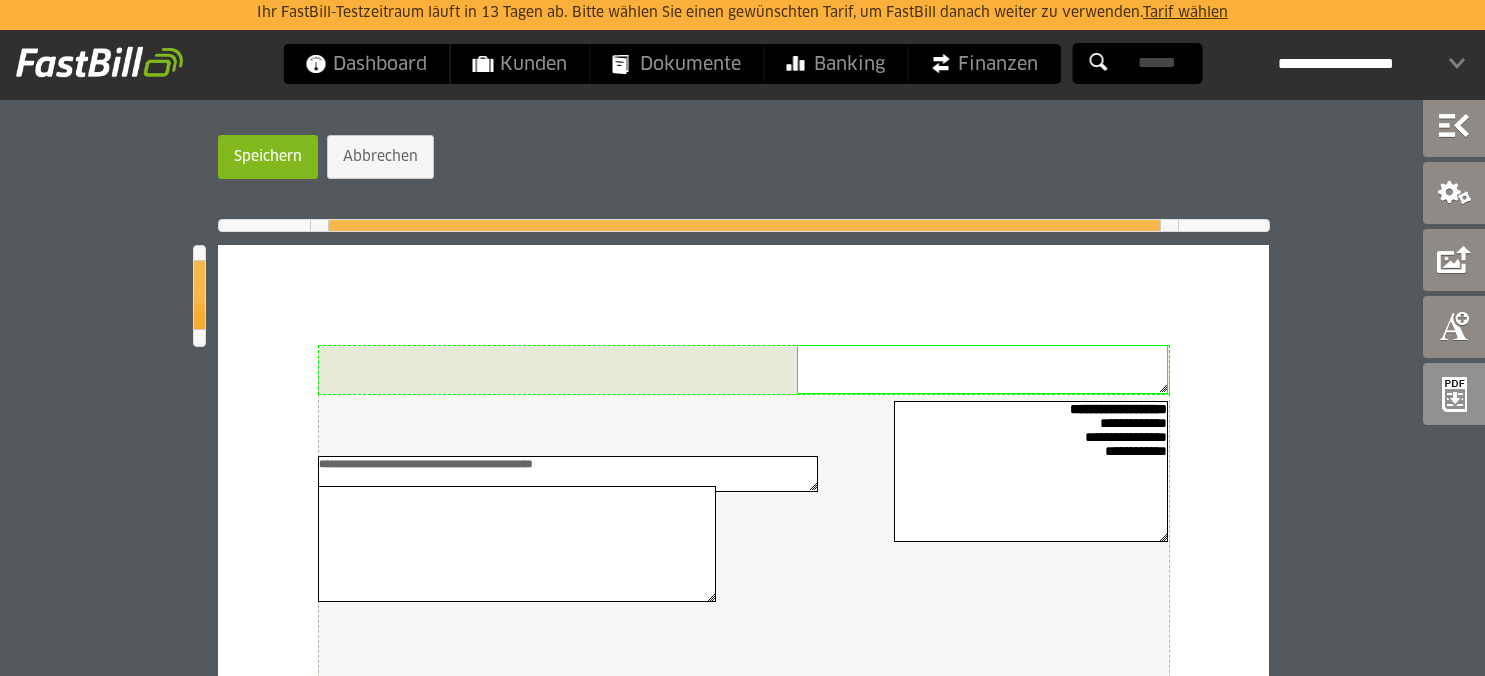 scroll, scrollTop: 0, scrollLeft: 0, axis: both 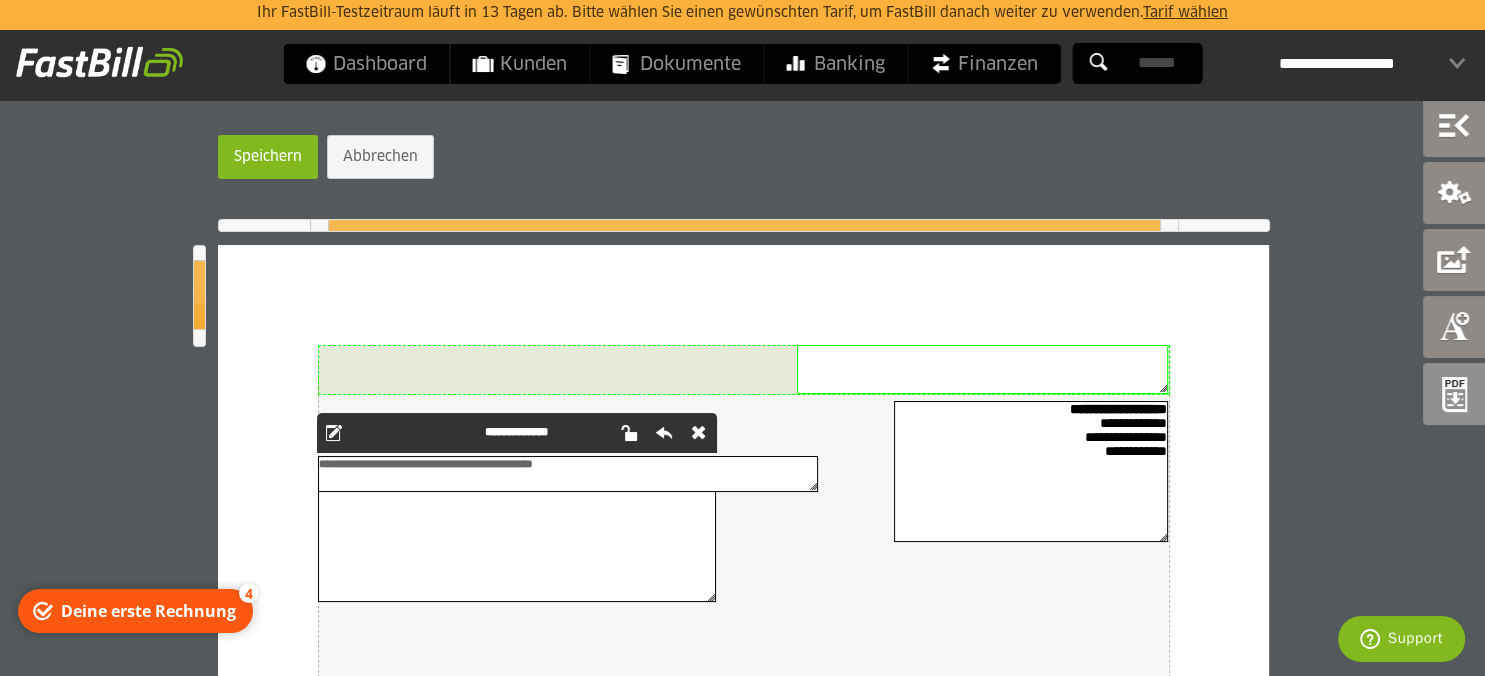 click on "**********" at bounding box center (426, 463) 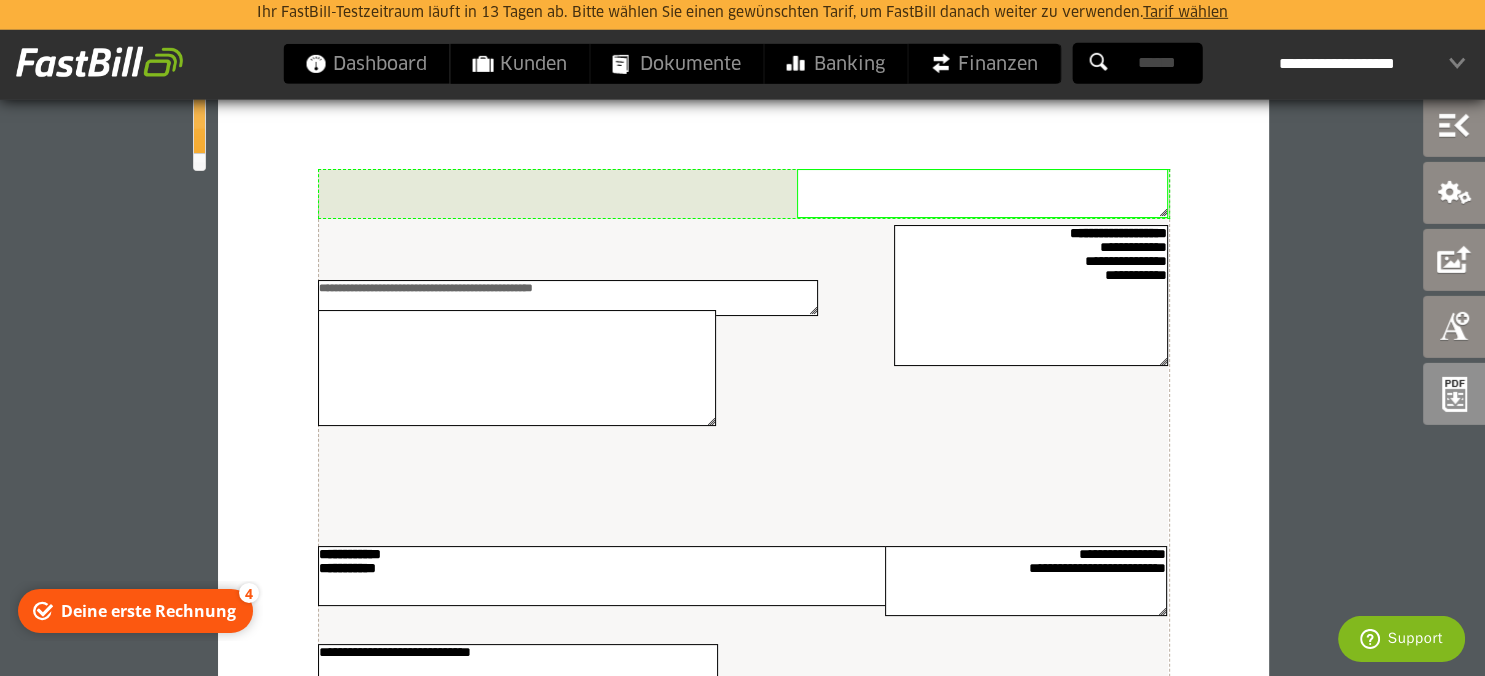 scroll, scrollTop: 105, scrollLeft: 0, axis: vertical 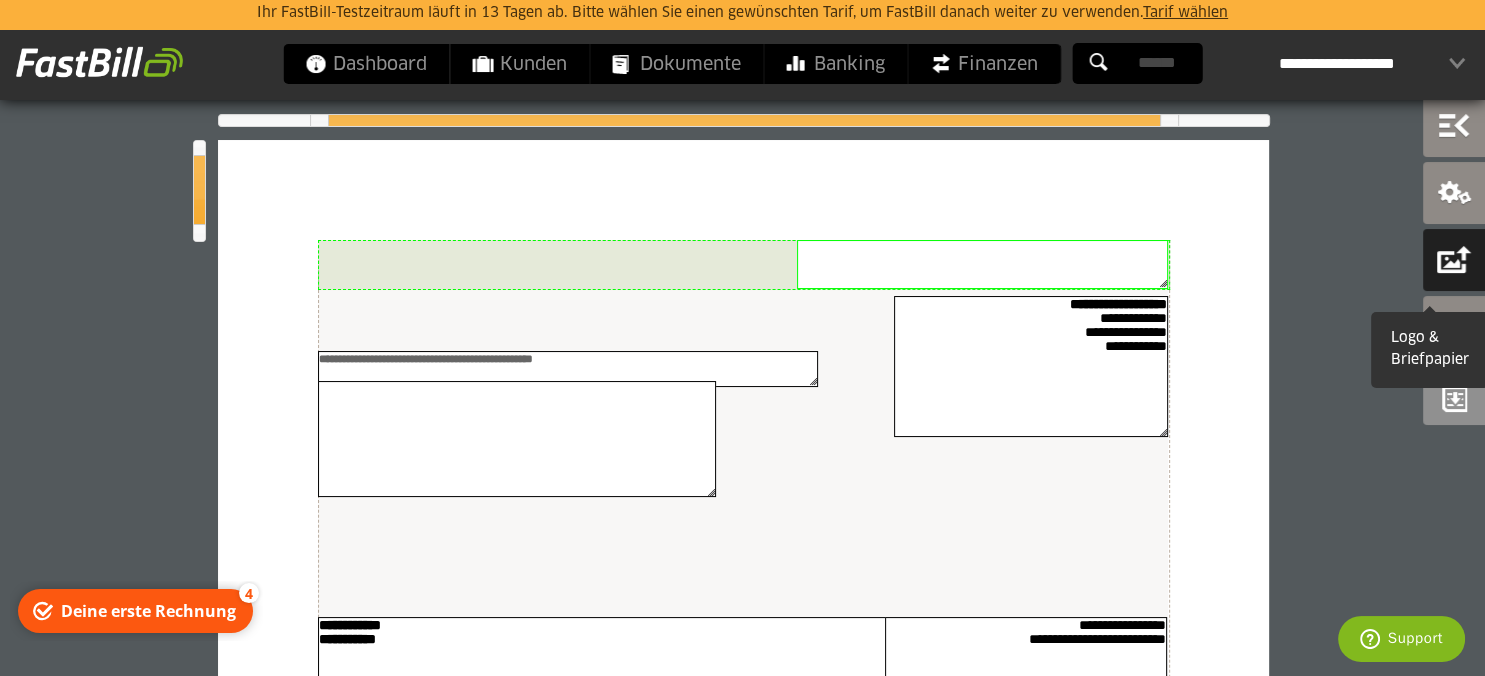 click at bounding box center [1454, 260] 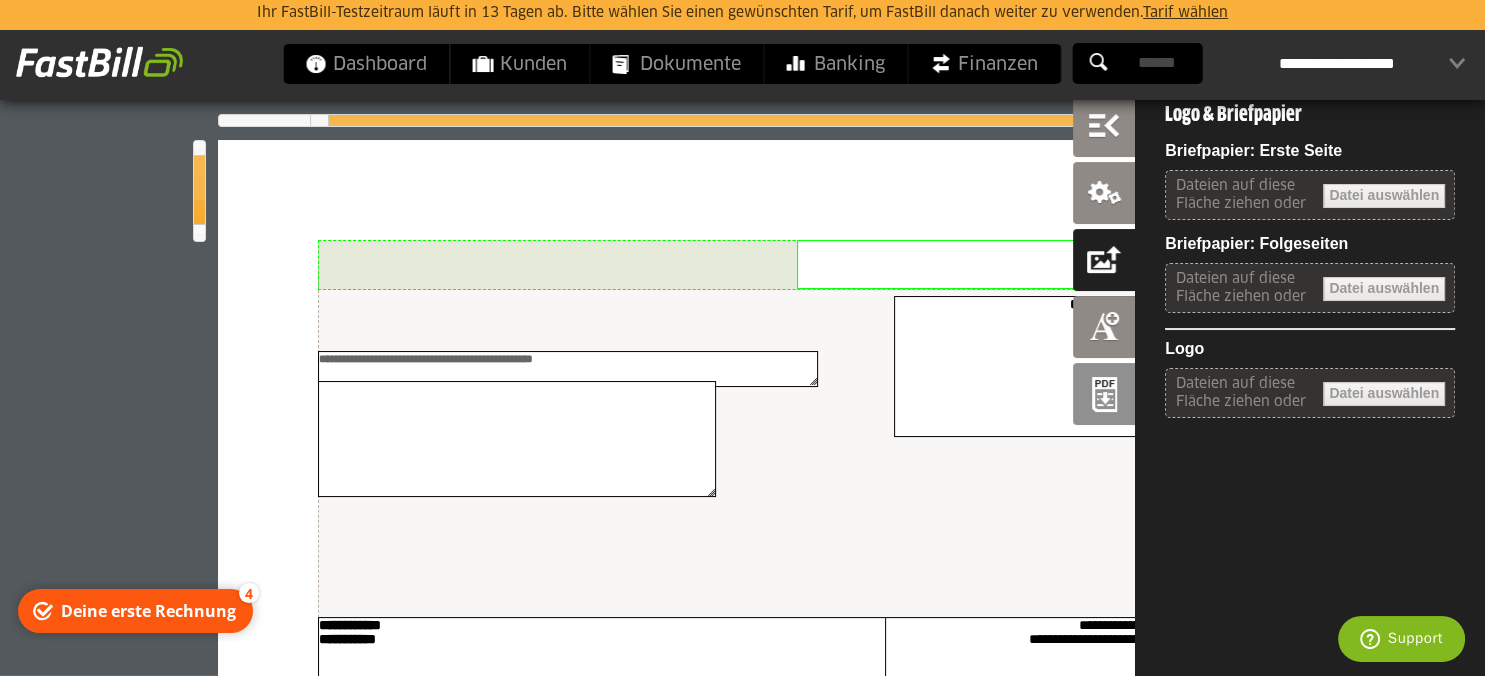 click at bounding box center (328, 454) 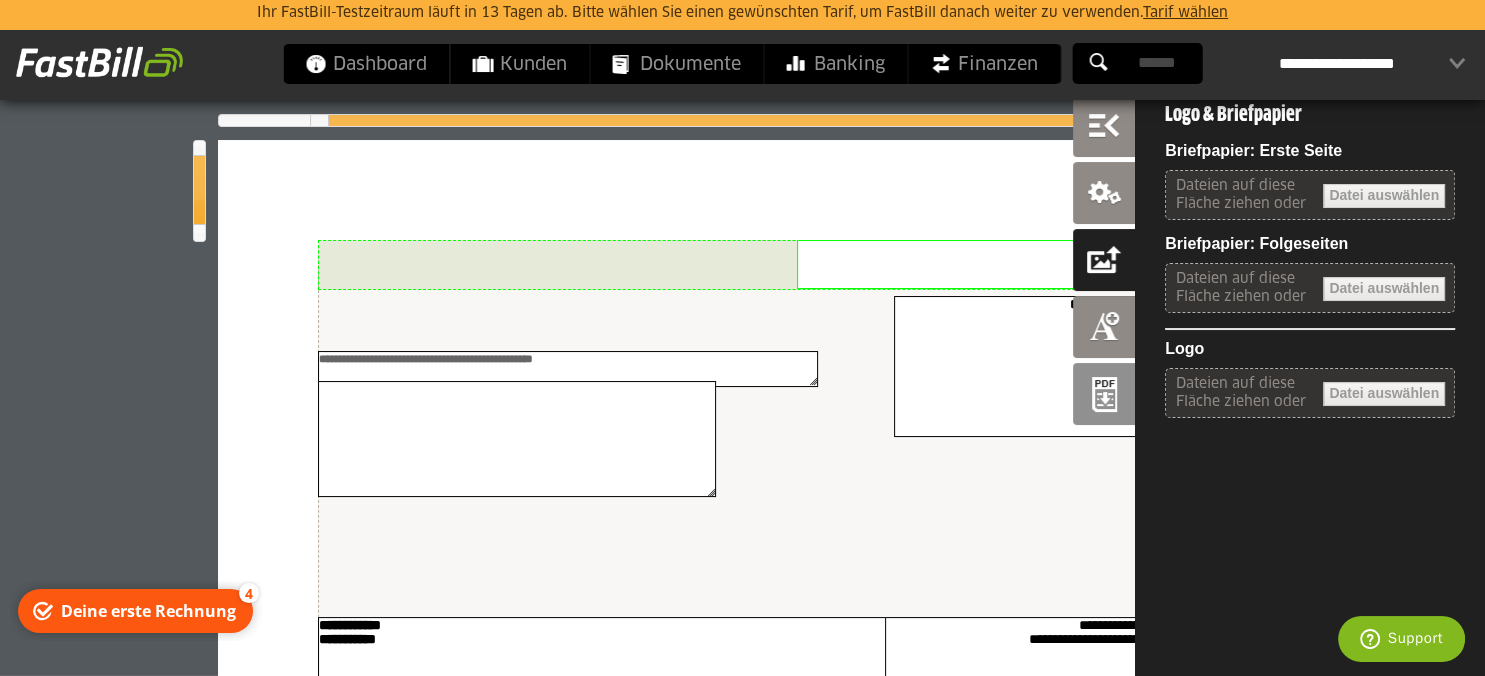 scroll, scrollTop: 90, scrollLeft: 0, axis: vertical 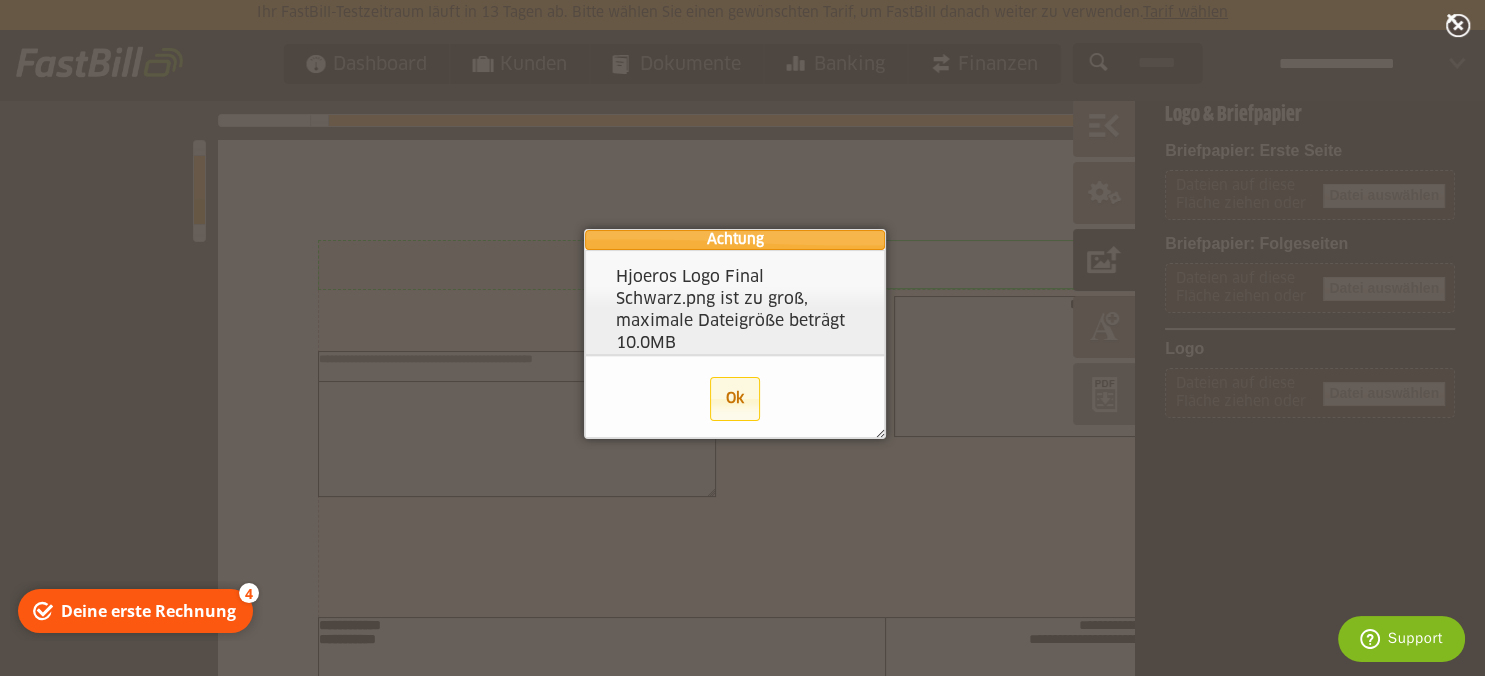 click on "Ok" at bounding box center (735, 399) 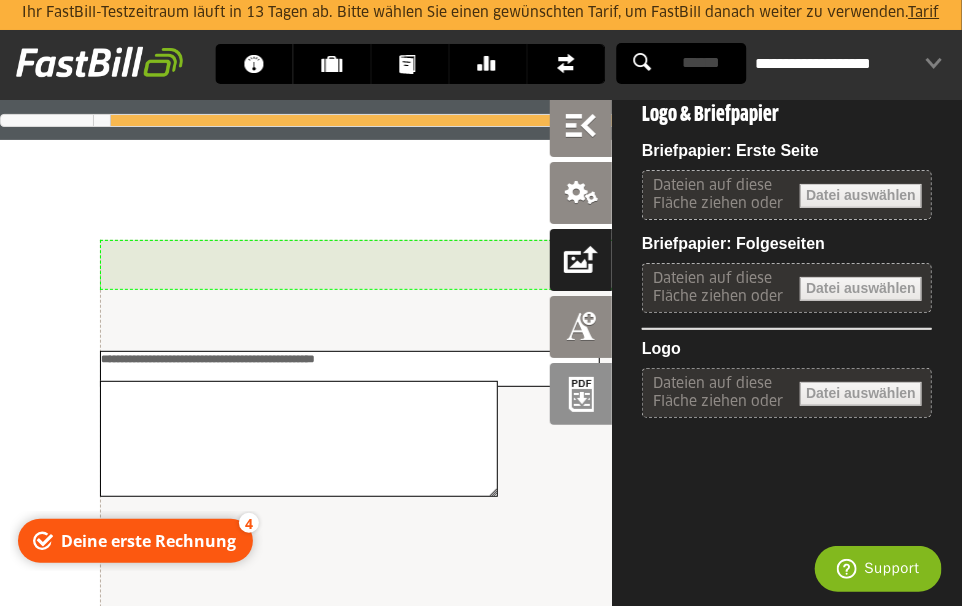click on "Dateien auf diese Fläche ziehen oder" at bounding box center [792, 390] 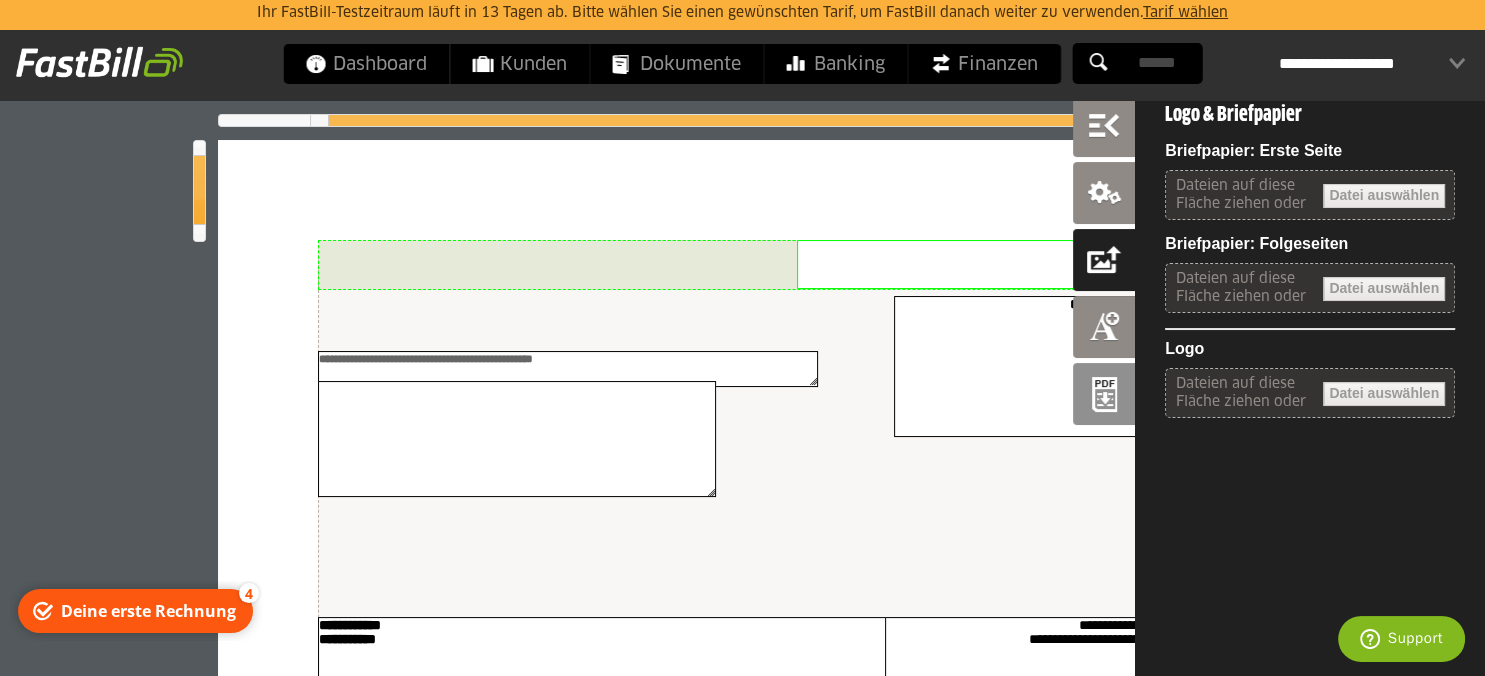 click at bounding box center (328, 454) 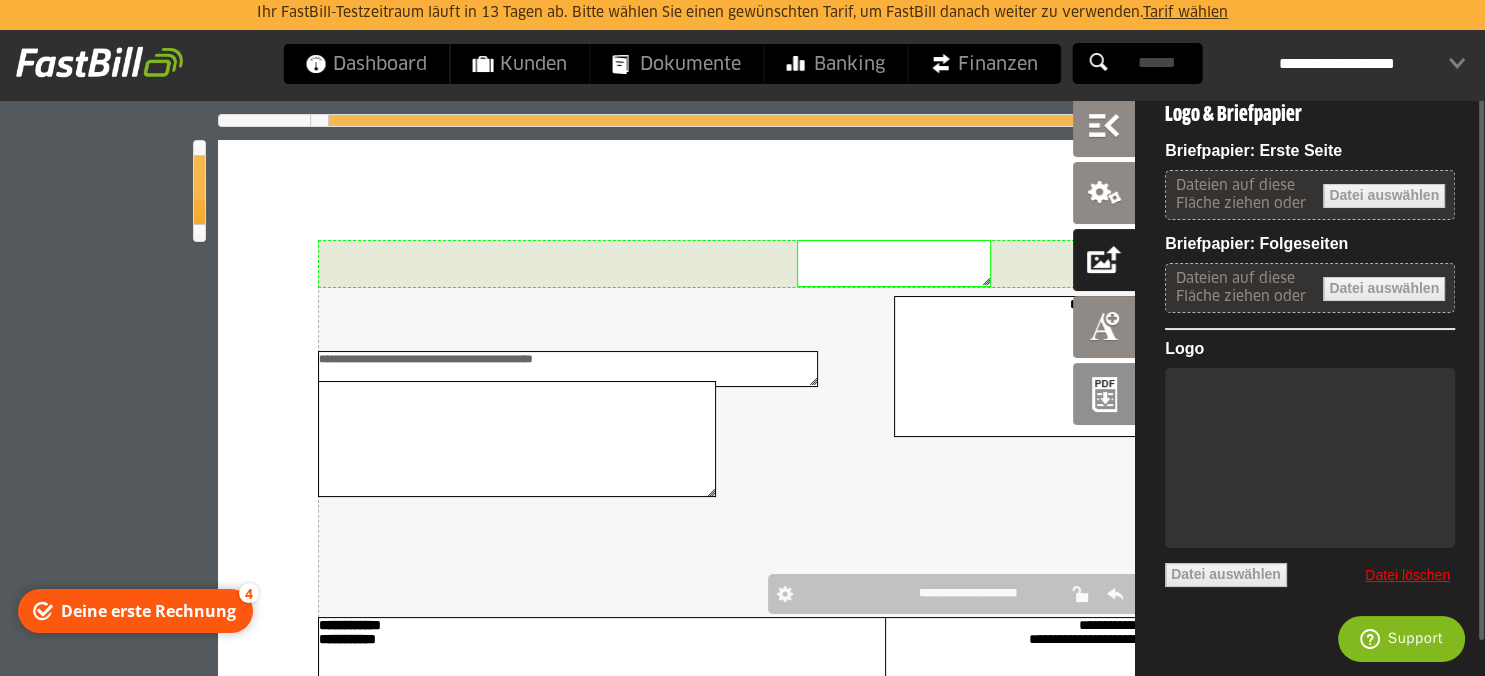 click on "**********" at bounding box center (744, 883) 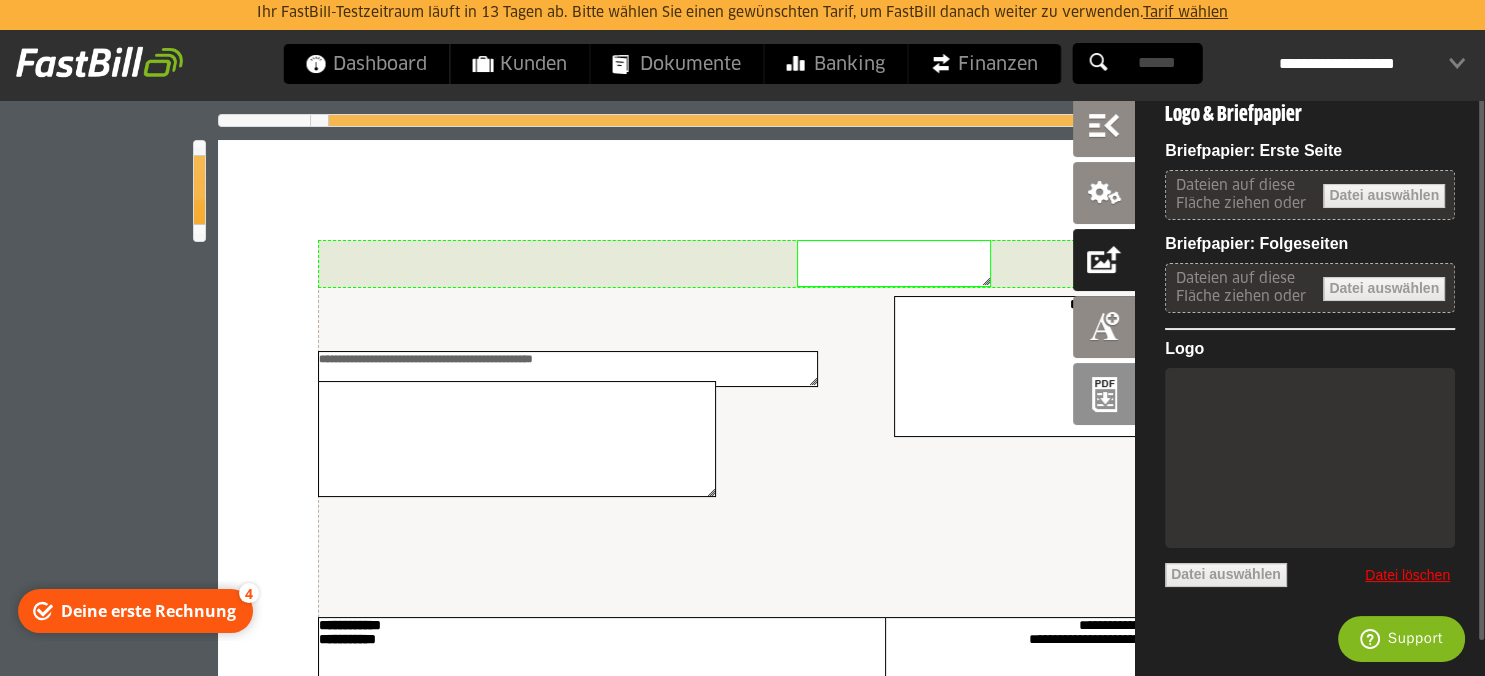 click at bounding box center [1310, 458] 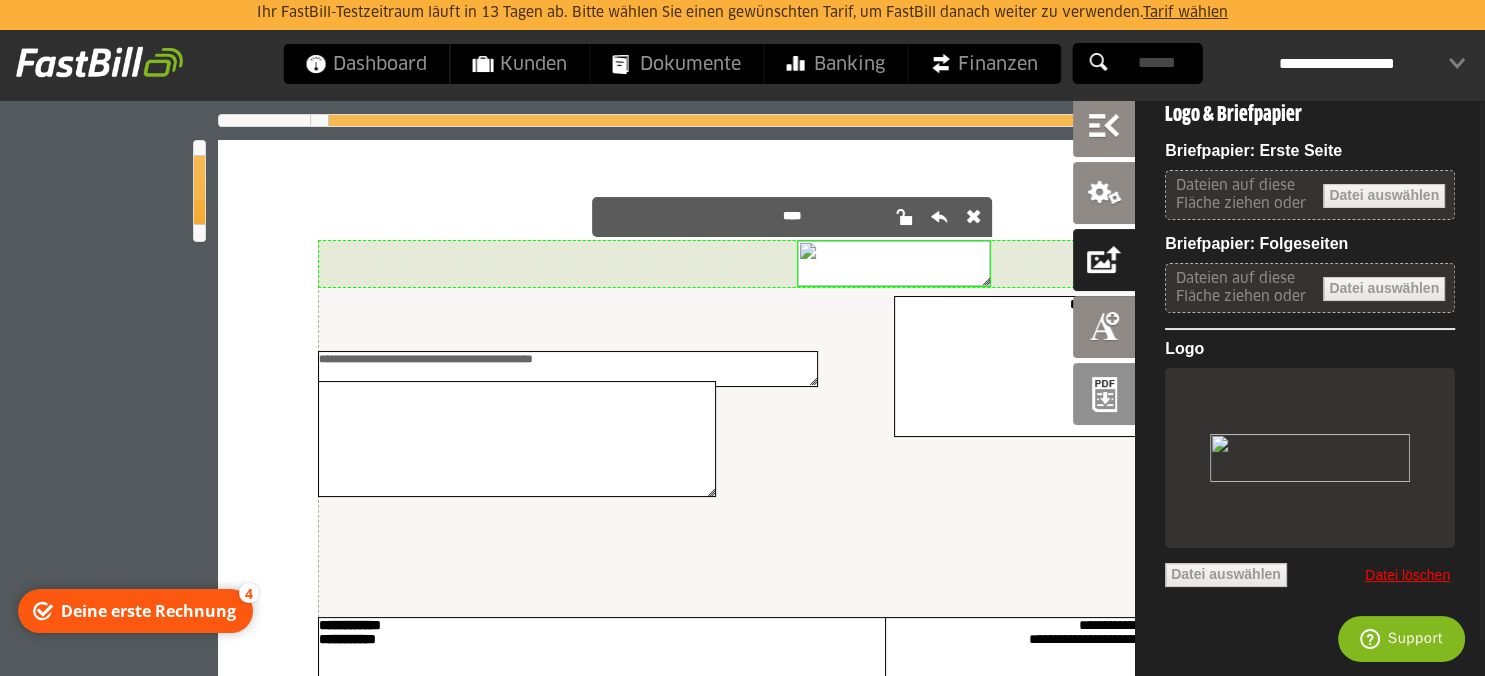 click at bounding box center (894, 263) 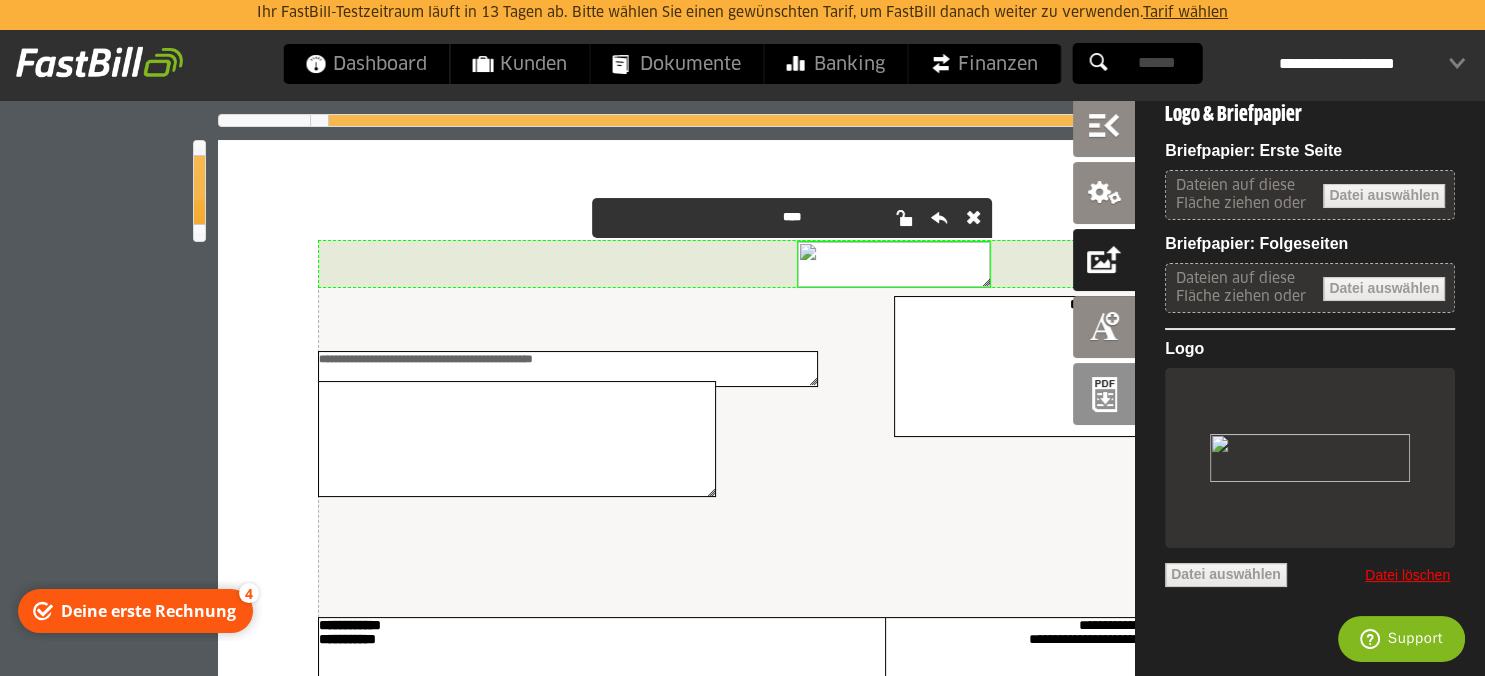 click at bounding box center [894, 264] 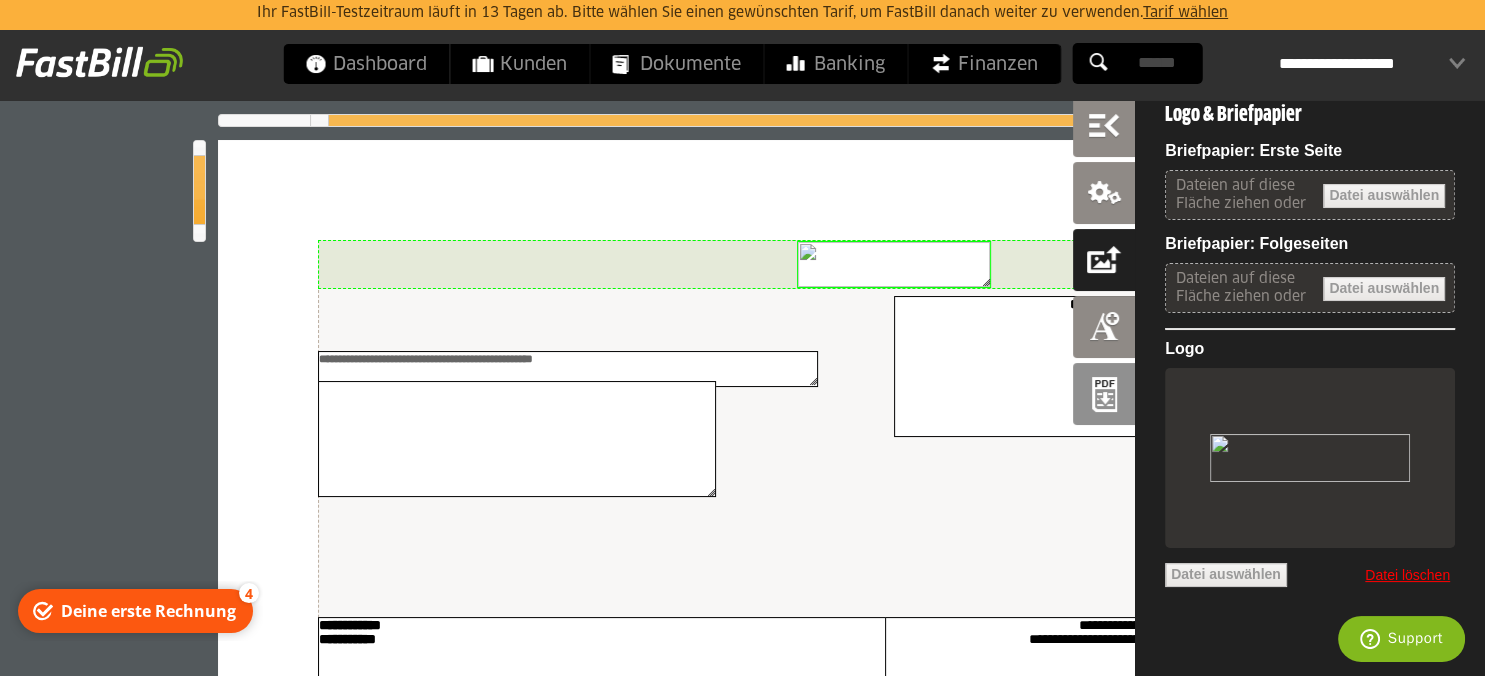 click at bounding box center (894, 264) 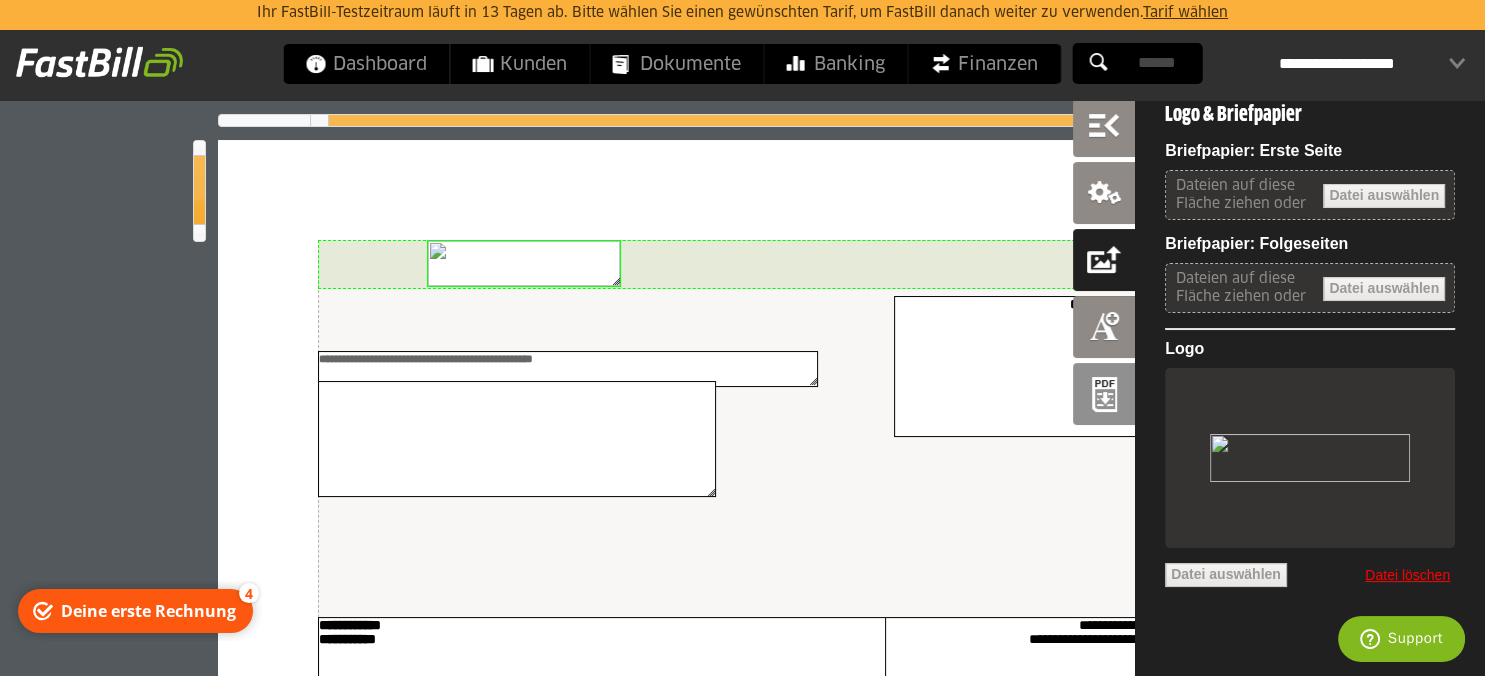 drag, startPoint x: 923, startPoint y: 258, endPoint x: 553, endPoint y: 249, distance: 370.10944 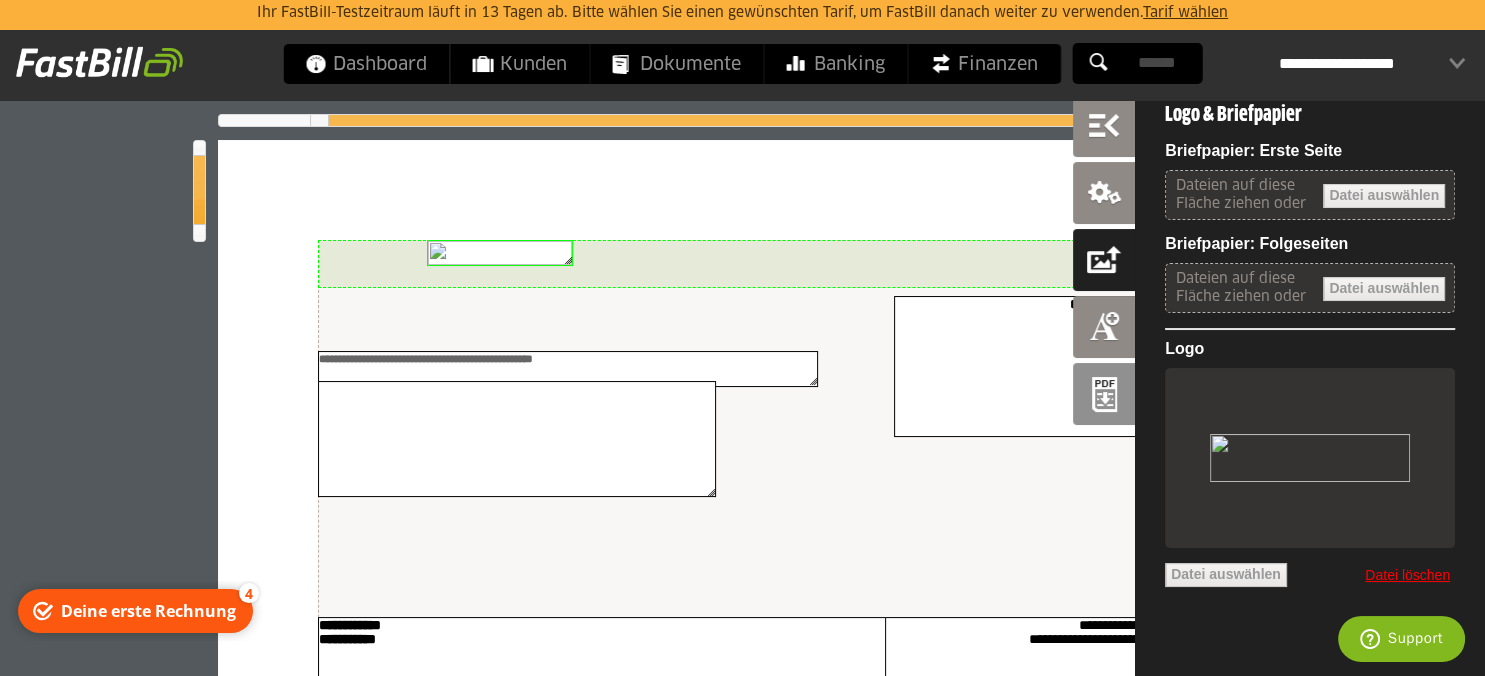 drag, startPoint x: 618, startPoint y: 283, endPoint x: 569, endPoint y: 262, distance: 53.310413 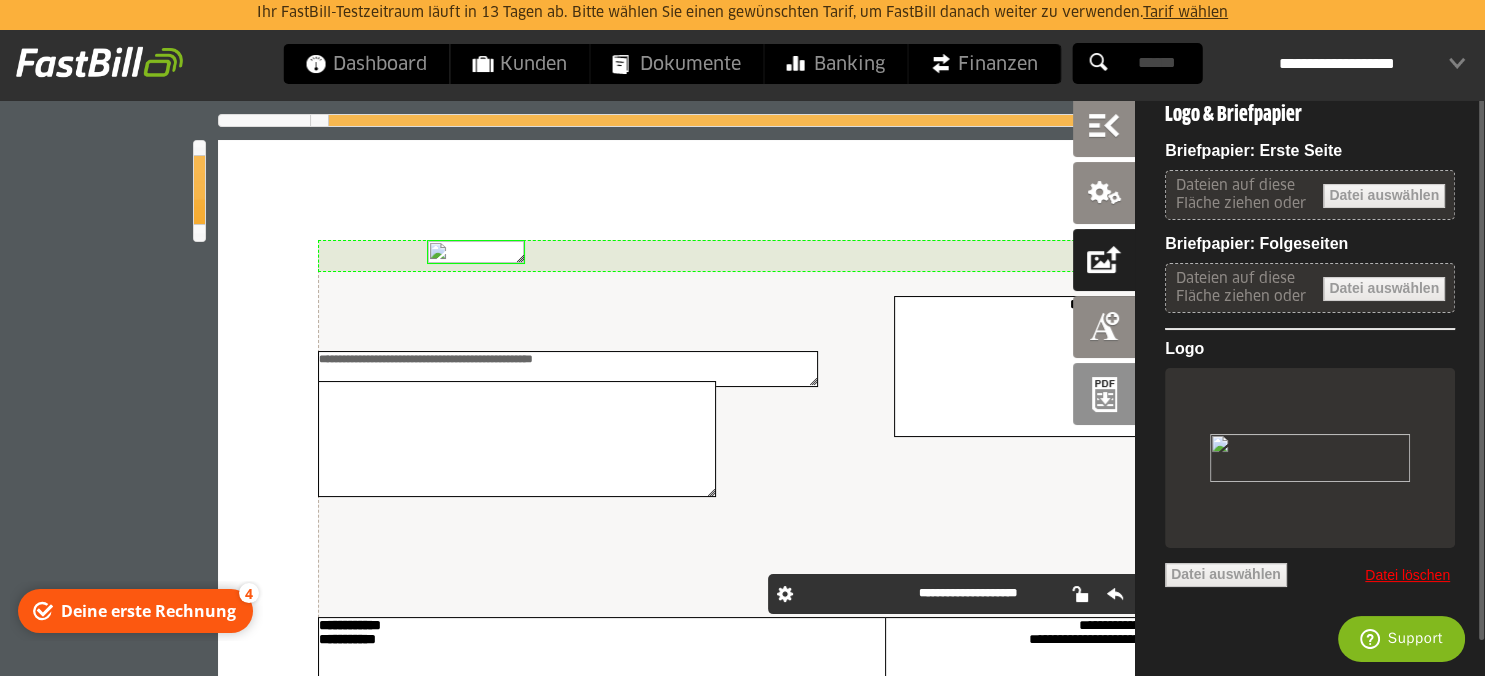 click at bounding box center [1310, 458] 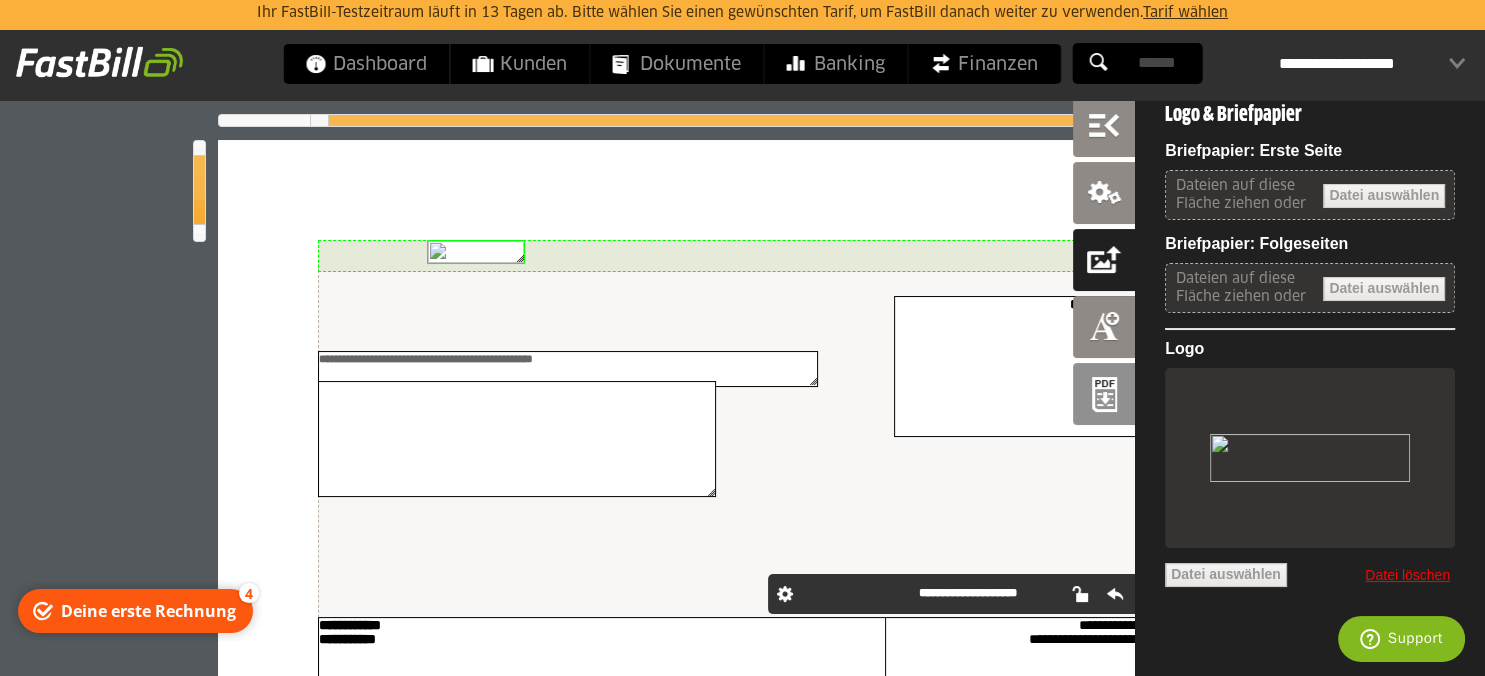 click on "Datei löschen" at bounding box center [1407, 576] 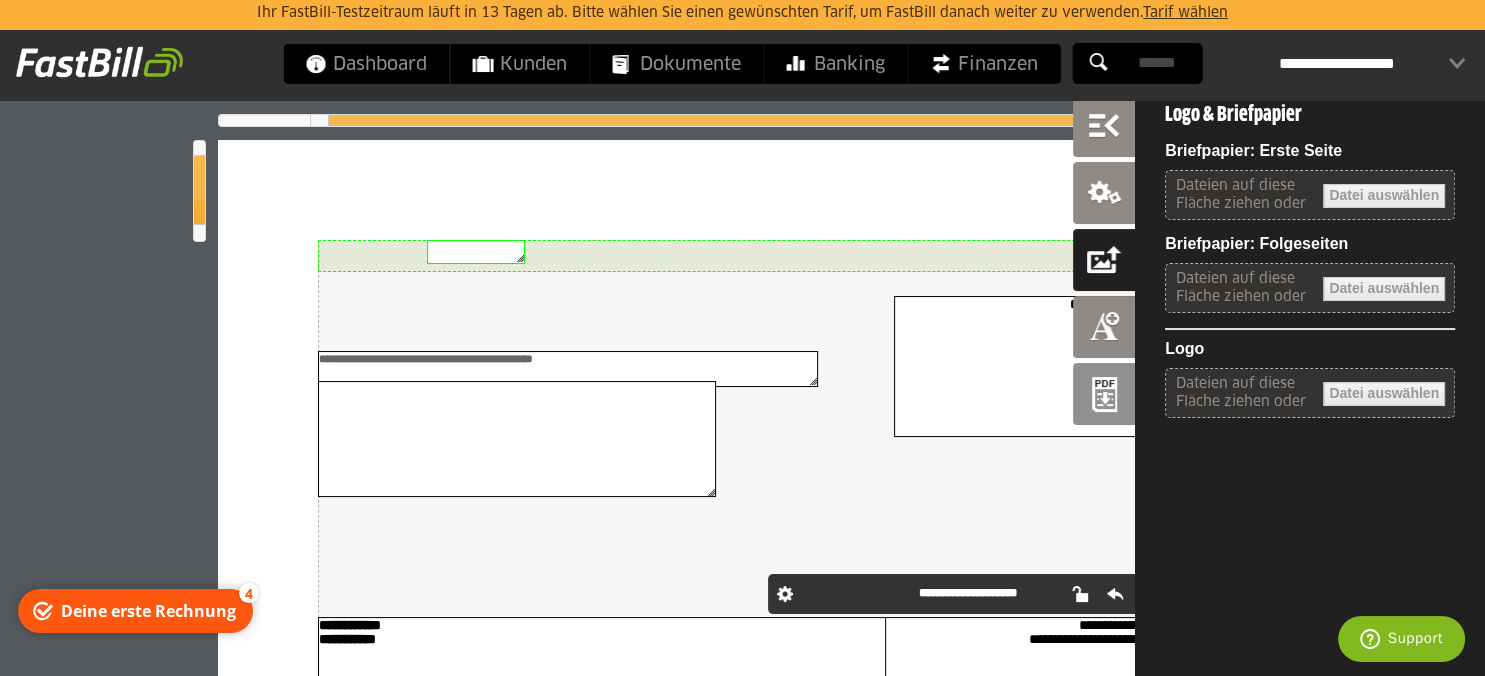 click on "Dateien auf diese Fläche ziehen oder" at bounding box center (1315, 390) 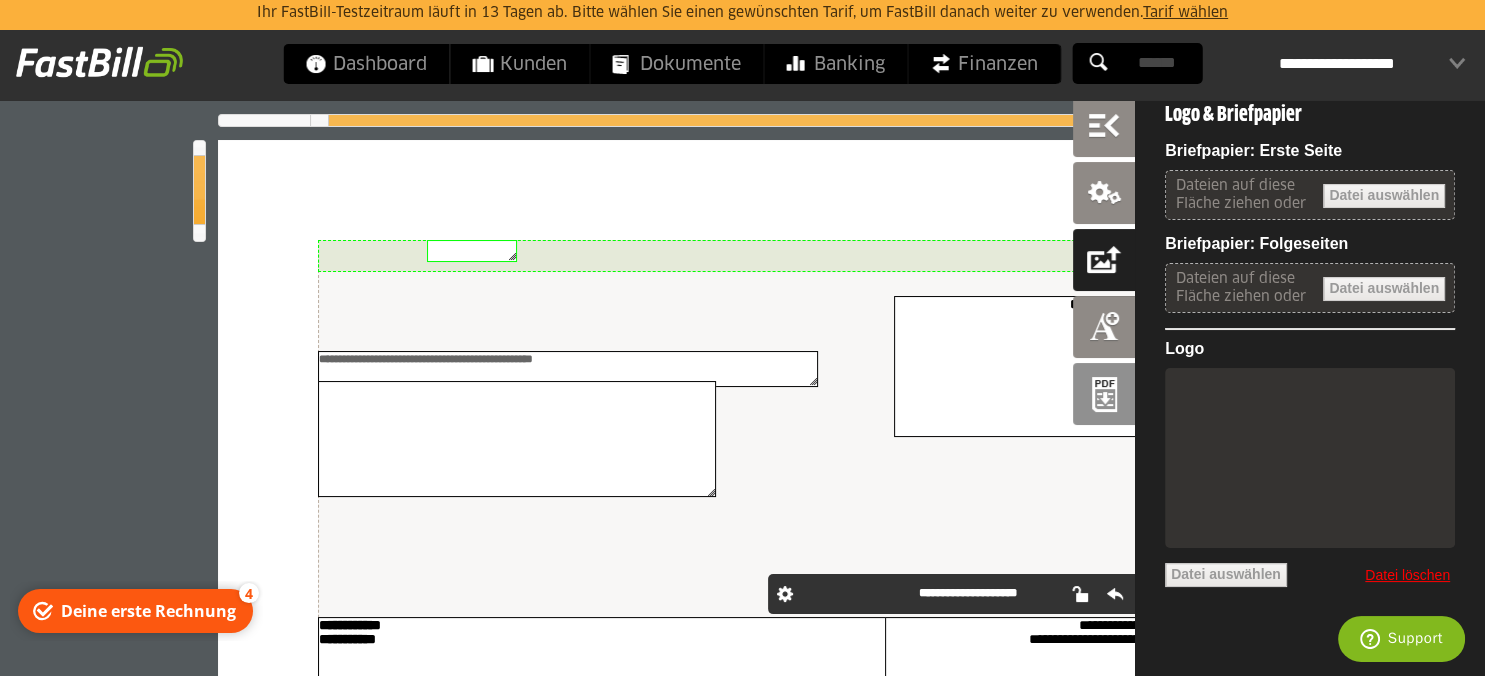 click on "Datei löschen" at bounding box center [1407, 576] 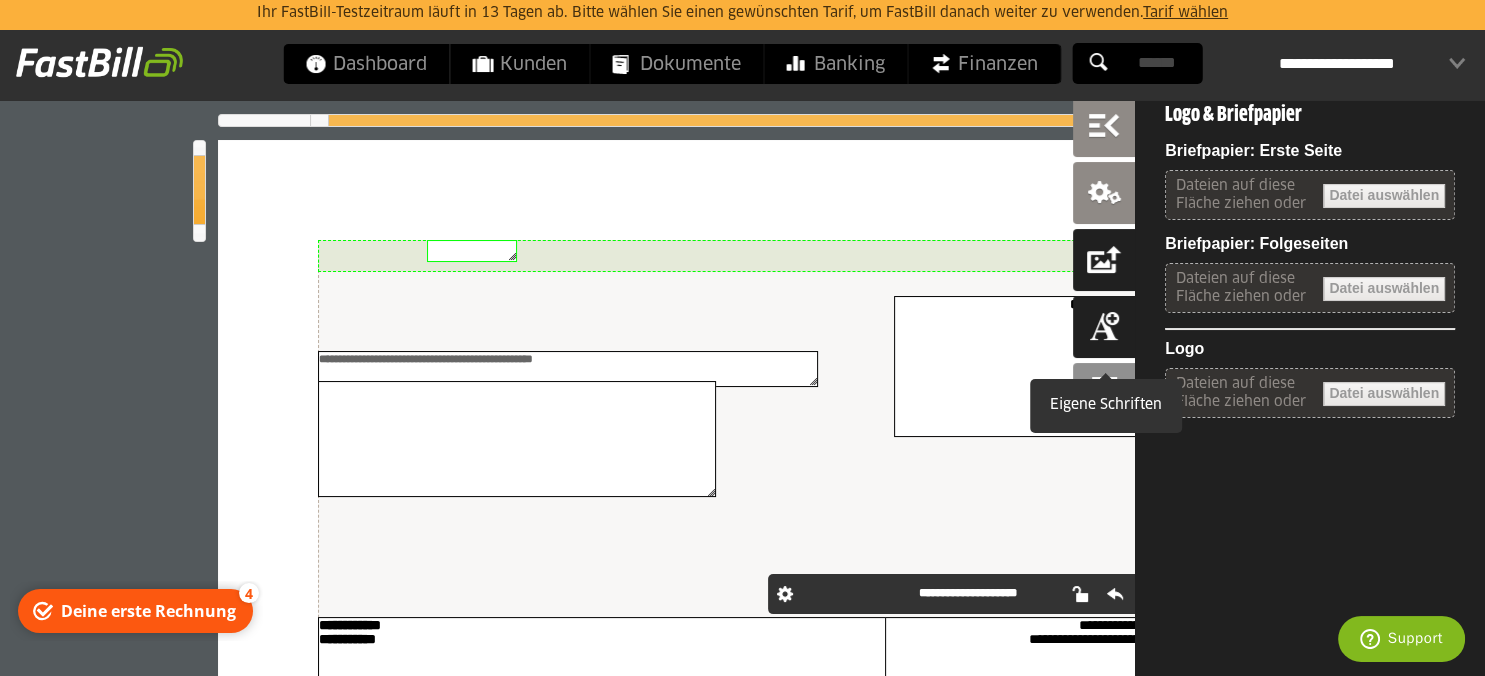 click at bounding box center [1104, 327] 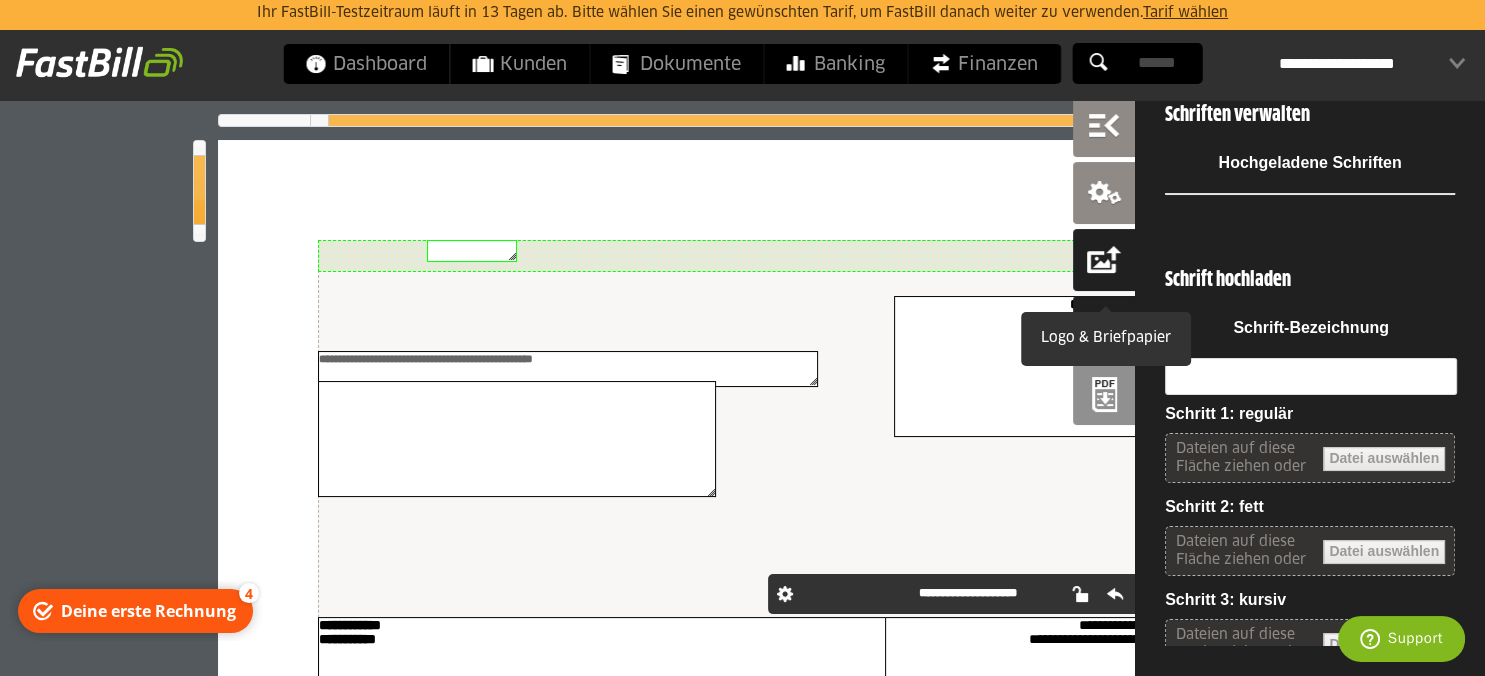 click at bounding box center [1104, 260] 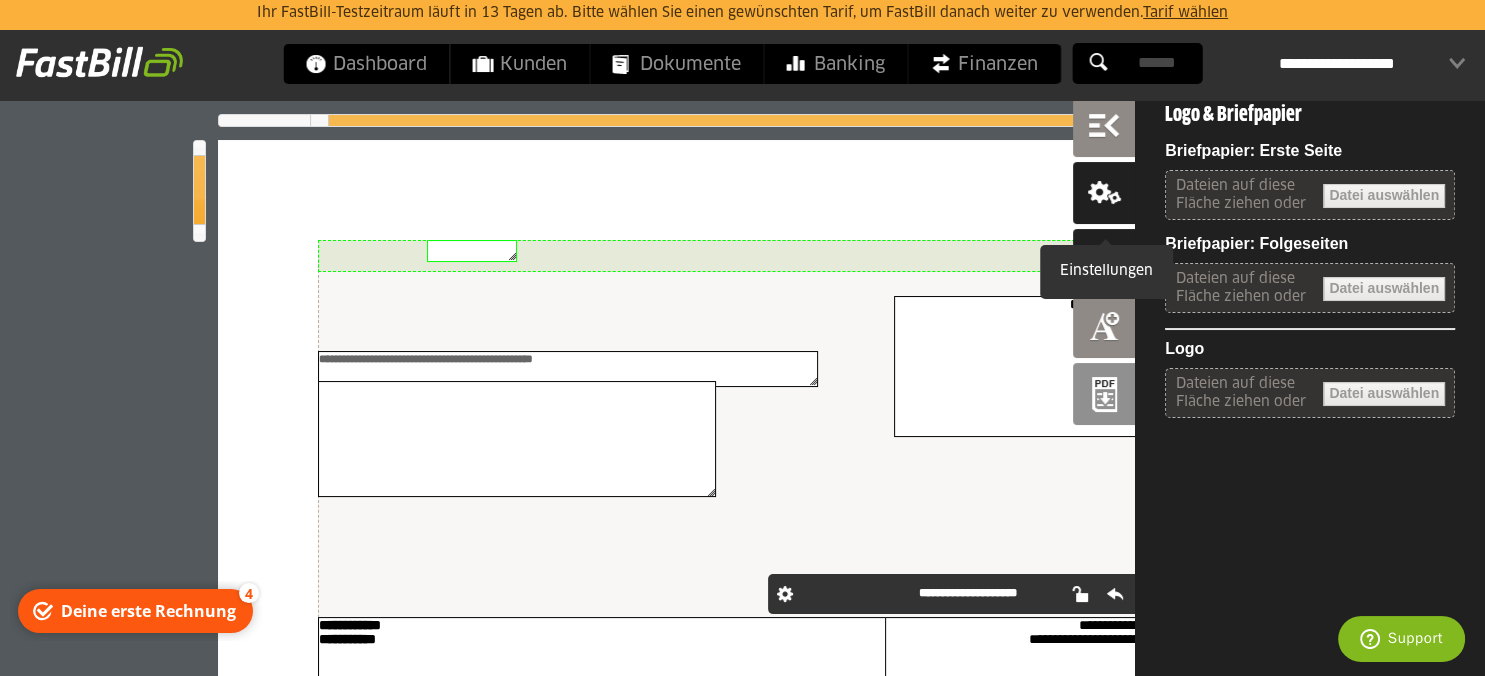 click at bounding box center [1104, 193] 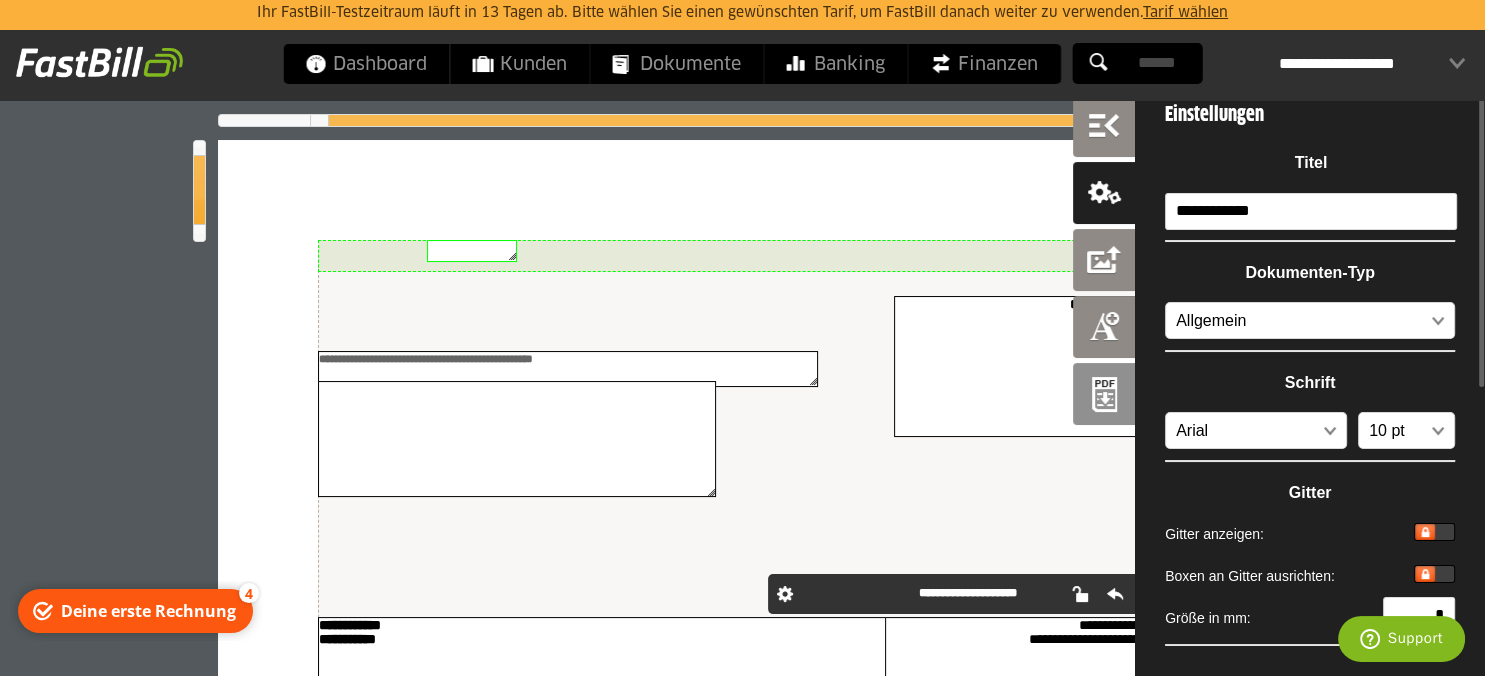 click on "**********" at bounding box center [1311, 211] 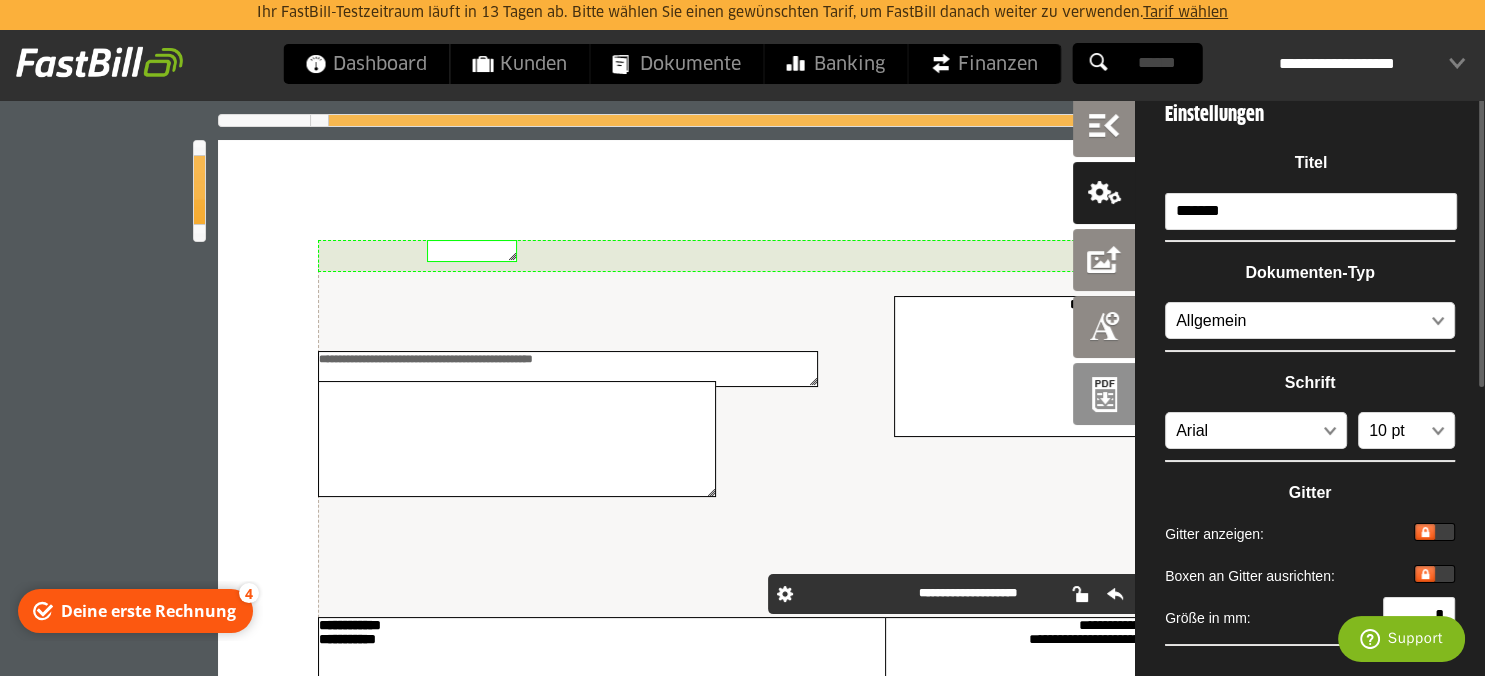 click on "*******" at bounding box center (1311, 211) 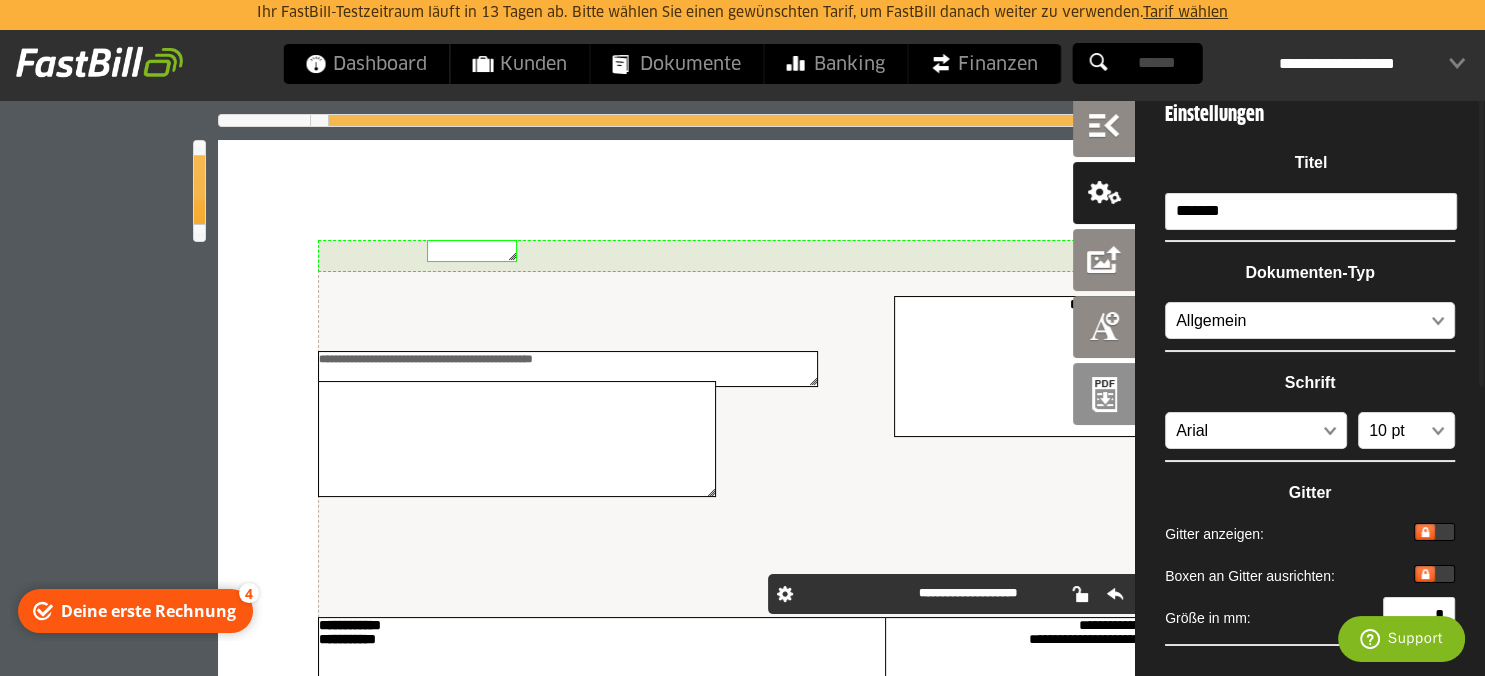 click on "*******" at bounding box center [1311, 211] 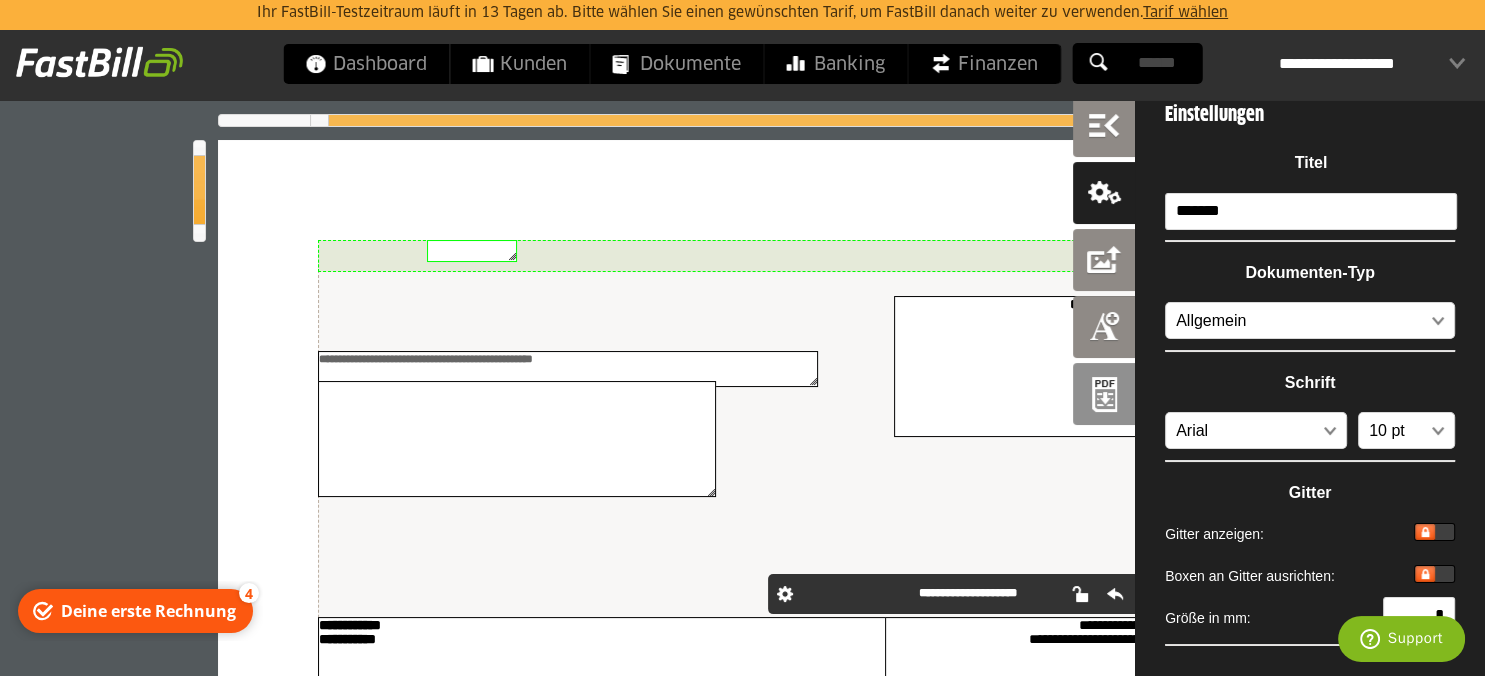 type on "*******" 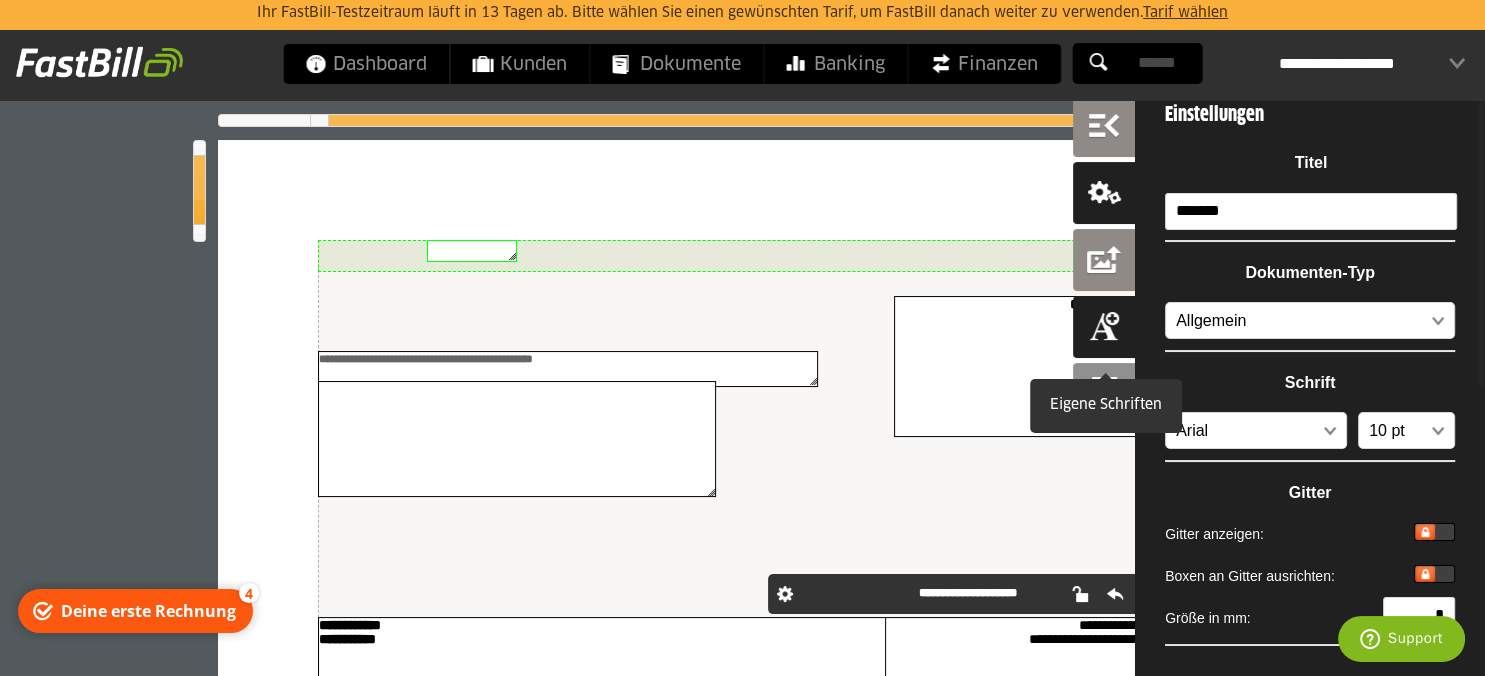 click at bounding box center [1104, 327] 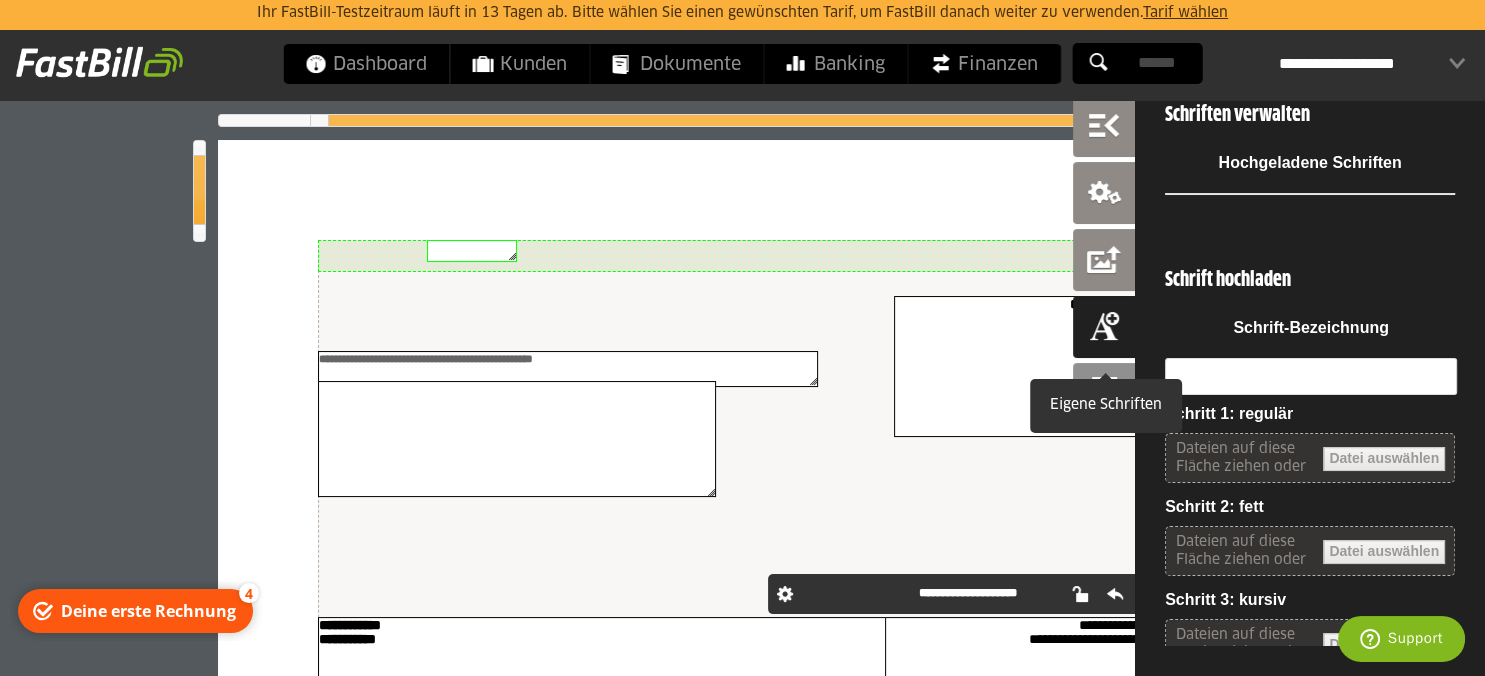 click at bounding box center [1104, 327] 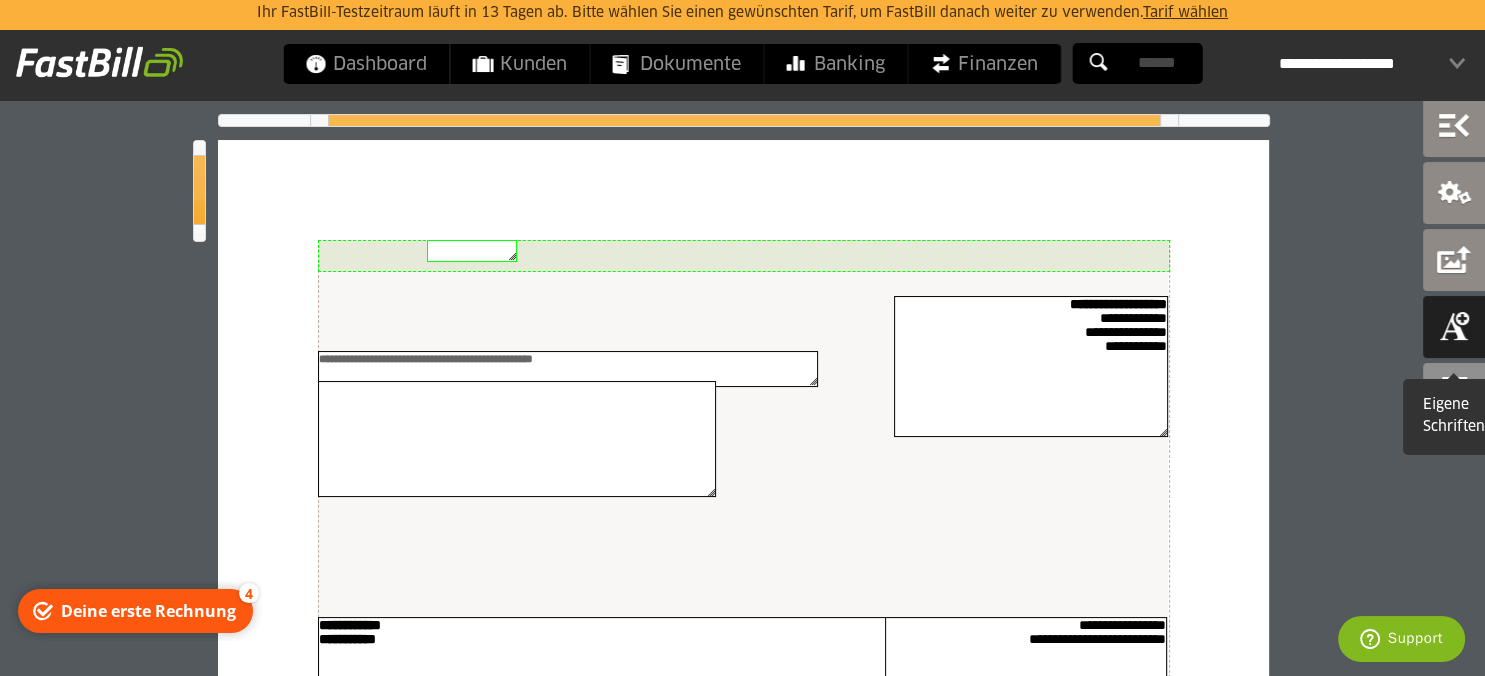 click at bounding box center [1454, 327] 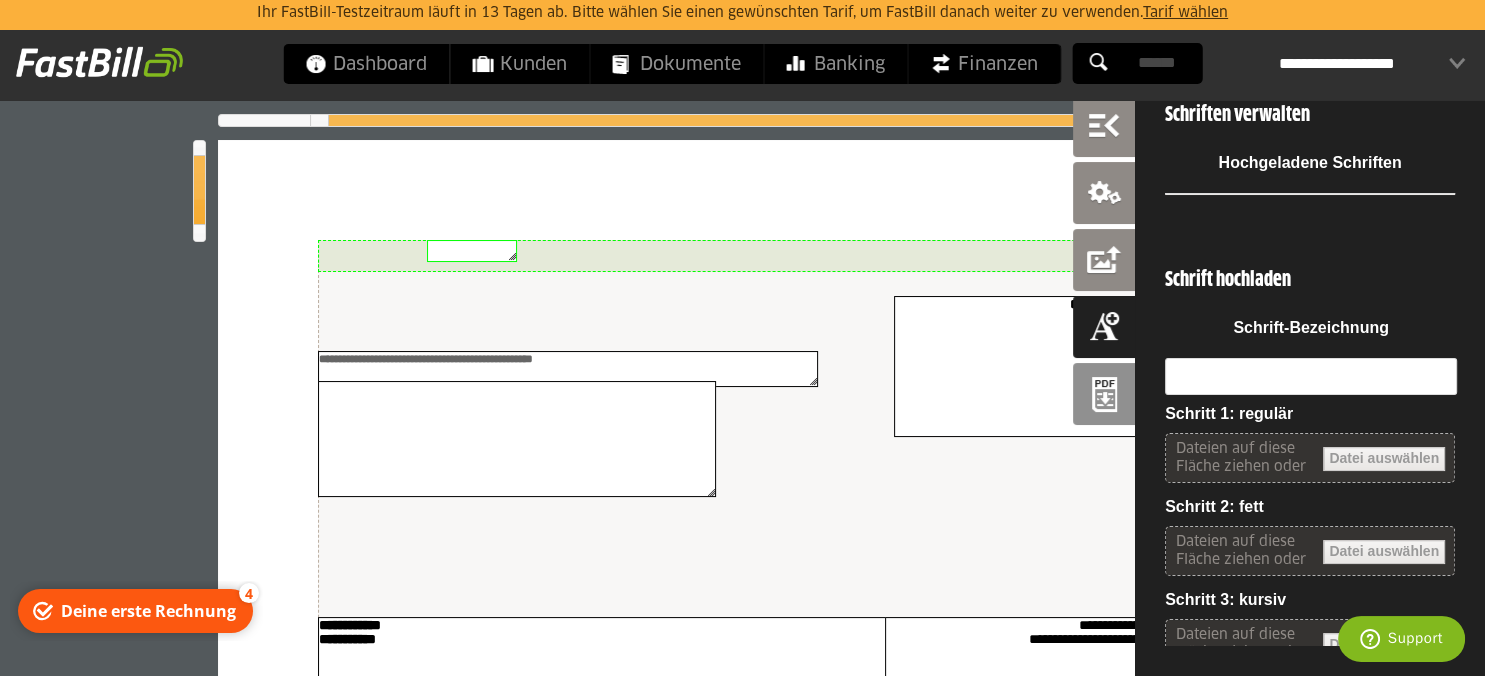 click at bounding box center [328, 612] 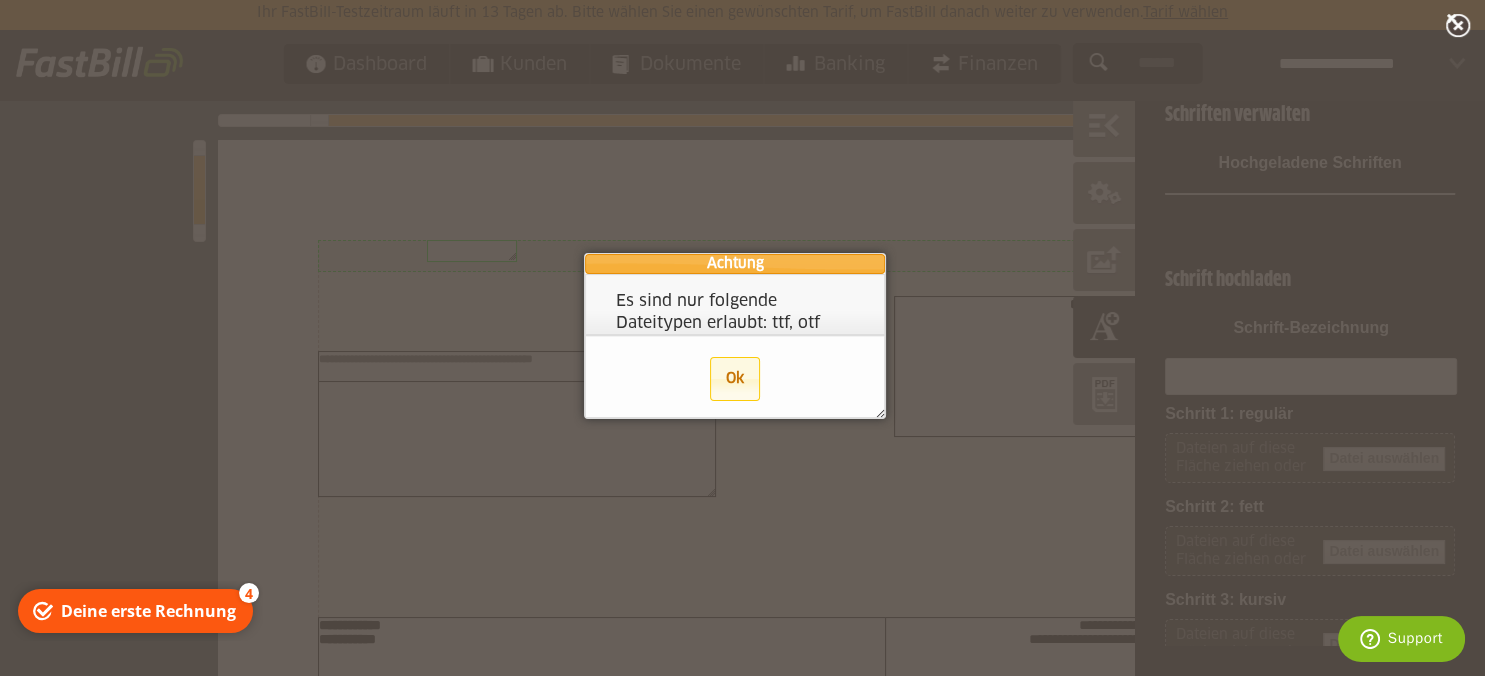 click on "Ok" at bounding box center [735, 379] 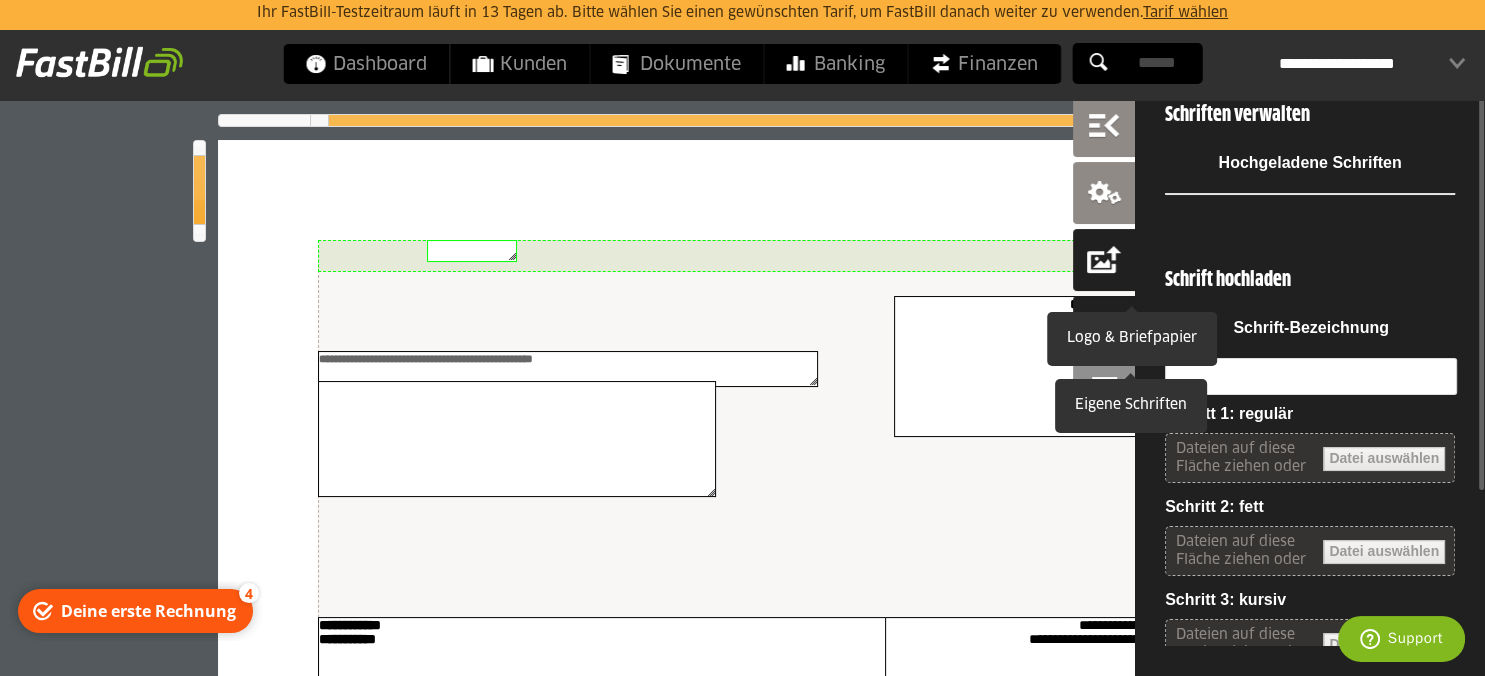 click at bounding box center (1104, 260) 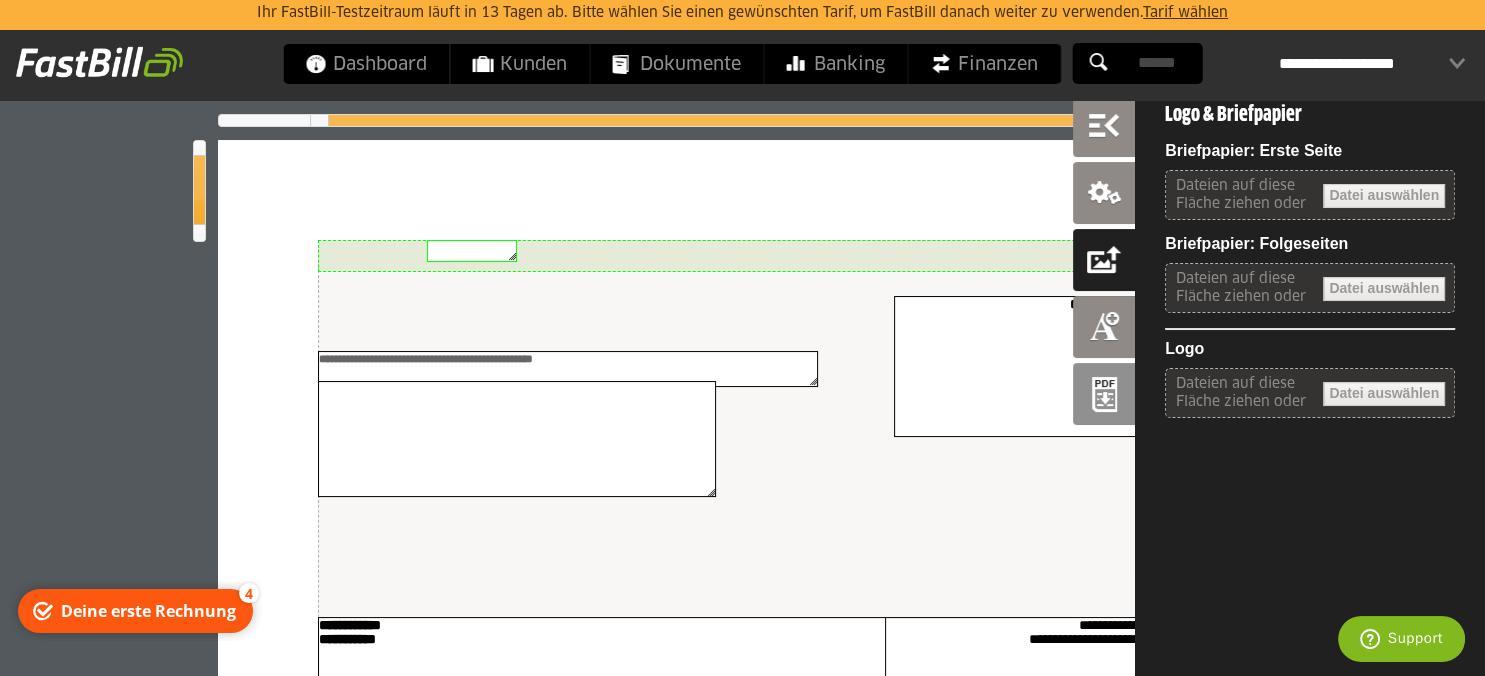 click at bounding box center (328, 454) 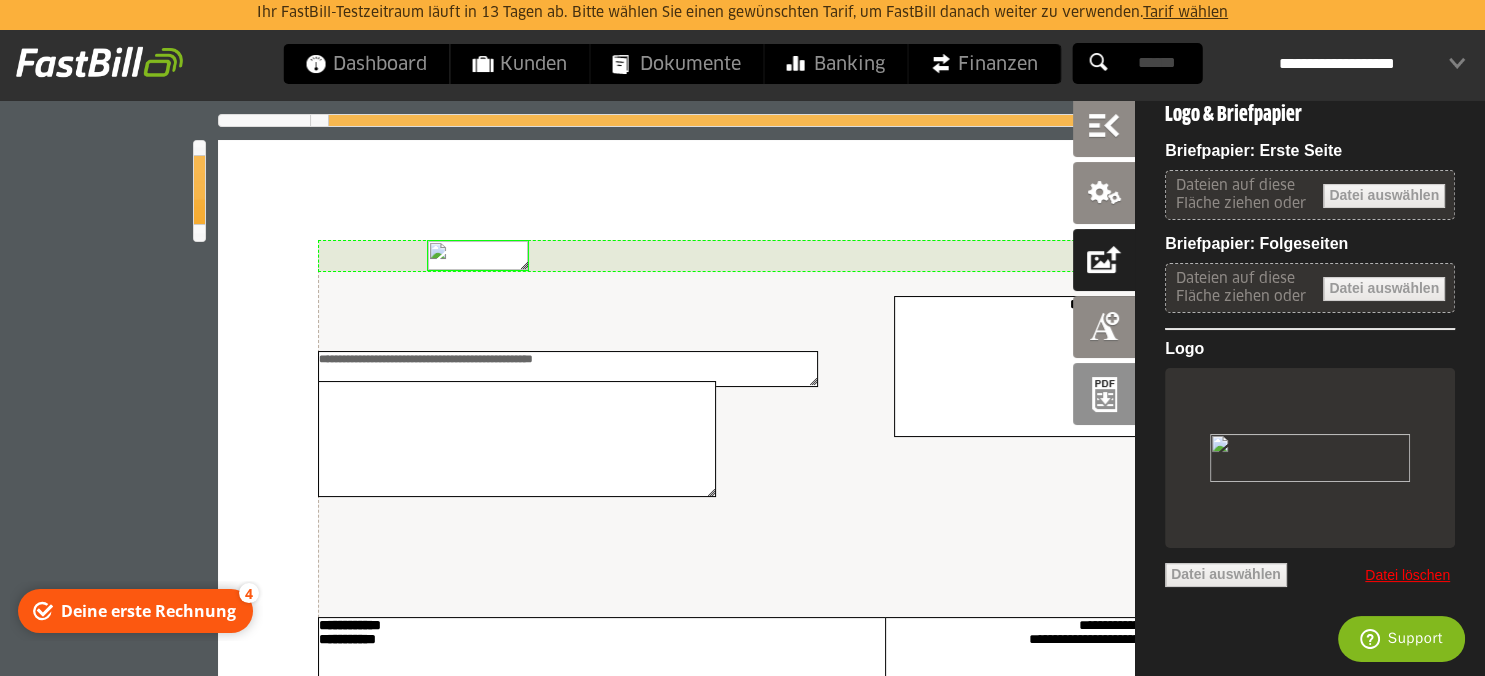drag, startPoint x: 498, startPoint y: 247, endPoint x: 520, endPoint y: 259, distance: 25.059929 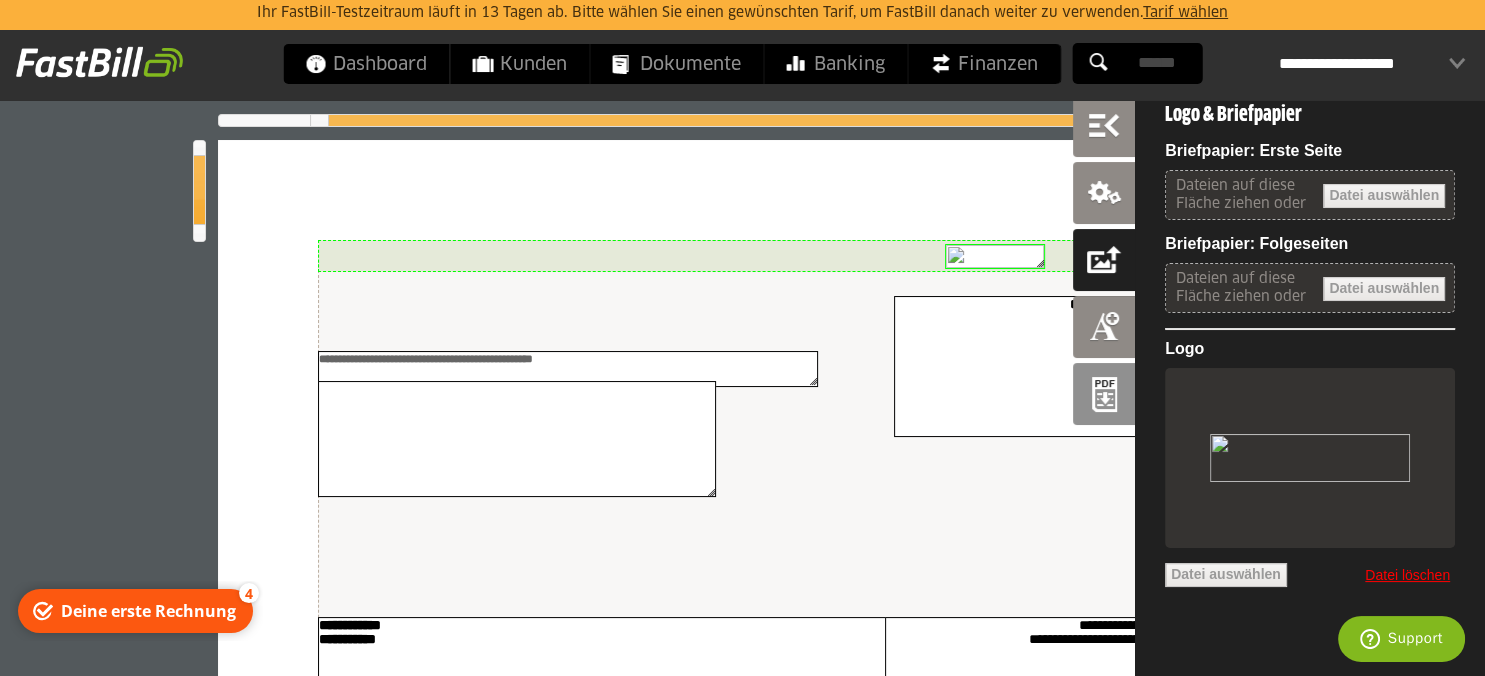 drag, startPoint x: 480, startPoint y: 248, endPoint x: 998, endPoint y: 253, distance: 518.0241 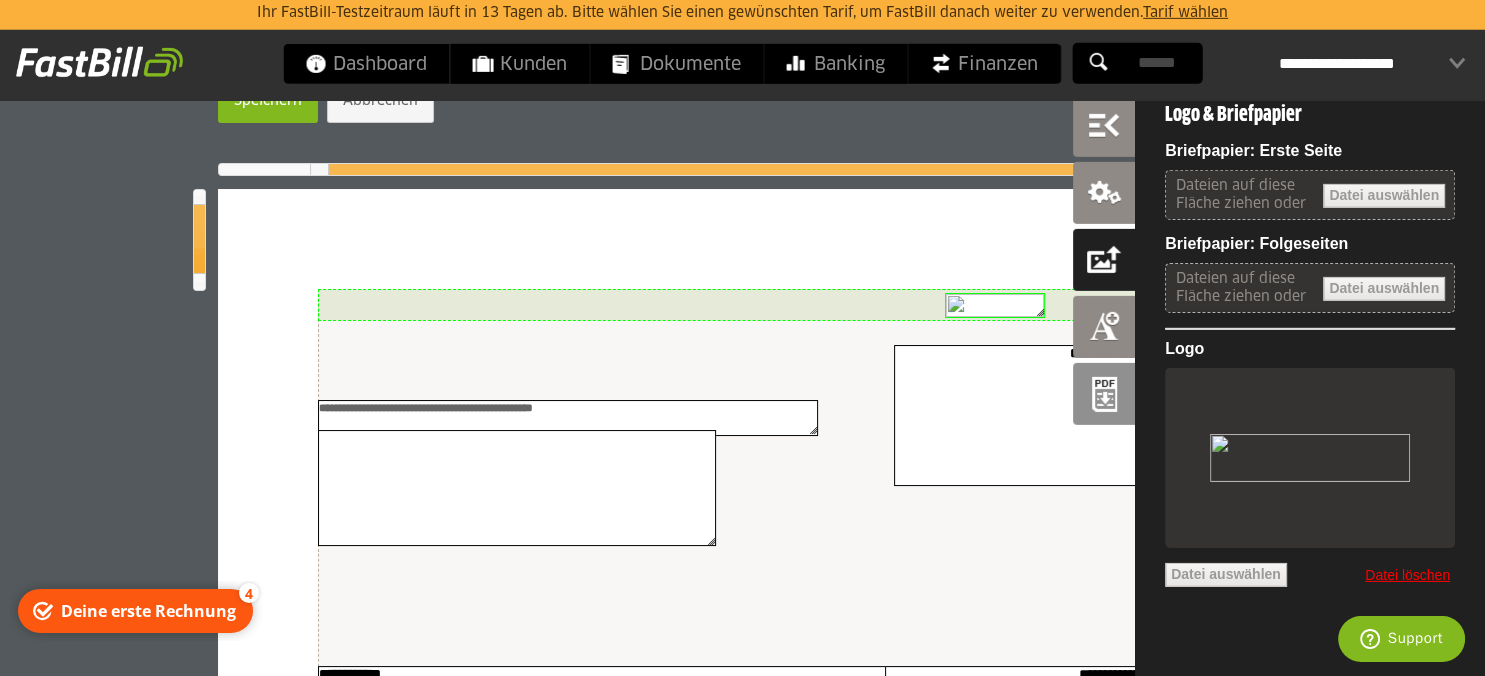 scroll, scrollTop: 0, scrollLeft: 0, axis: both 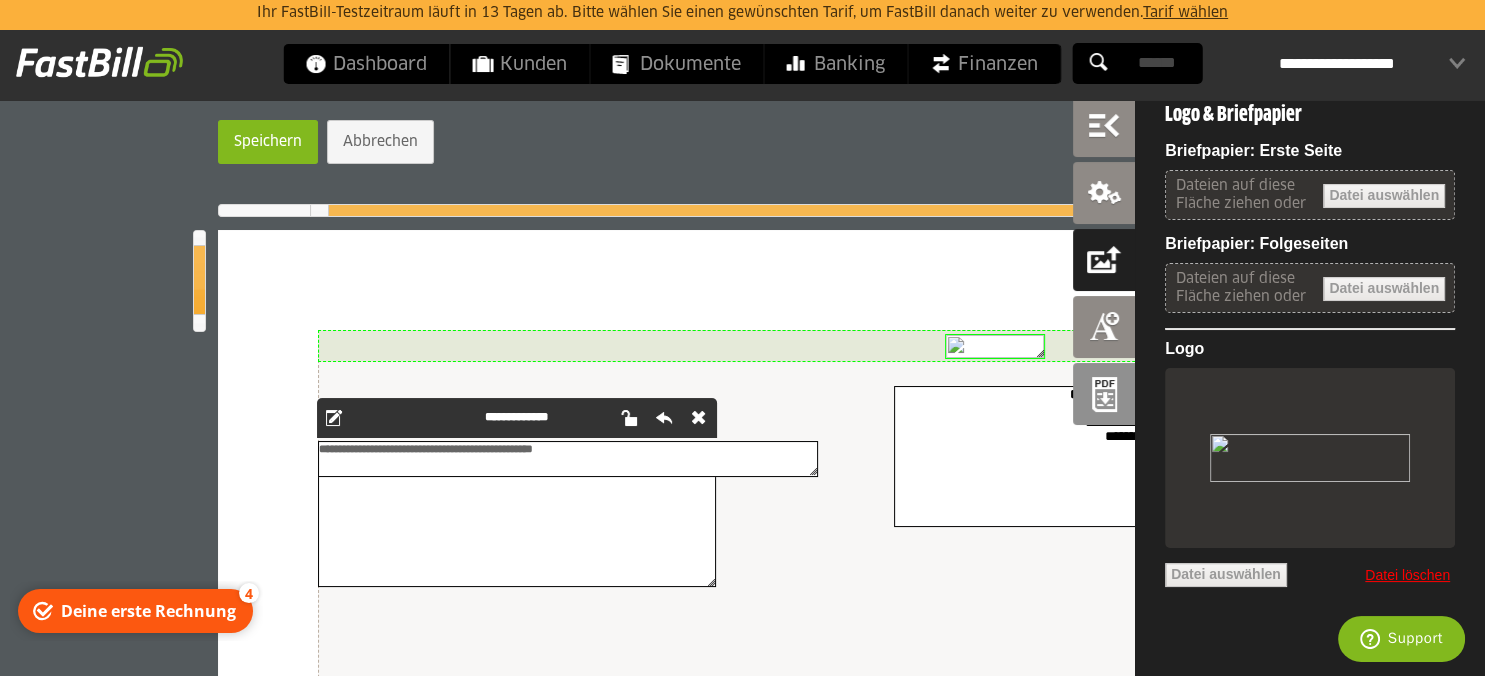 click on "**********" at bounding box center [568, 458] 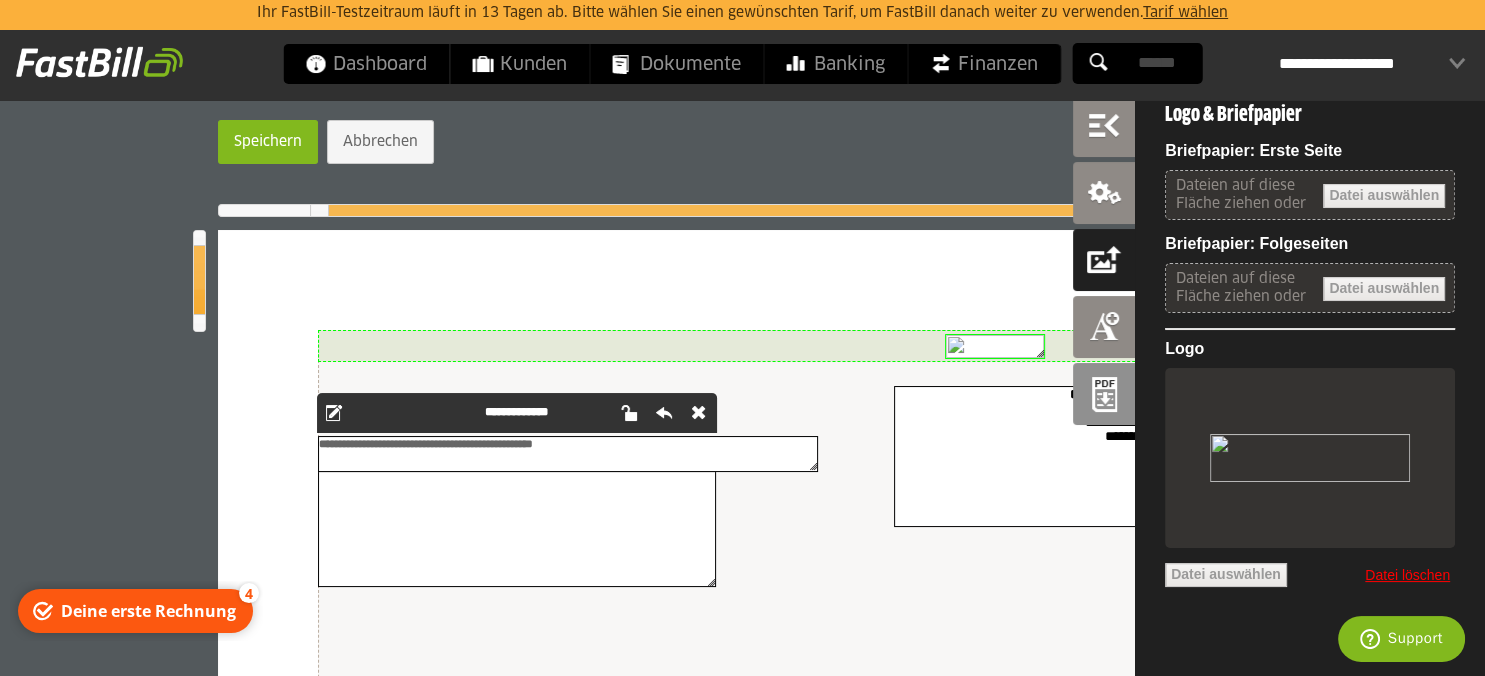 click on "**********" at bounding box center (426, 443) 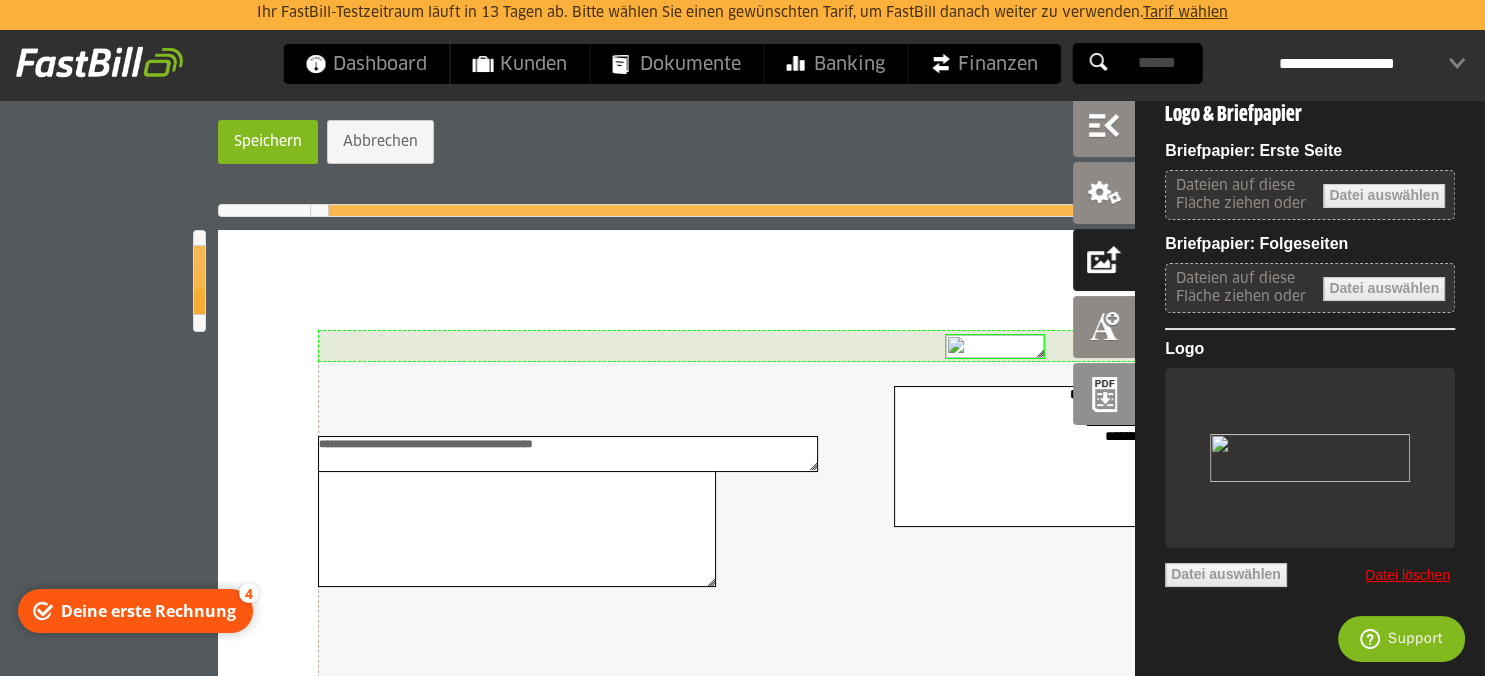 click on "**********" at bounding box center [426, 443] 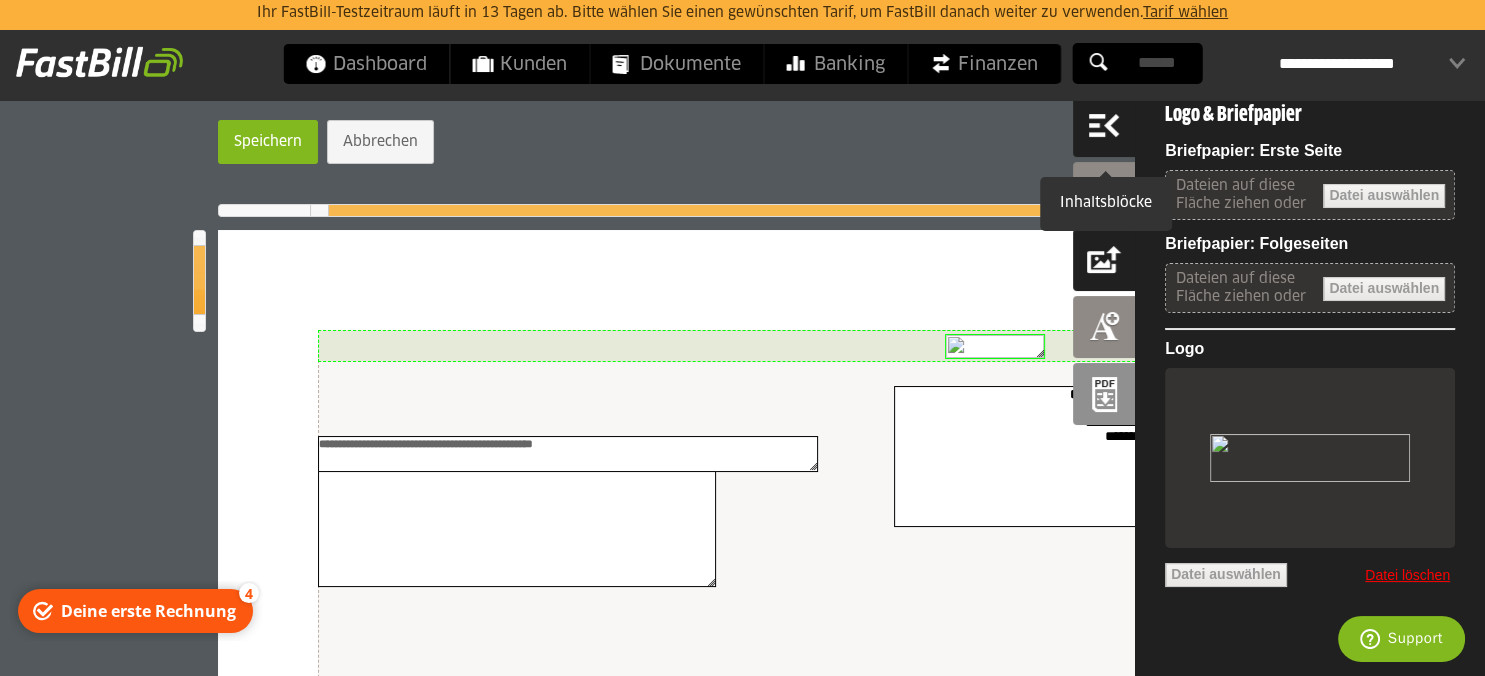 click at bounding box center [1104, 126] 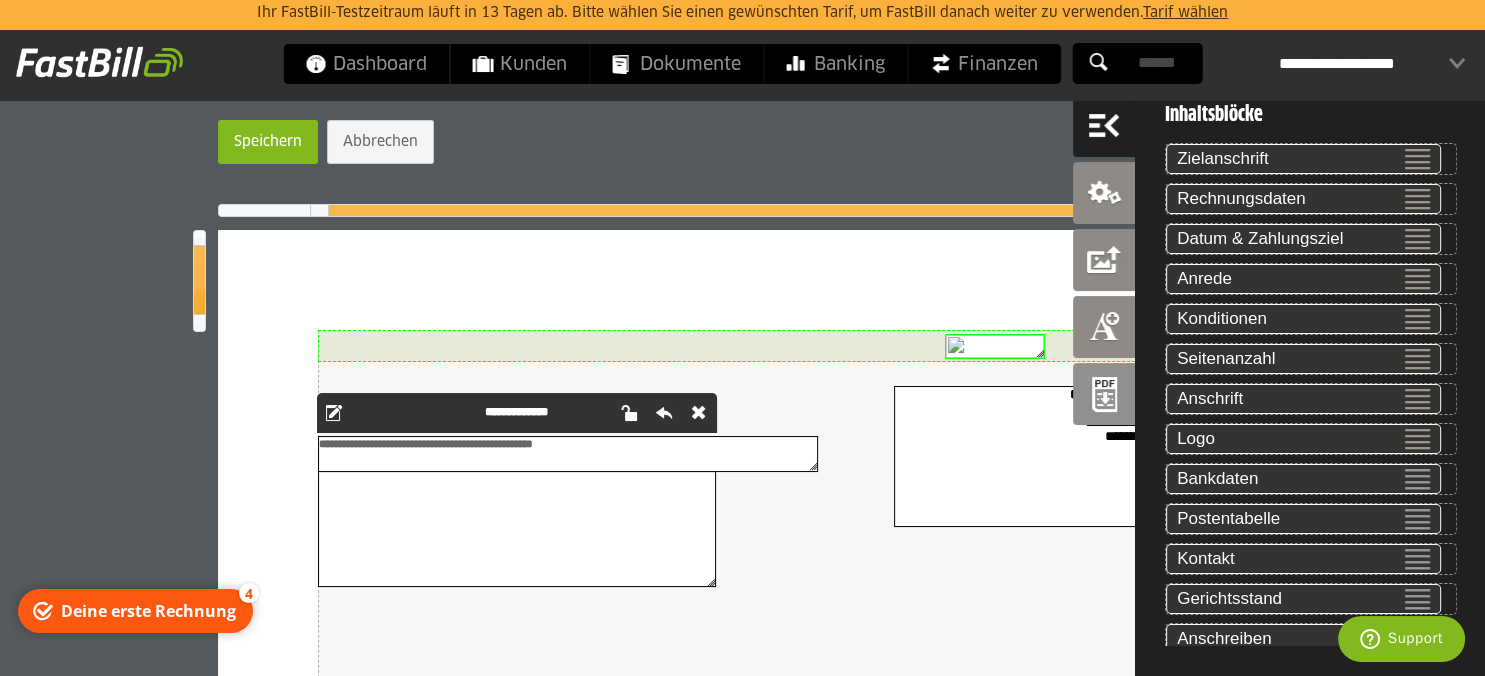 click on "**********" at bounding box center (426, 443) 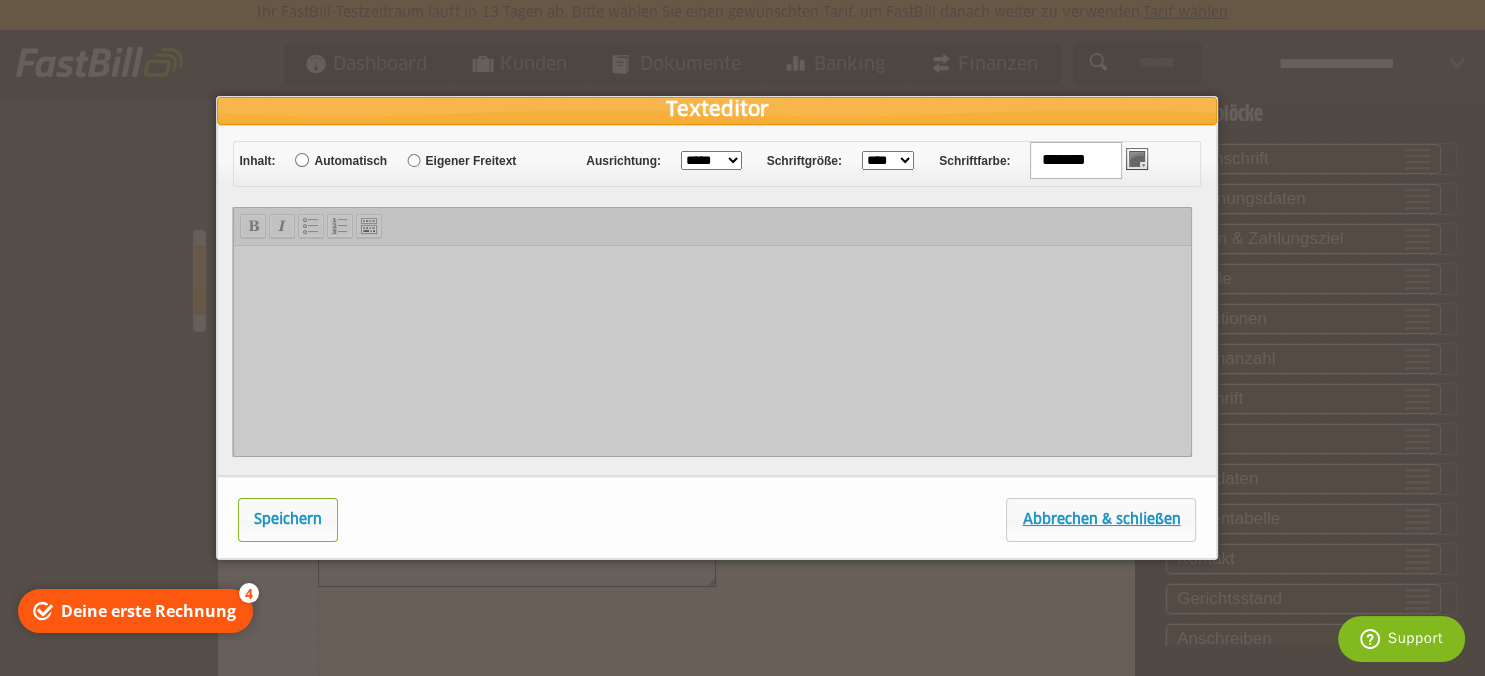 click at bounding box center (712, 332) 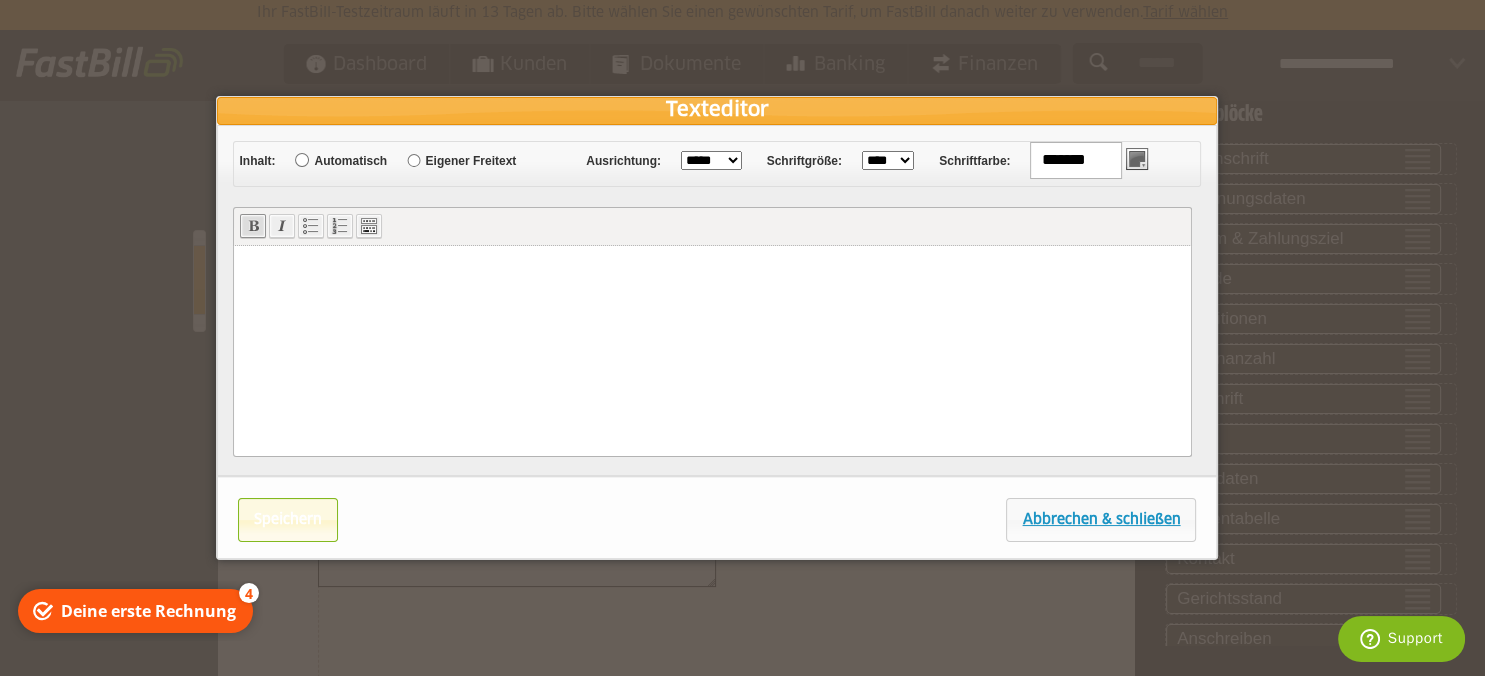 click on "Speichern" at bounding box center (288, 520) 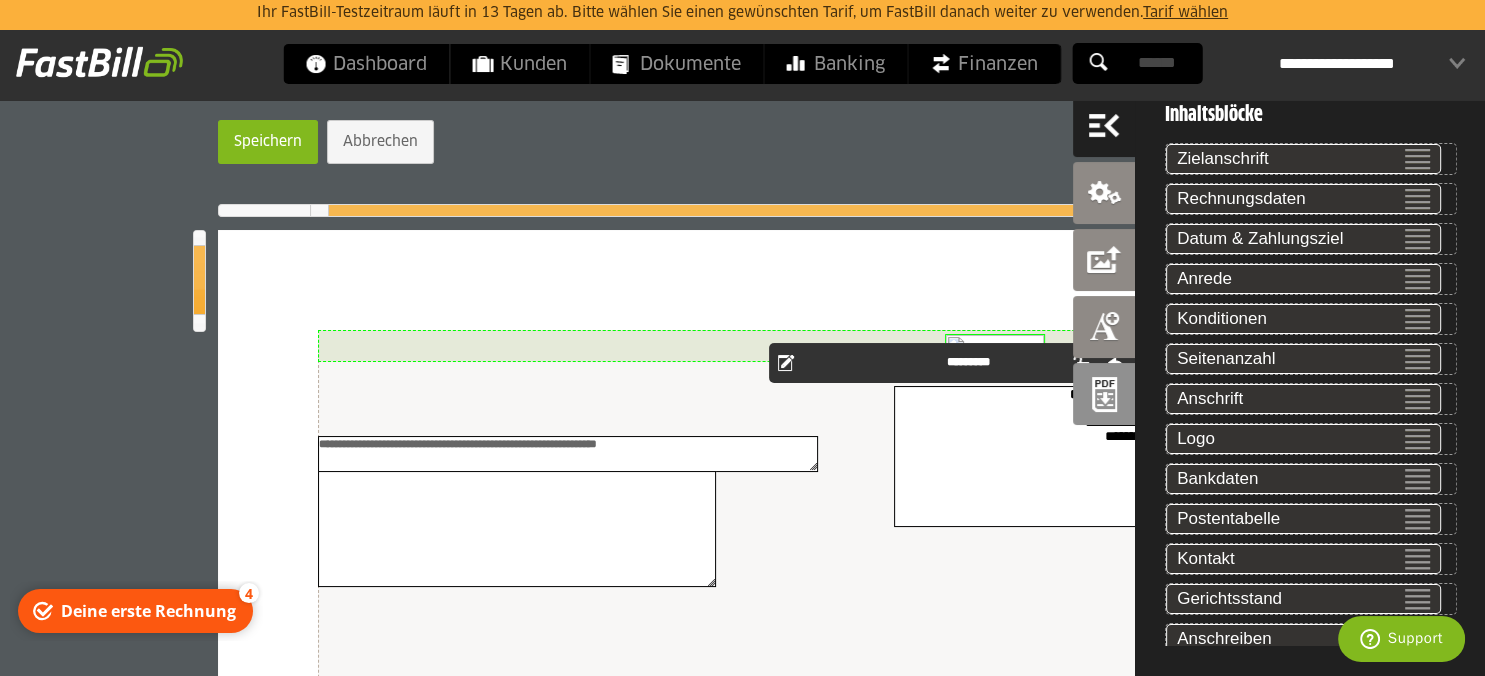 click on "**********" at bounding box center (1031, 456) 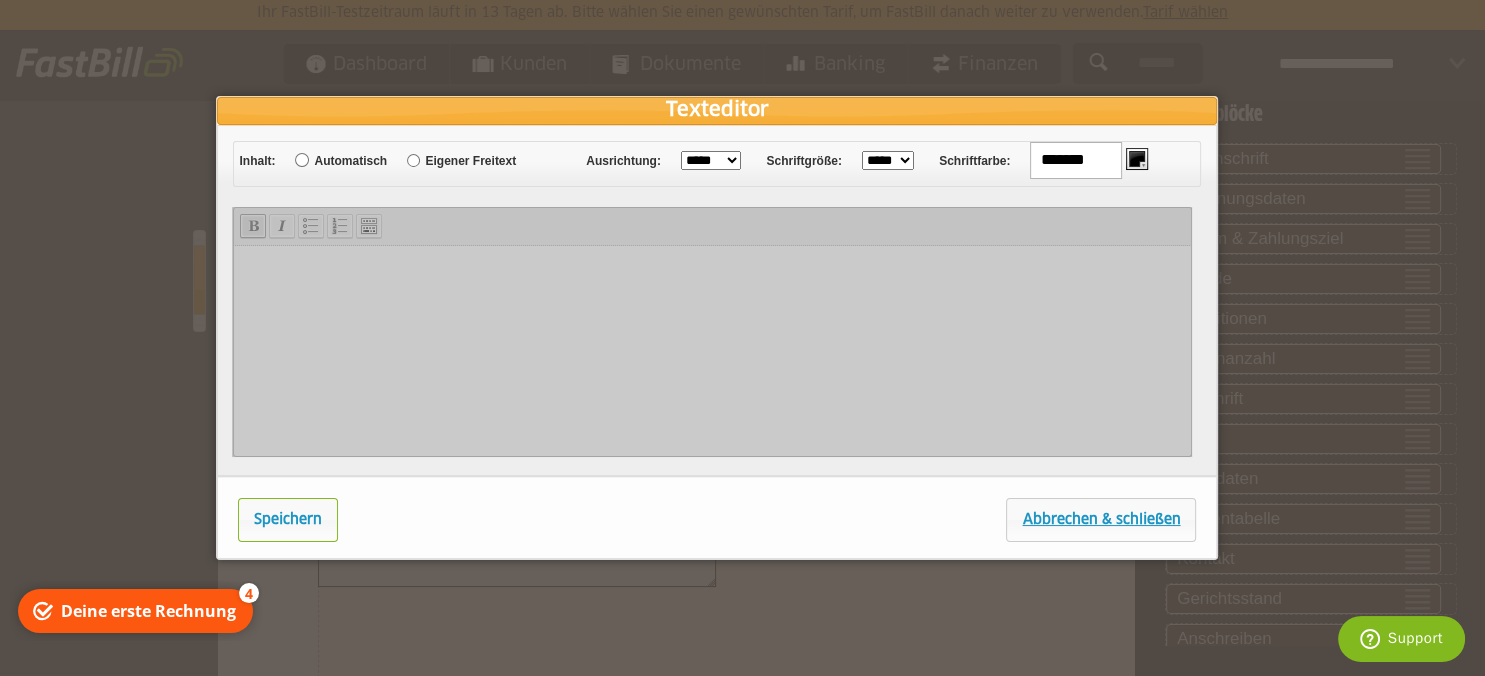 click at bounding box center (712, 332) 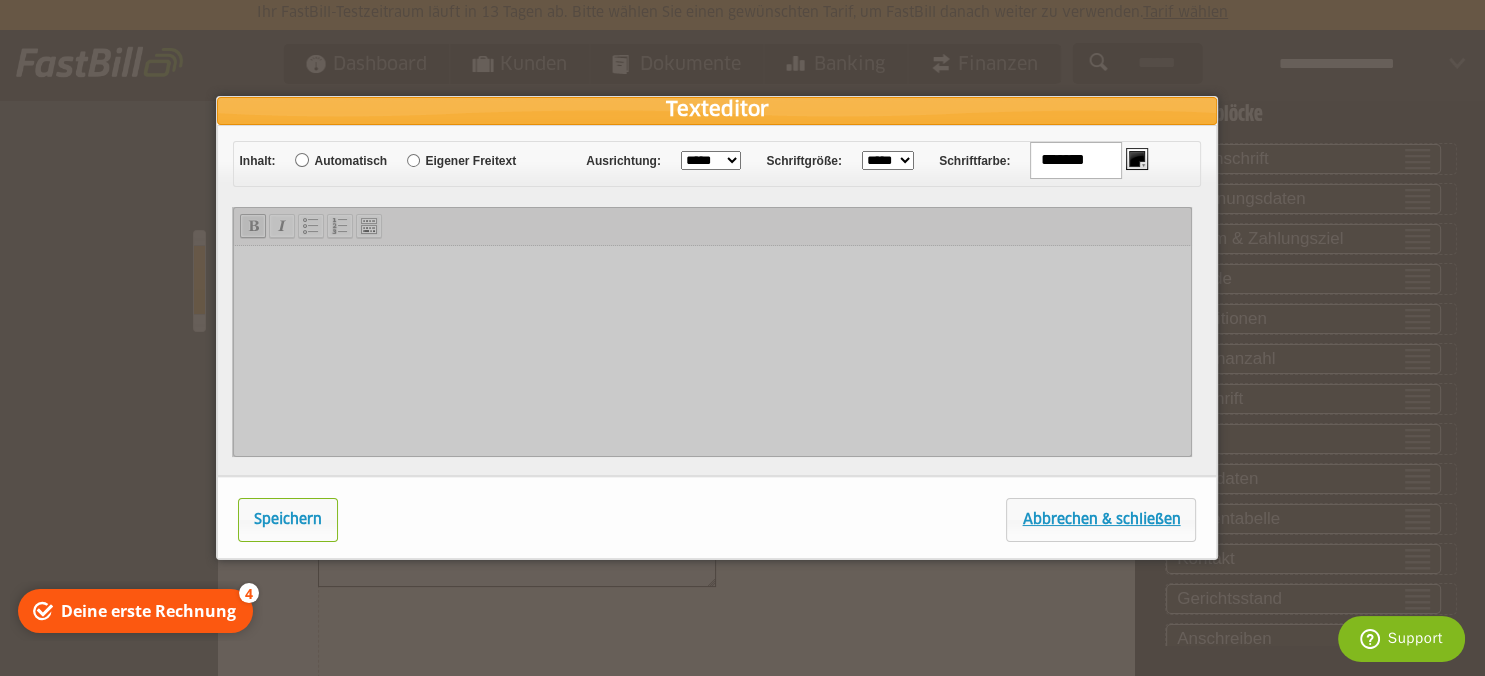 click on "Eigener Freitext" at bounding box center [470, 161] 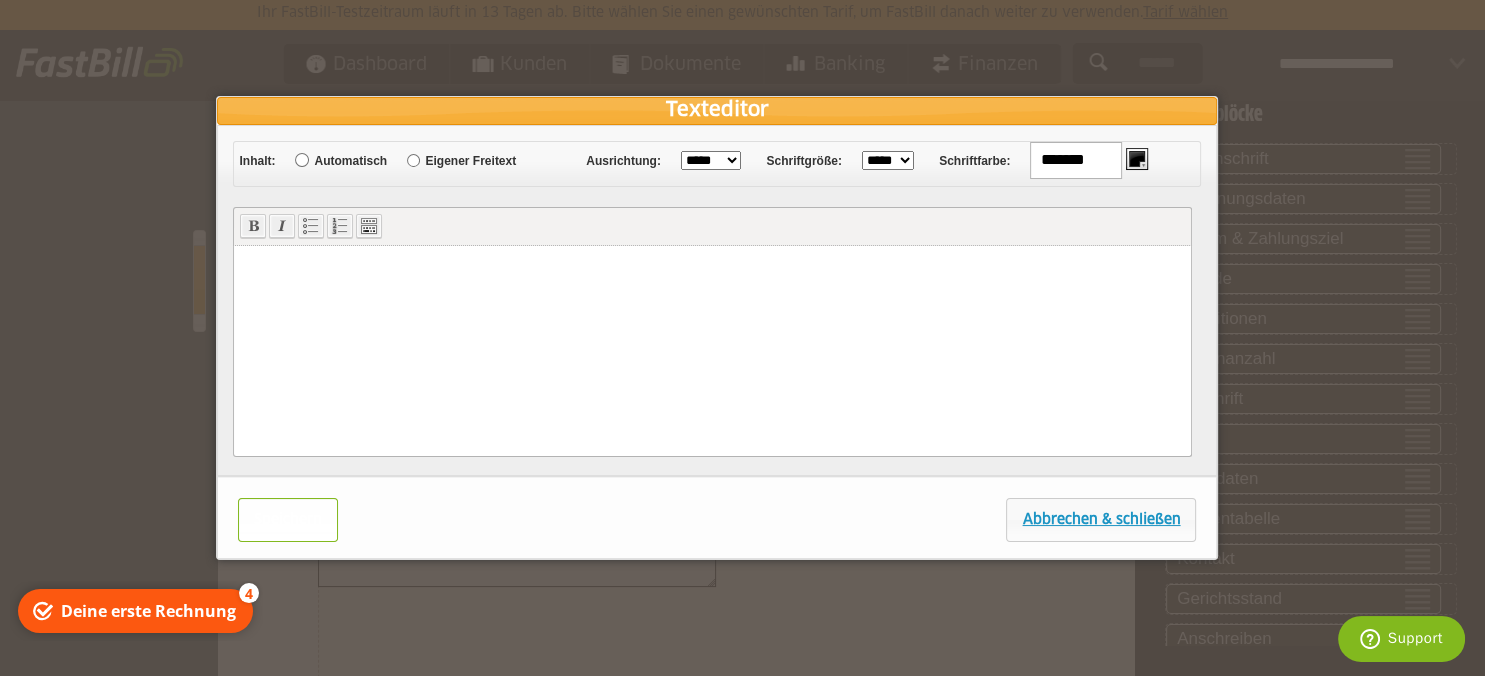 click on "Speichern" at bounding box center (288, 520) 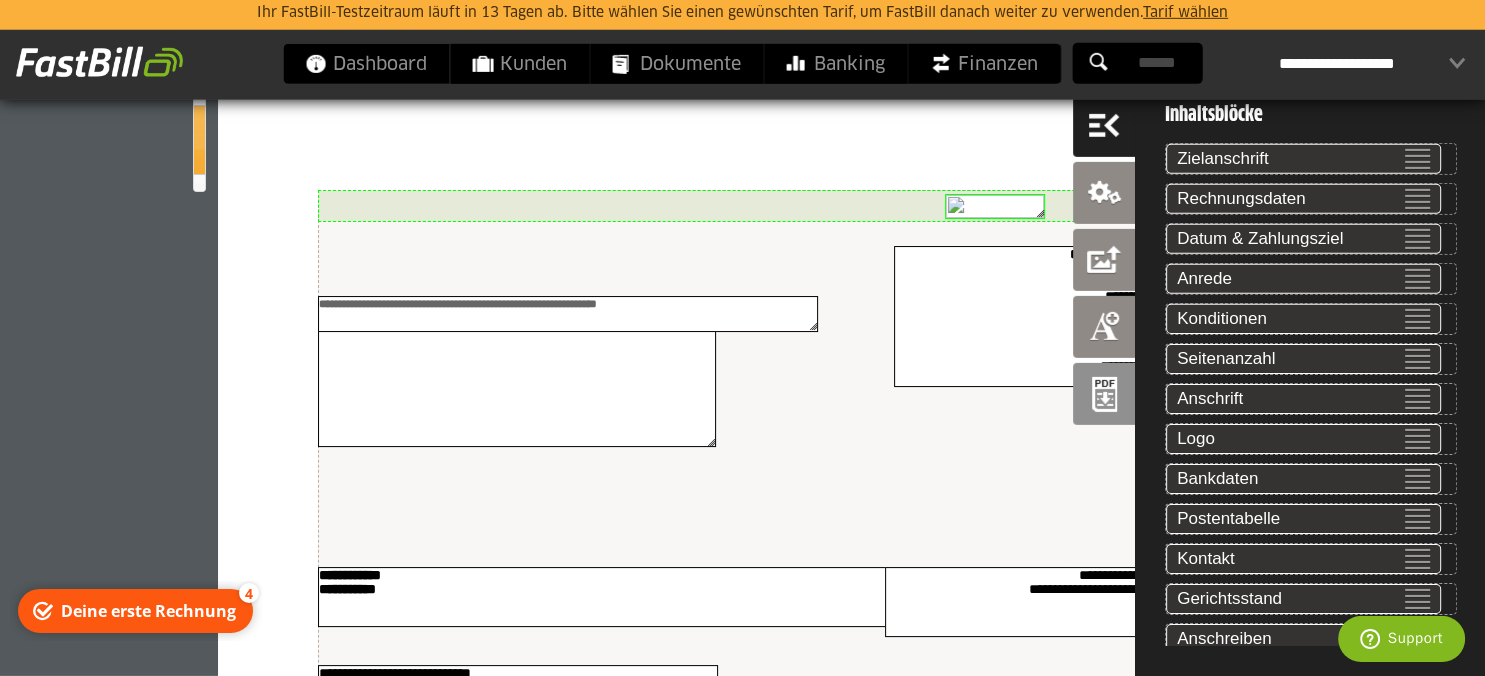 scroll, scrollTop: 0, scrollLeft: 0, axis: both 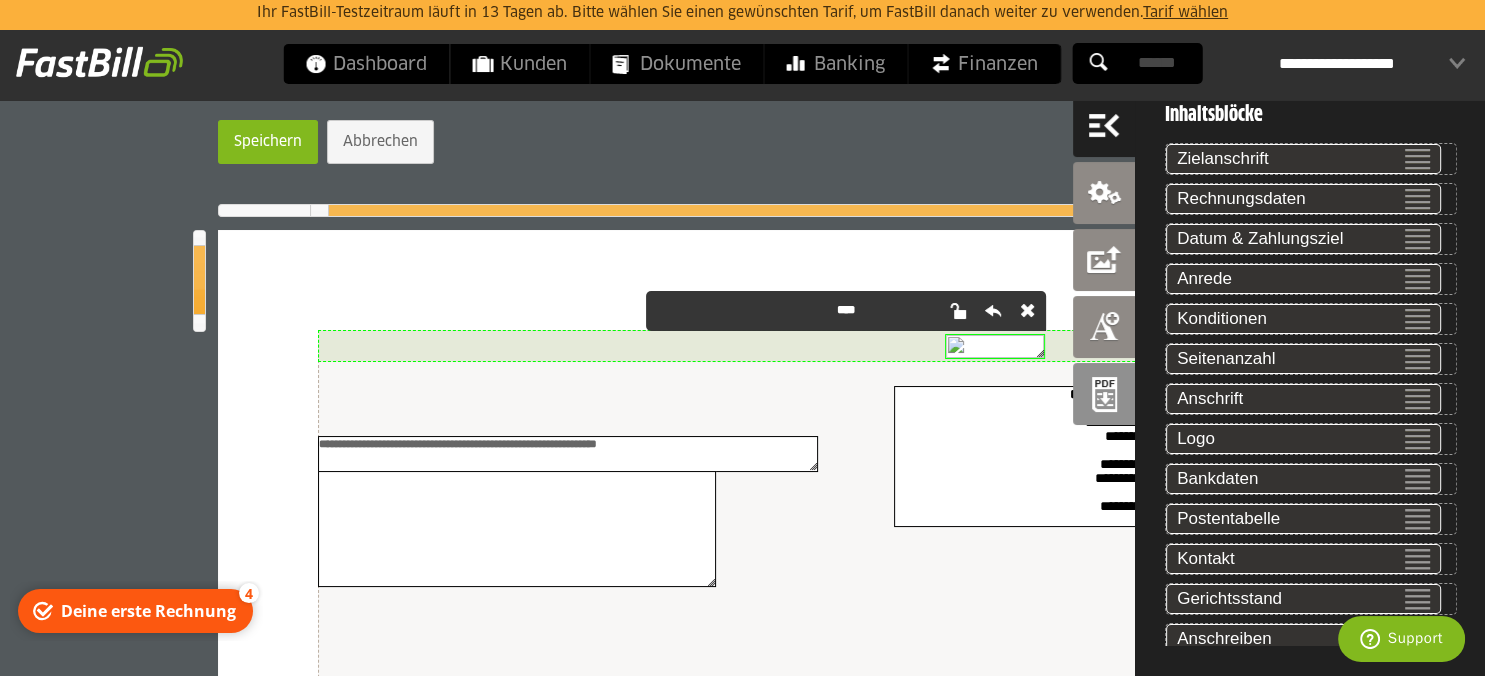 click at bounding box center (995, 346) 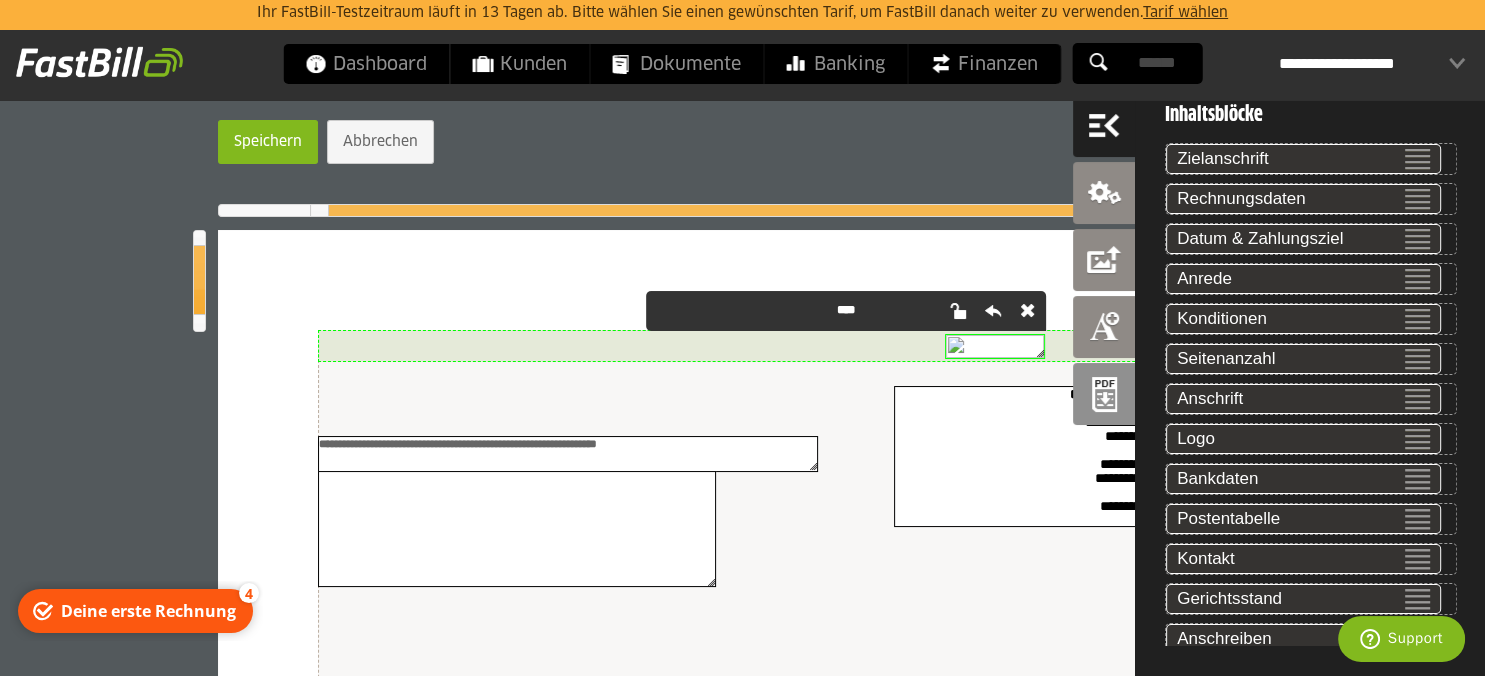 click at bounding box center [1028, 311] 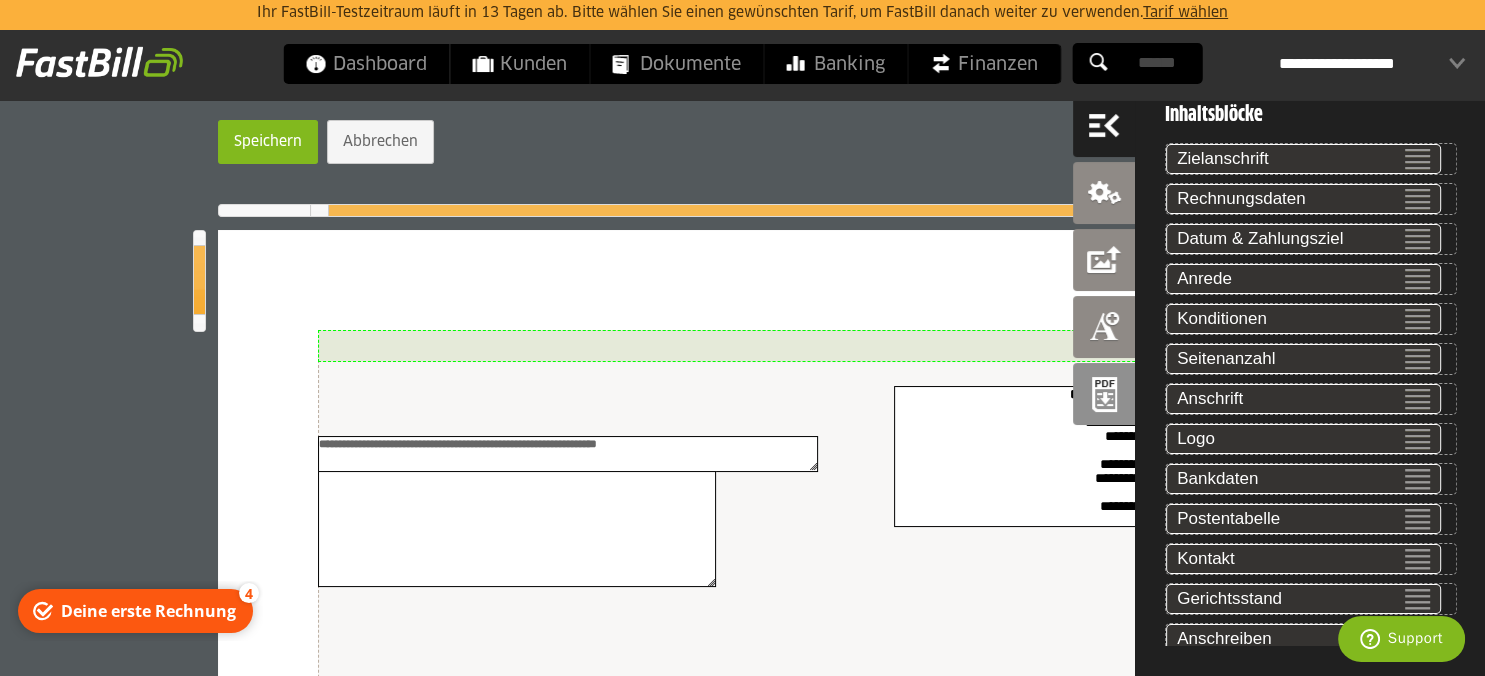 click on "**********" at bounding box center (743, 973) 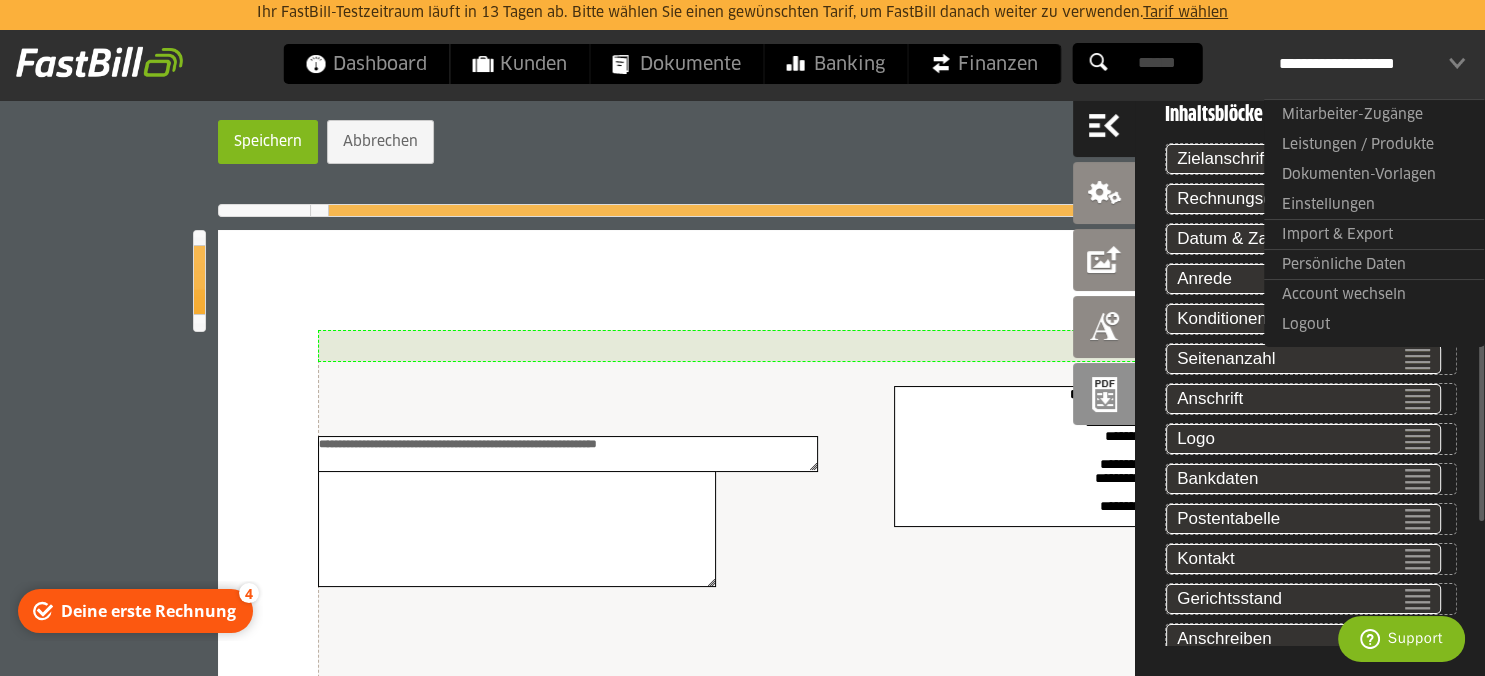 scroll, scrollTop: 76, scrollLeft: 0, axis: vertical 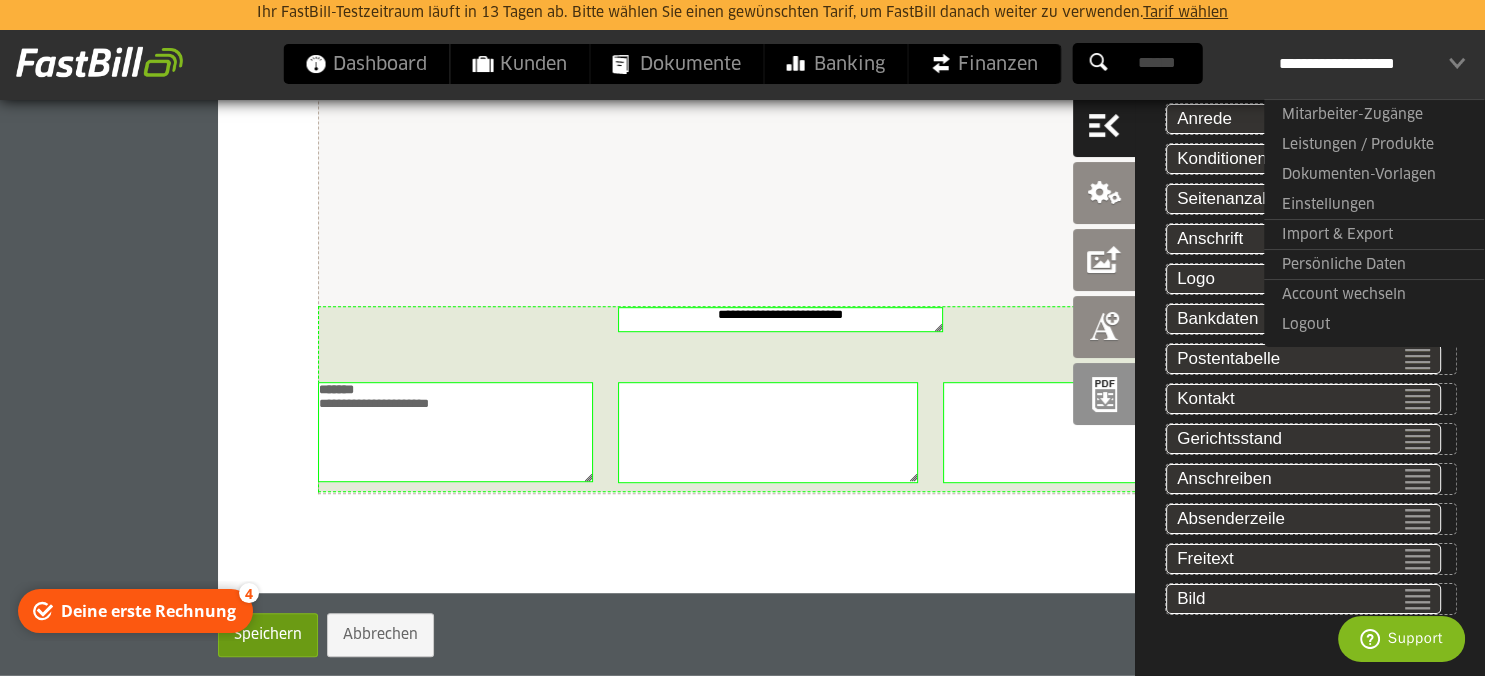 click on "Speichern" at bounding box center (268, 635) 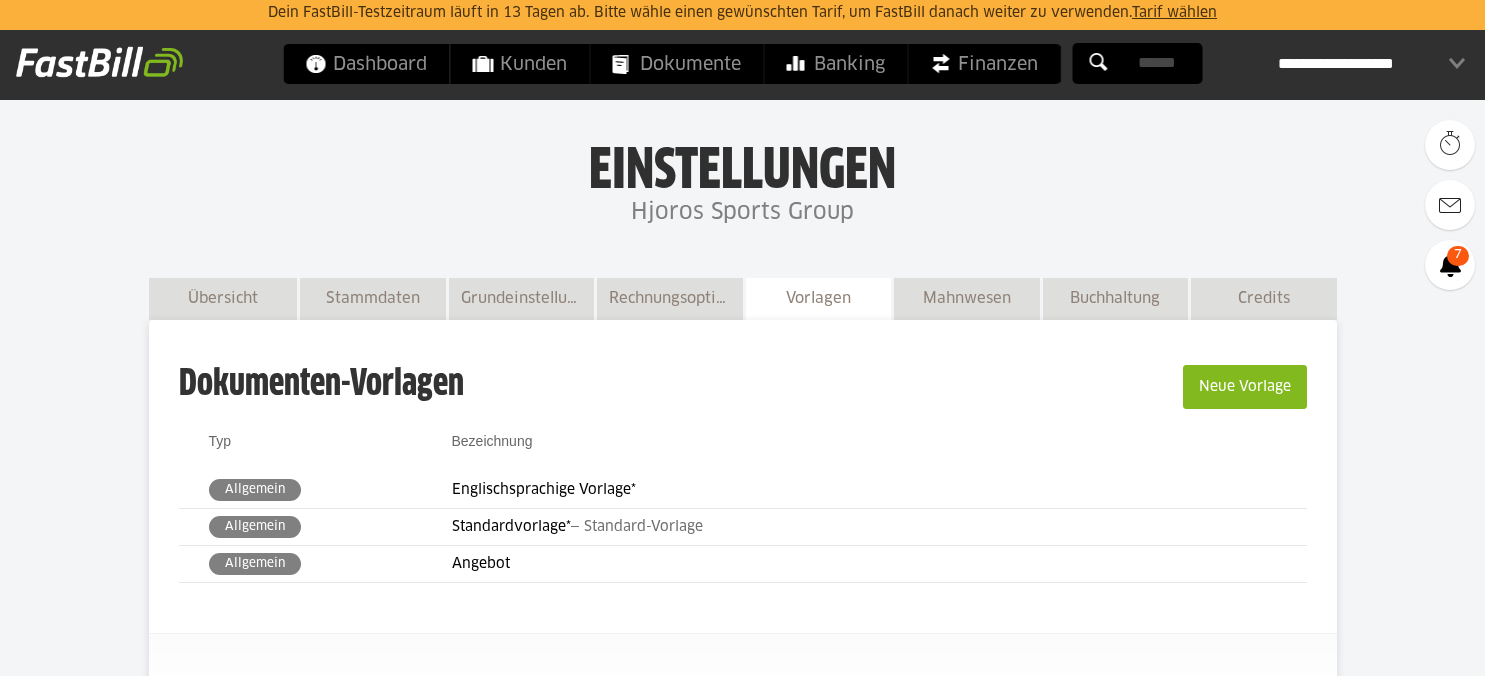 scroll, scrollTop: 0, scrollLeft: 0, axis: both 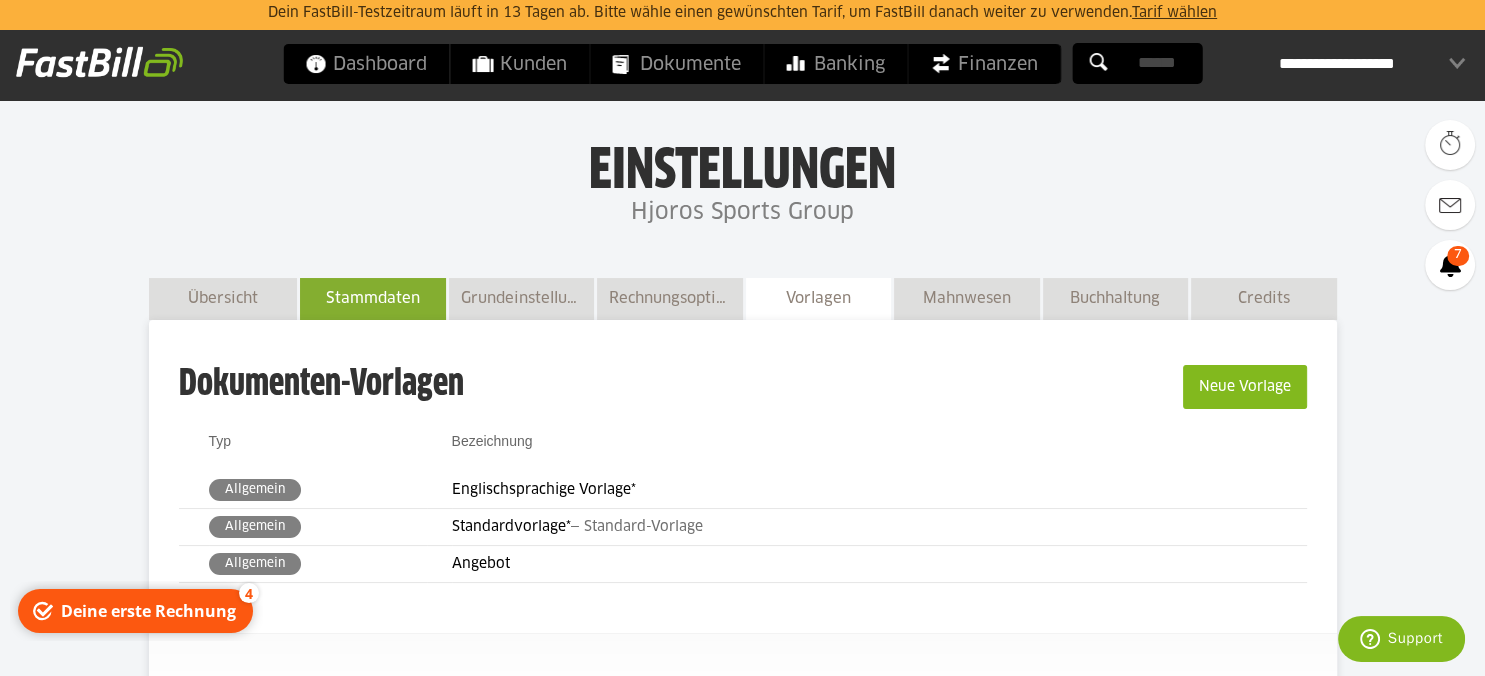 click on "Stammdaten" at bounding box center (373, 298) 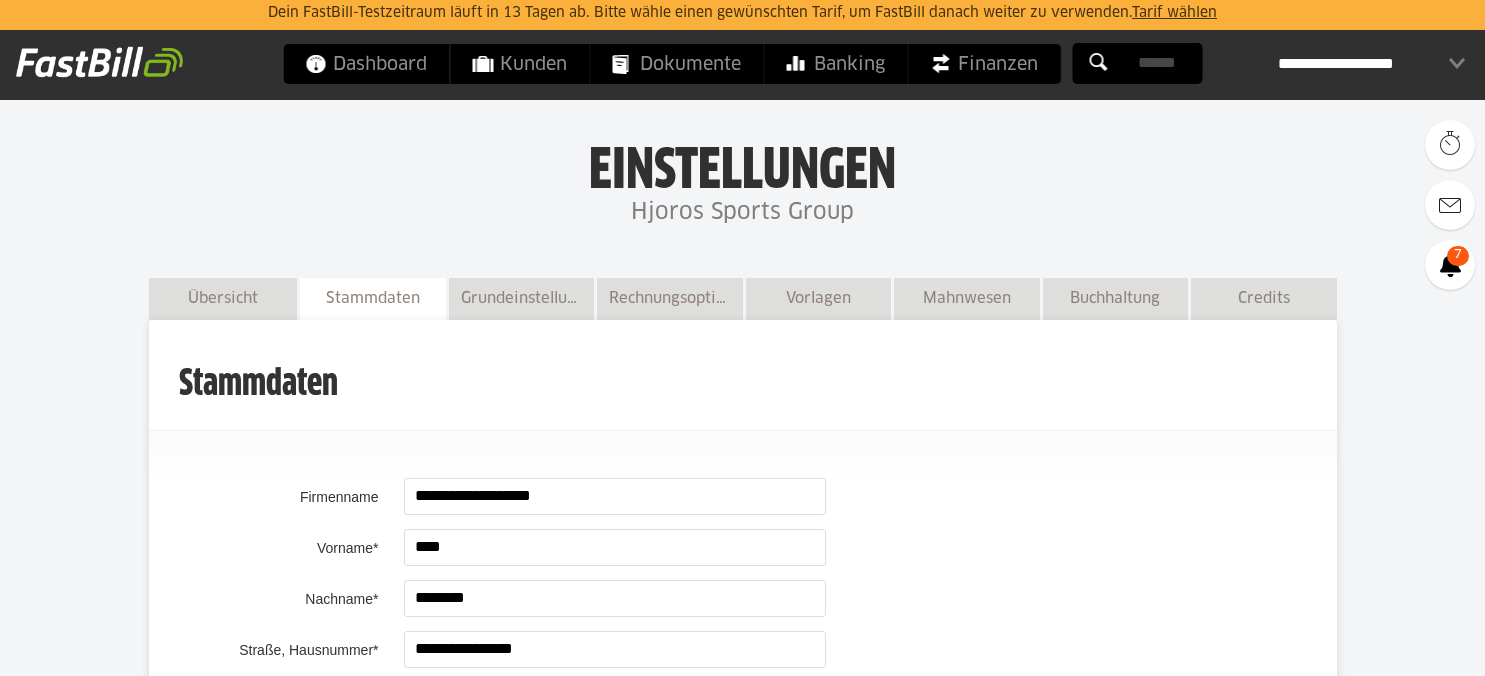 scroll, scrollTop: 422, scrollLeft: 0, axis: vertical 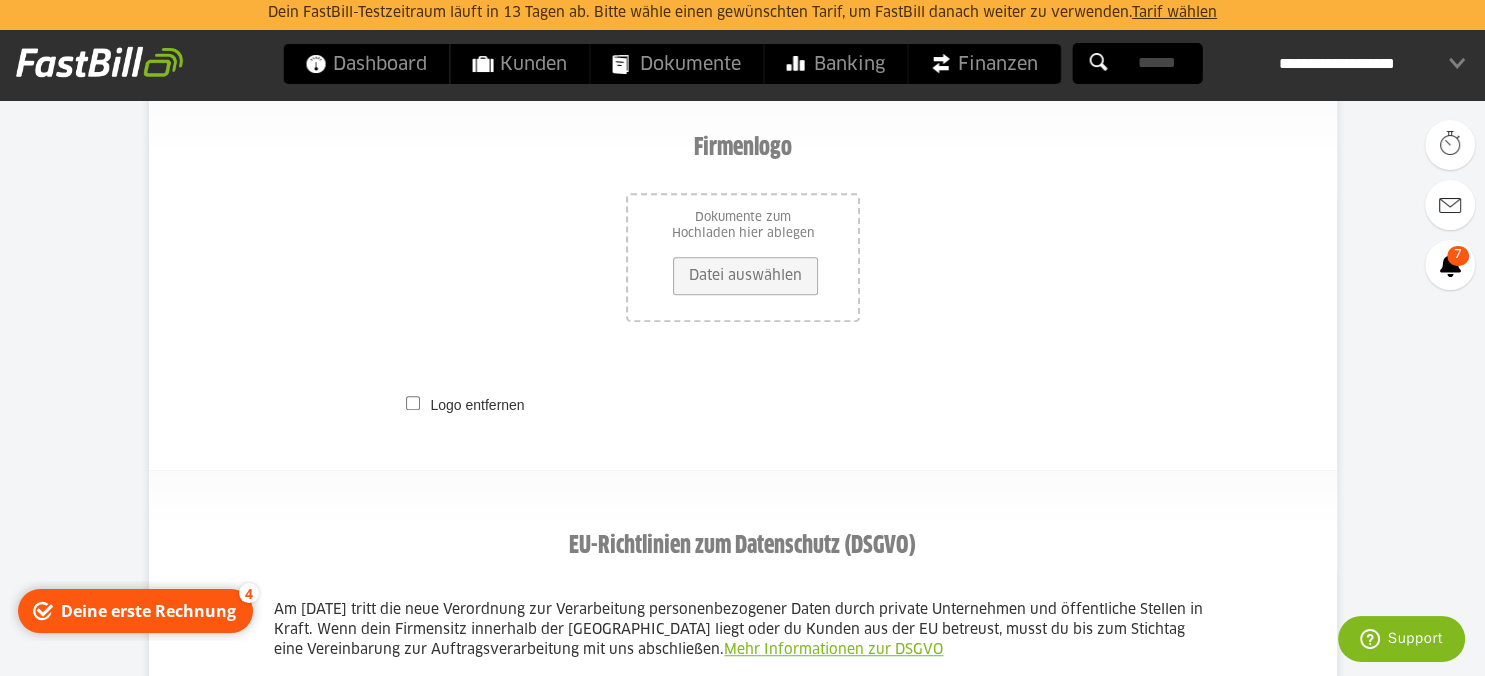 click on "Datei auswählen" at bounding box center [745, 276] 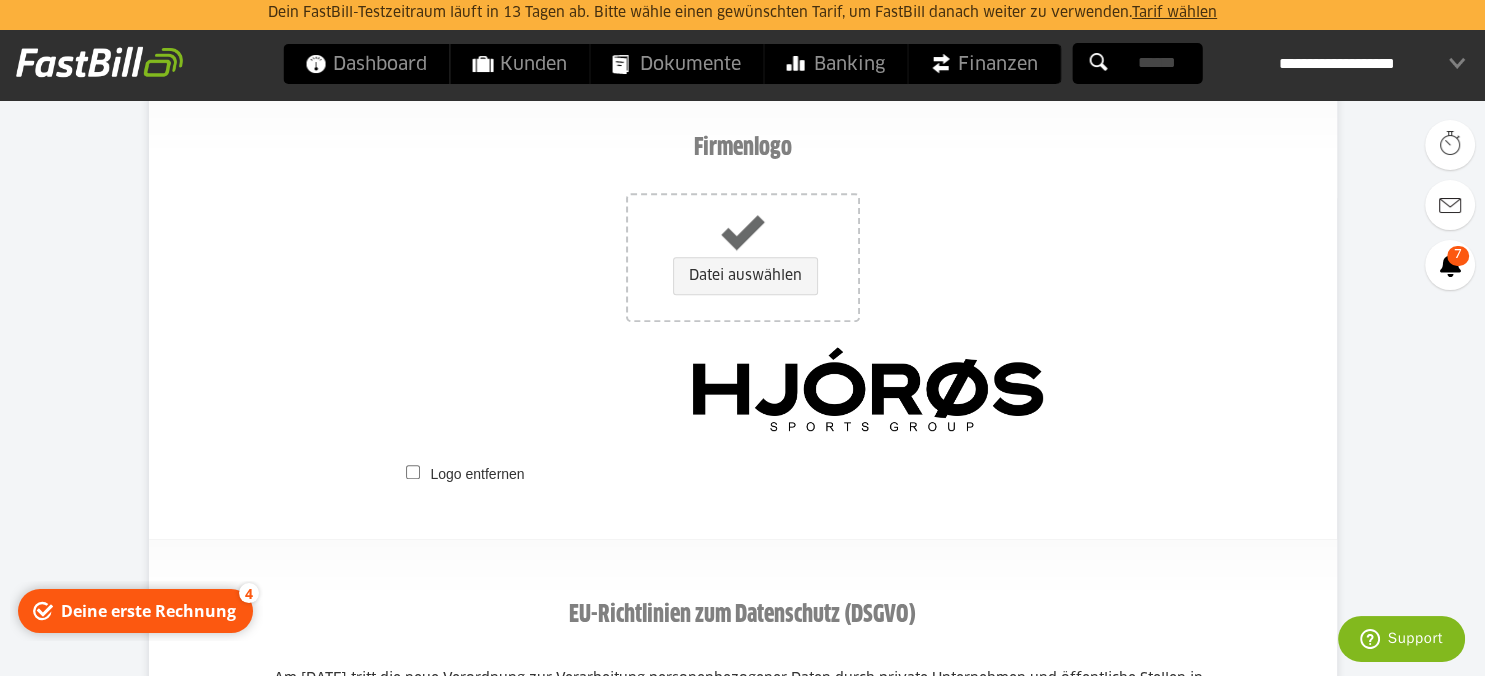 click at bounding box center [868, 389] 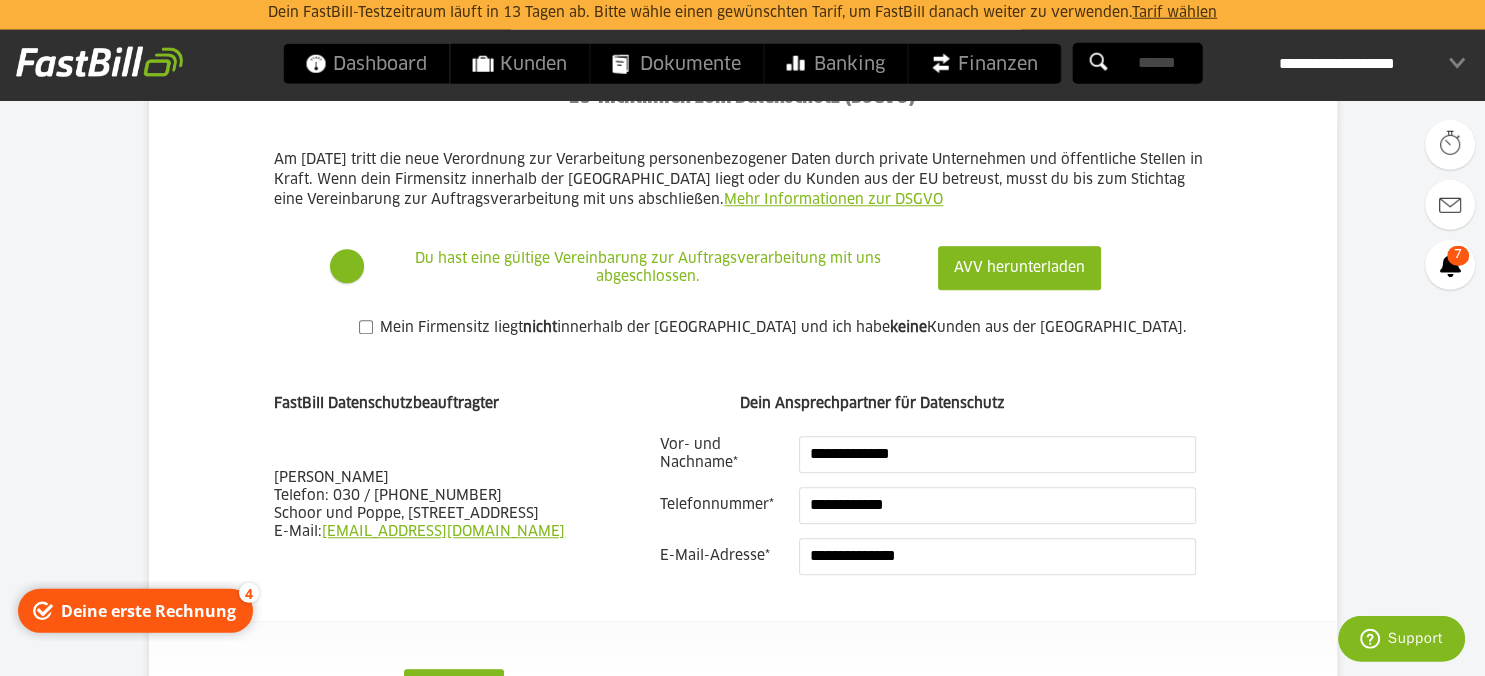 scroll, scrollTop: 1689, scrollLeft: 0, axis: vertical 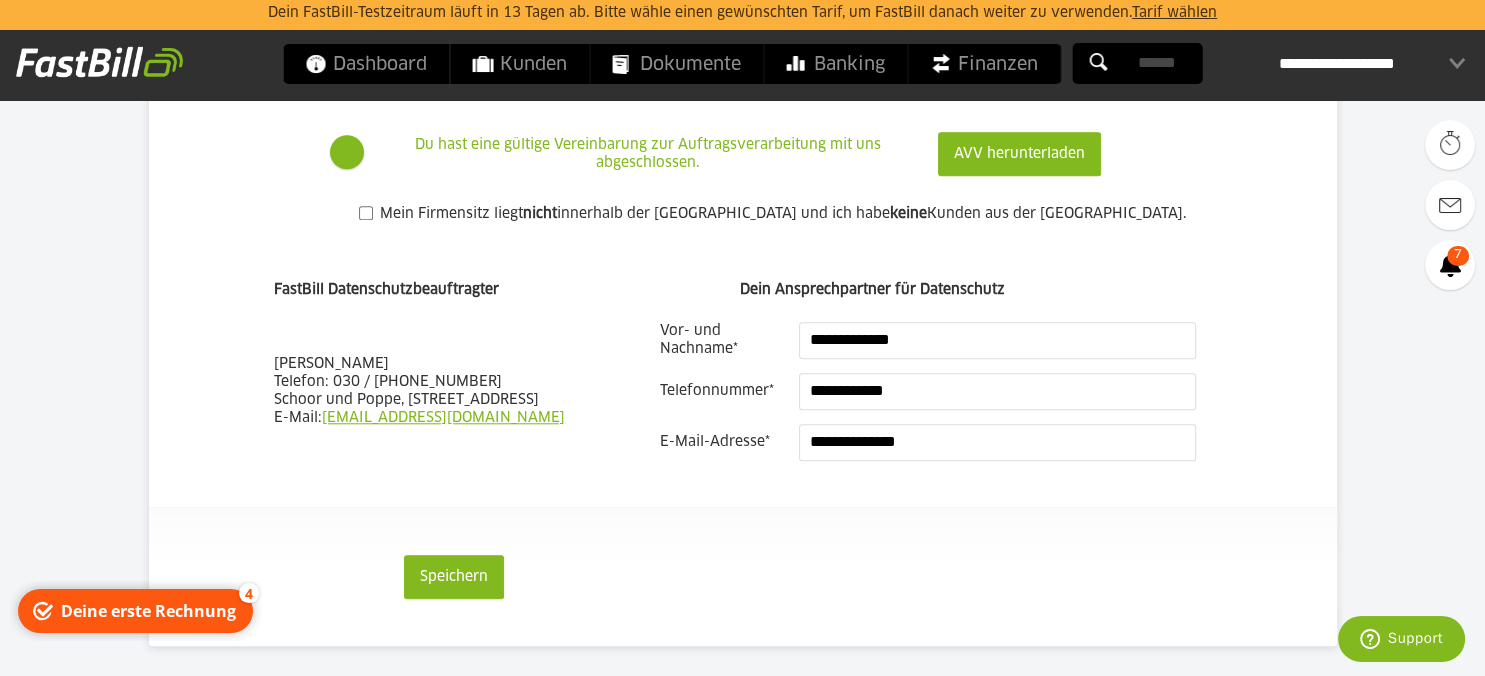 click on "Speichern" at bounding box center (743, 561) 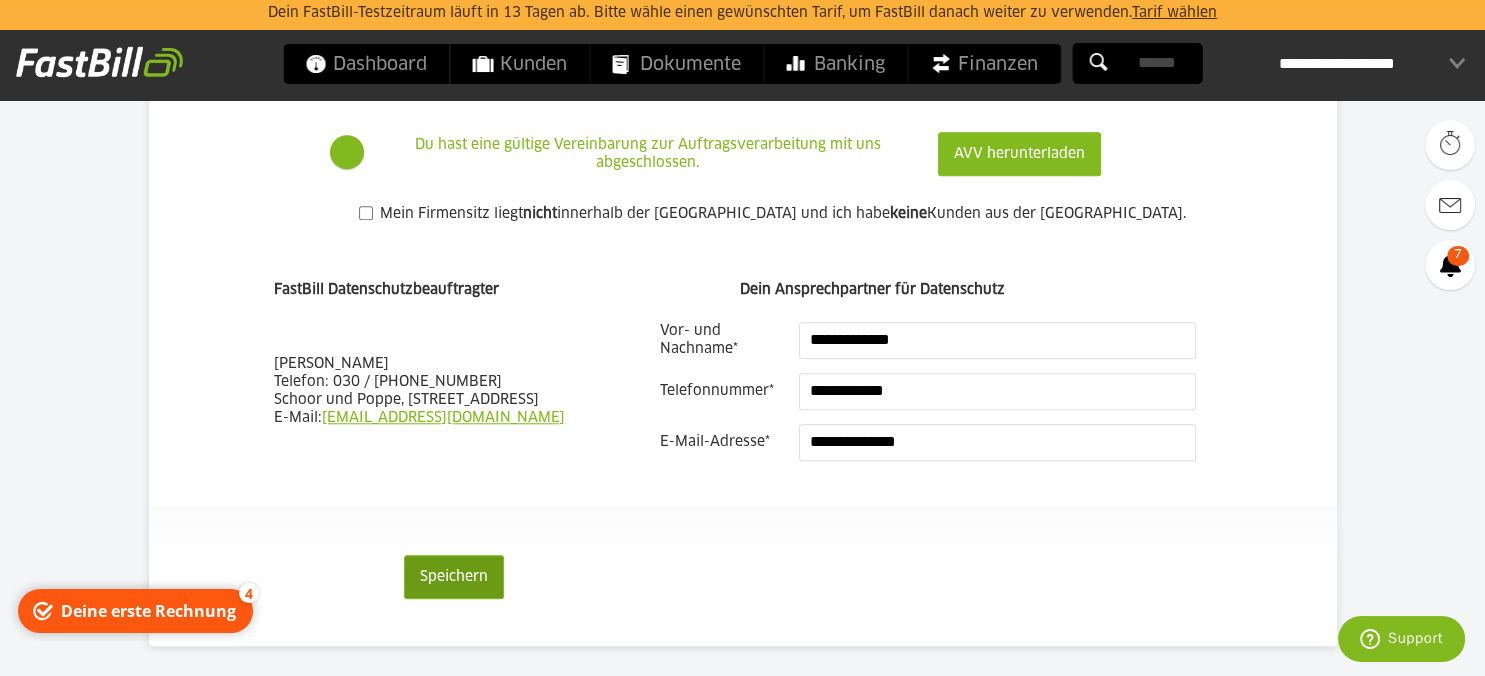 click on "Speichern" at bounding box center [454, 577] 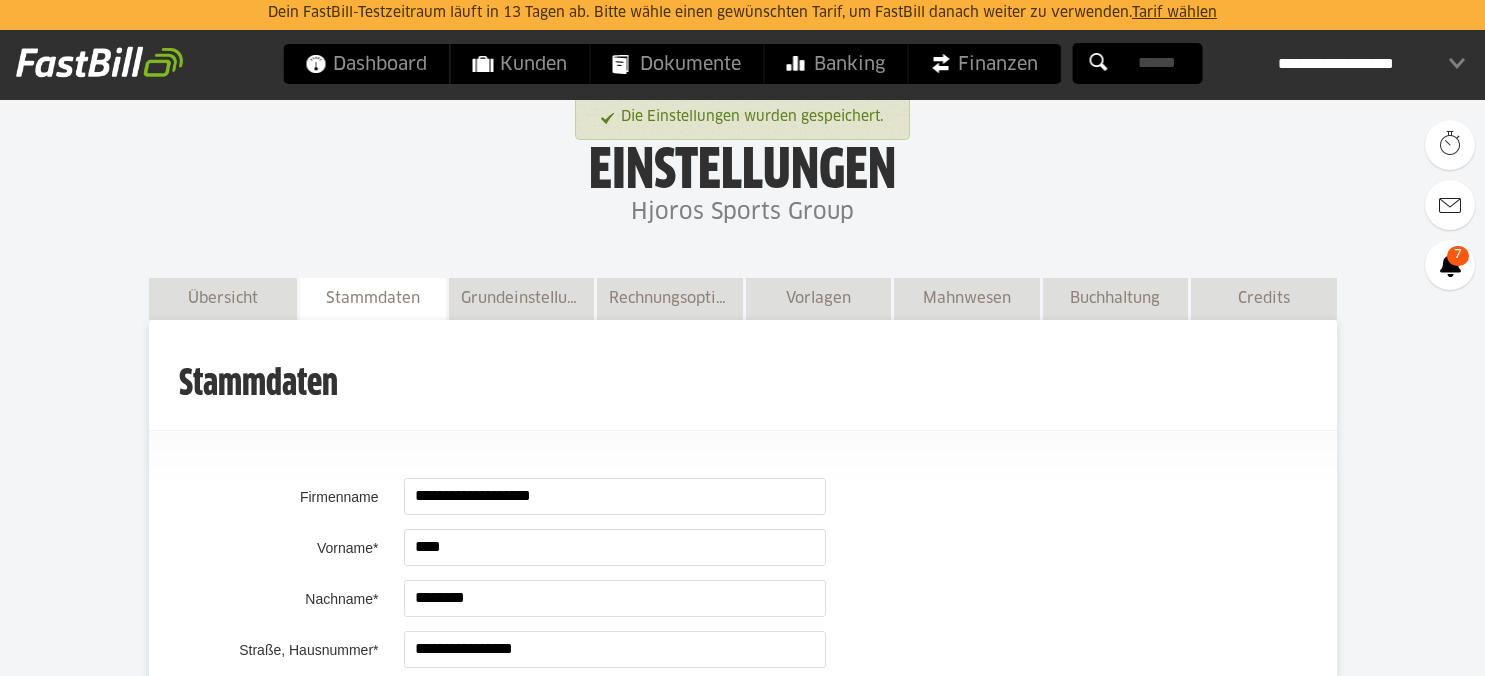 scroll, scrollTop: 0, scrollLeft: 0, axis: both 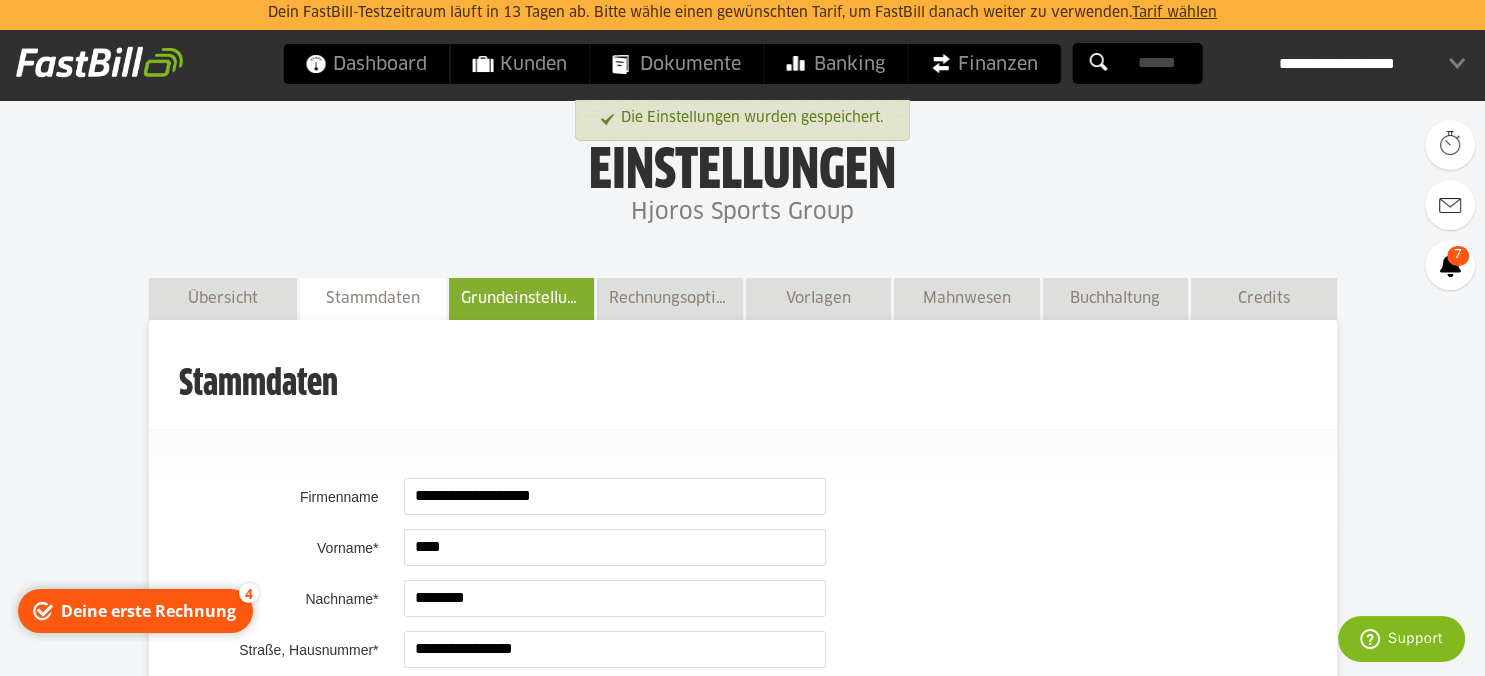 click on "Grundeinstellungen" at bounding box center (522, 298) 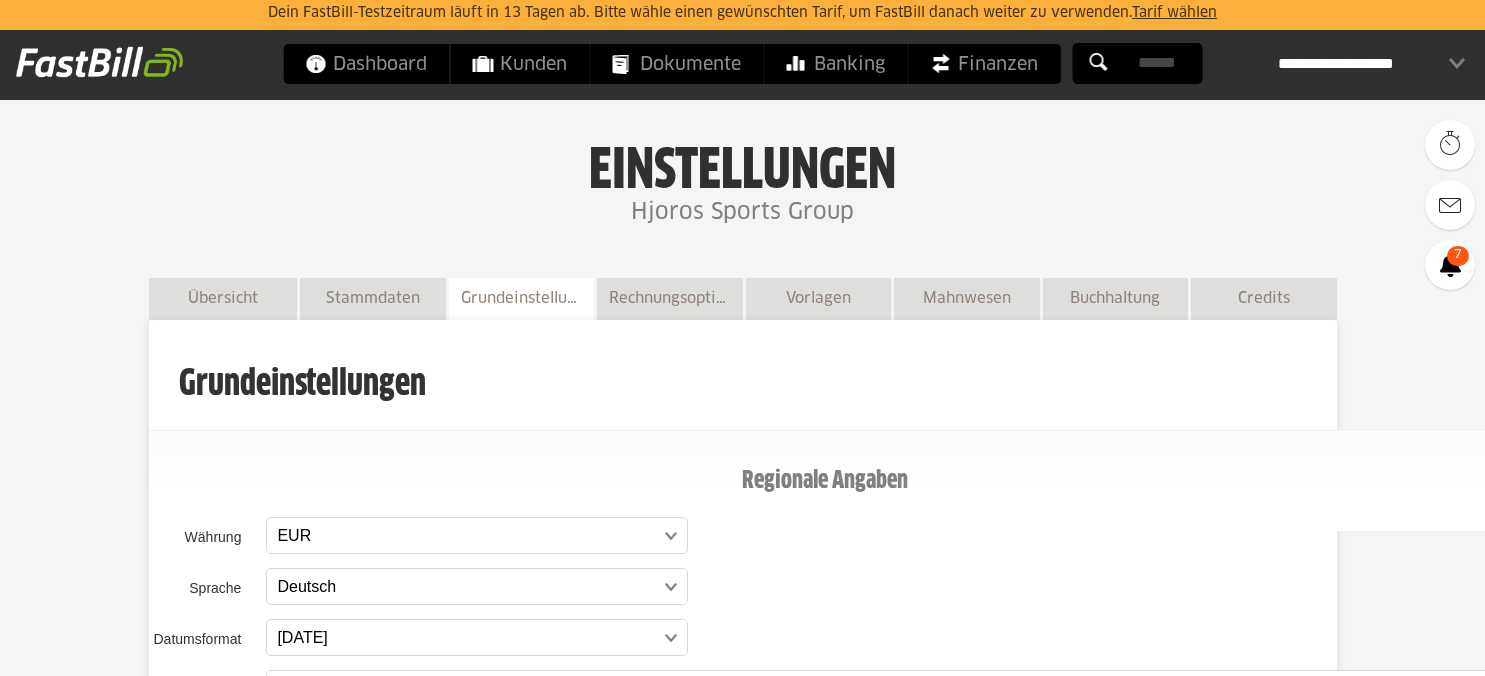 scroll, scrollTop: 316, scrollLeft: 0, axis: vertical 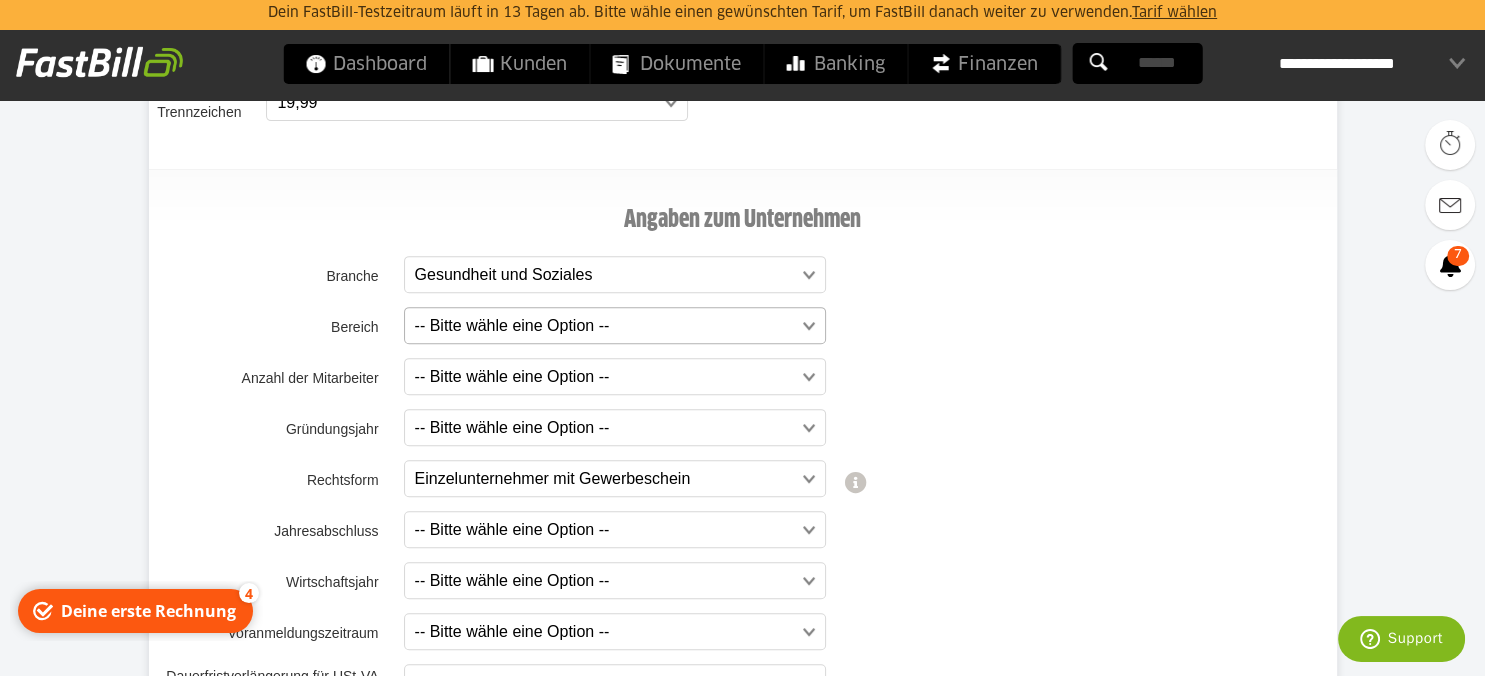 click at bounding box center (605, 326) 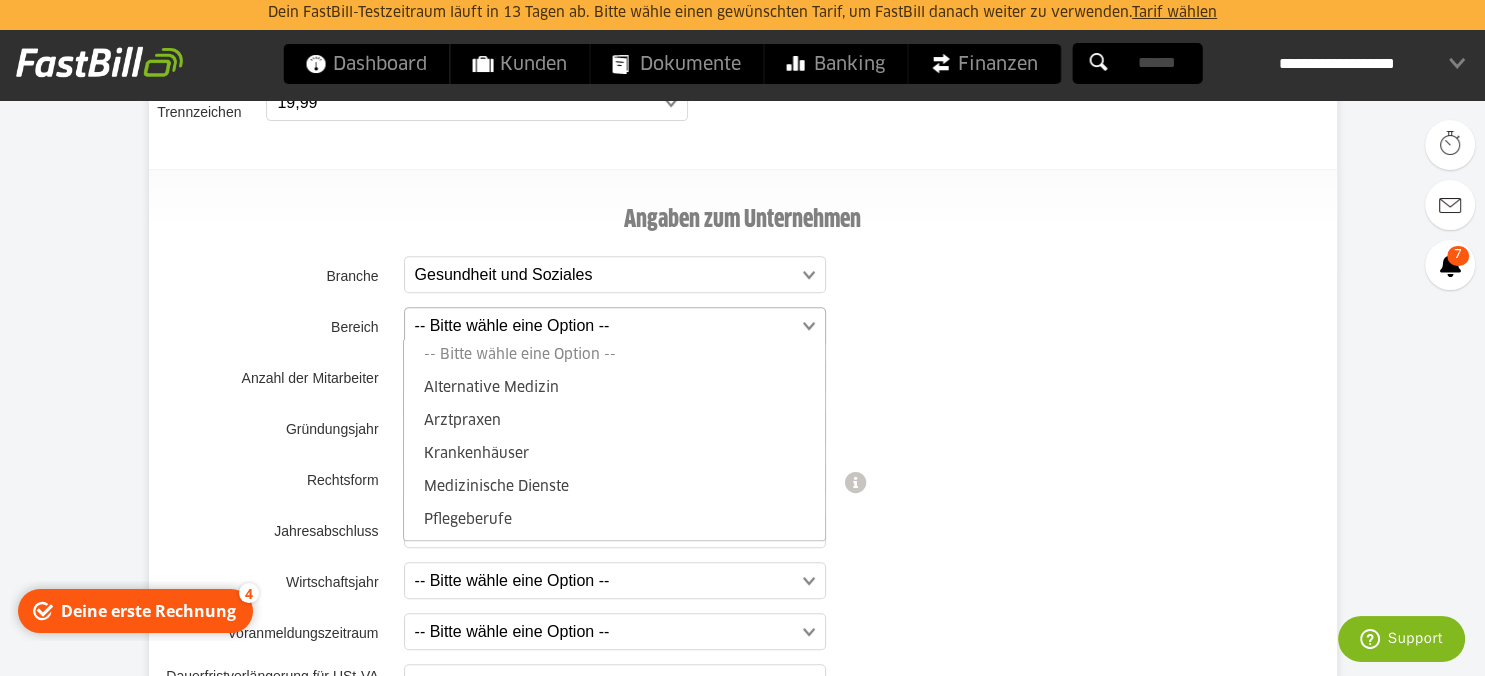 scroll, scrollTop: 98, scrollLeft: 0, axis: vertical 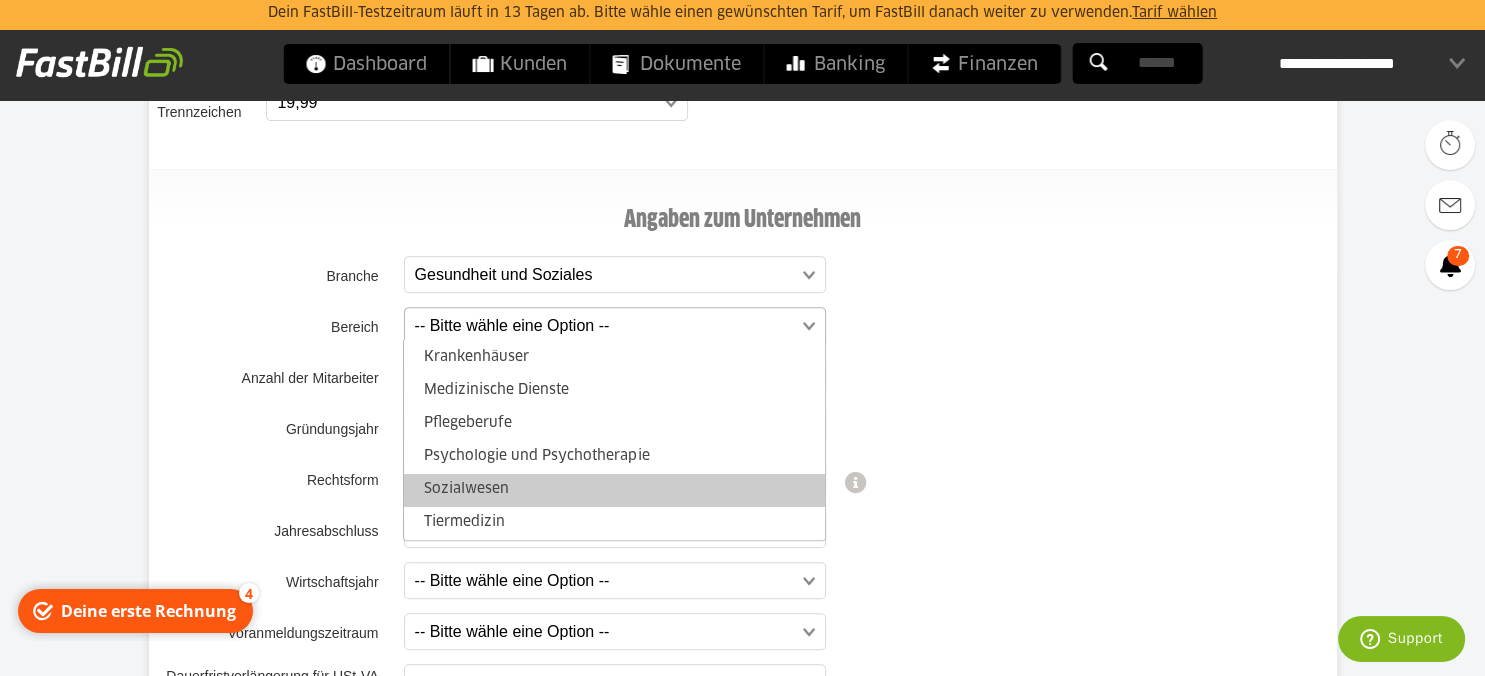 click on "Sozialwesen" at bounding box center (614, 490) 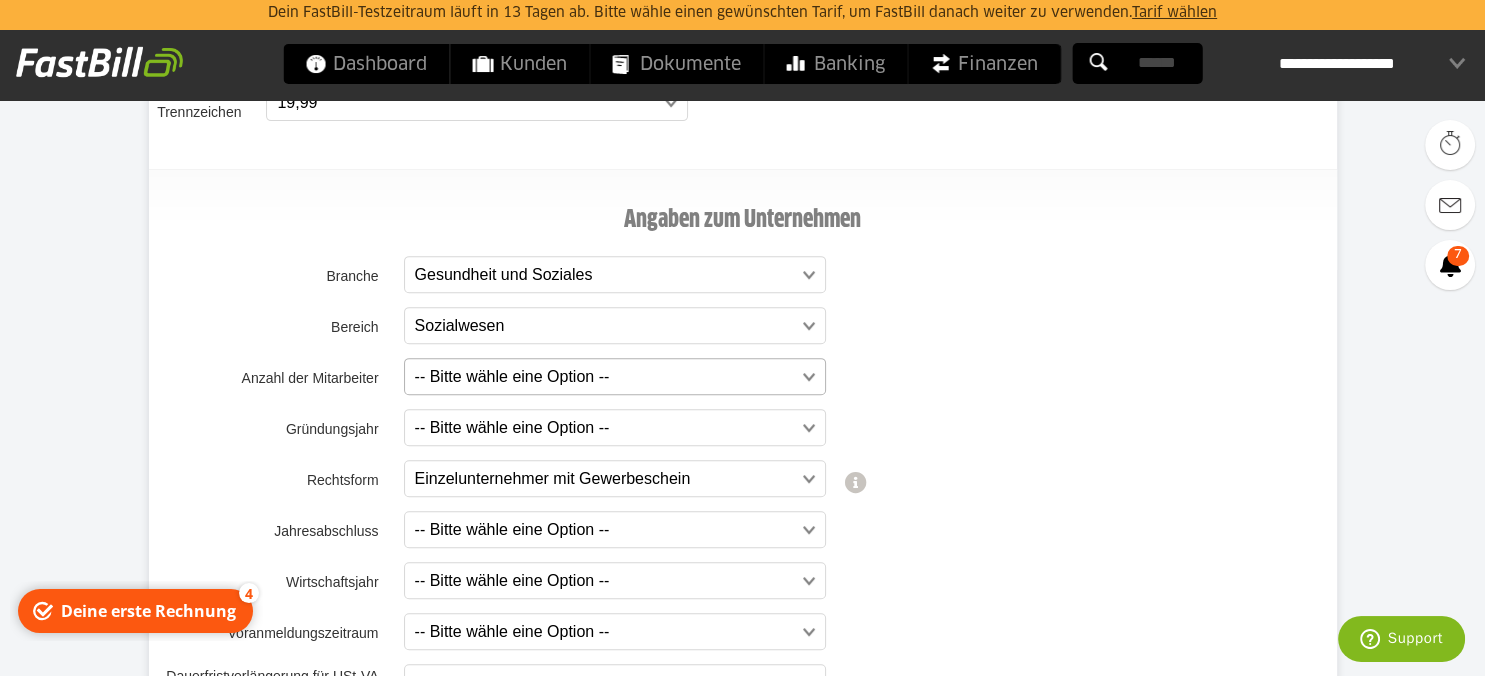 click at bounding box center [605, 377] 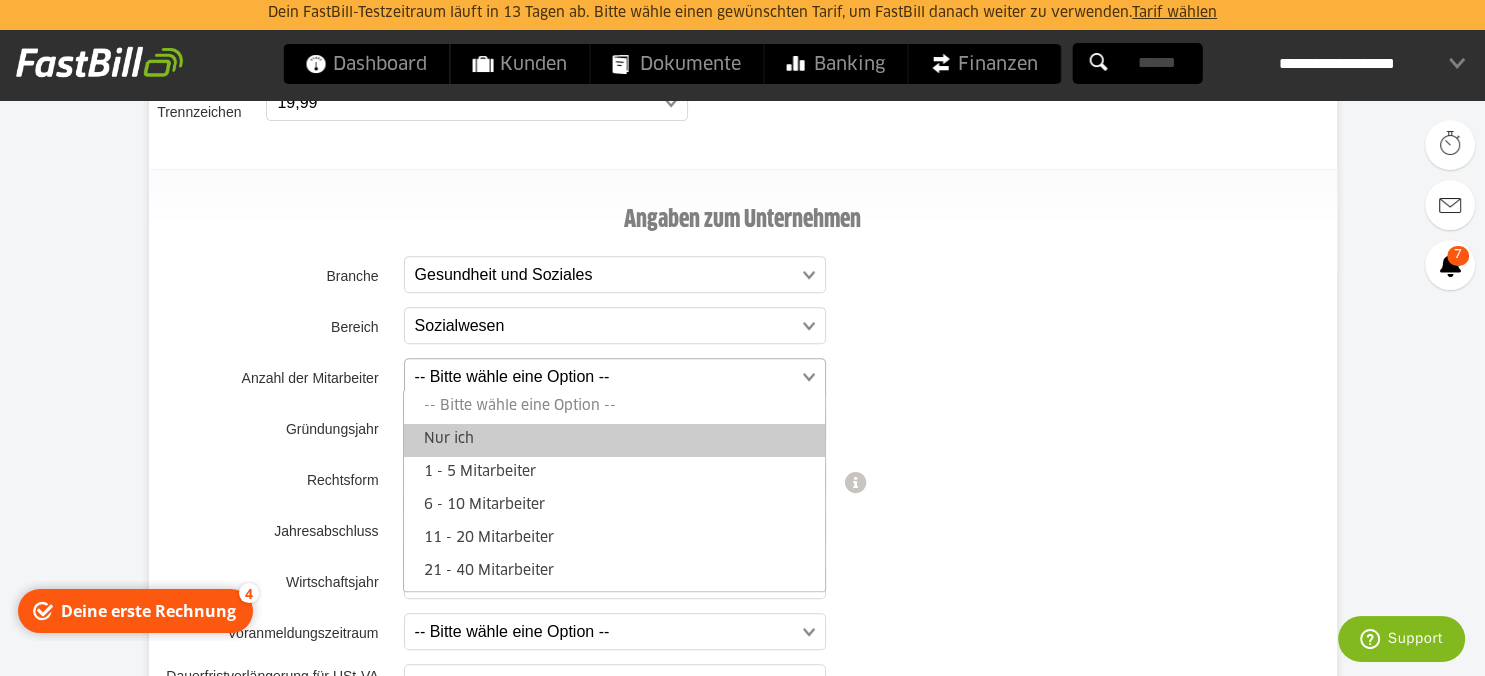 click on "Nur ich" at bounding box center [614, 440] 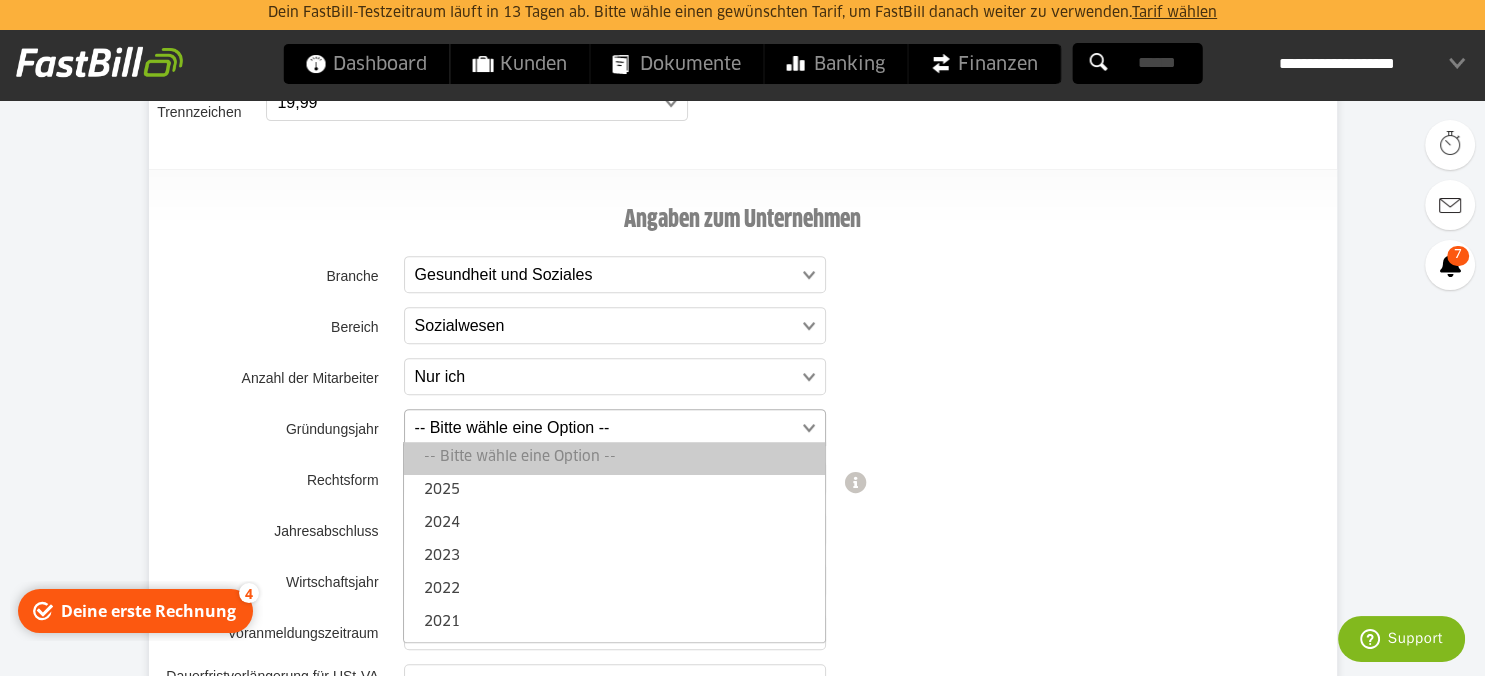 click at bounding box center (605, 428) 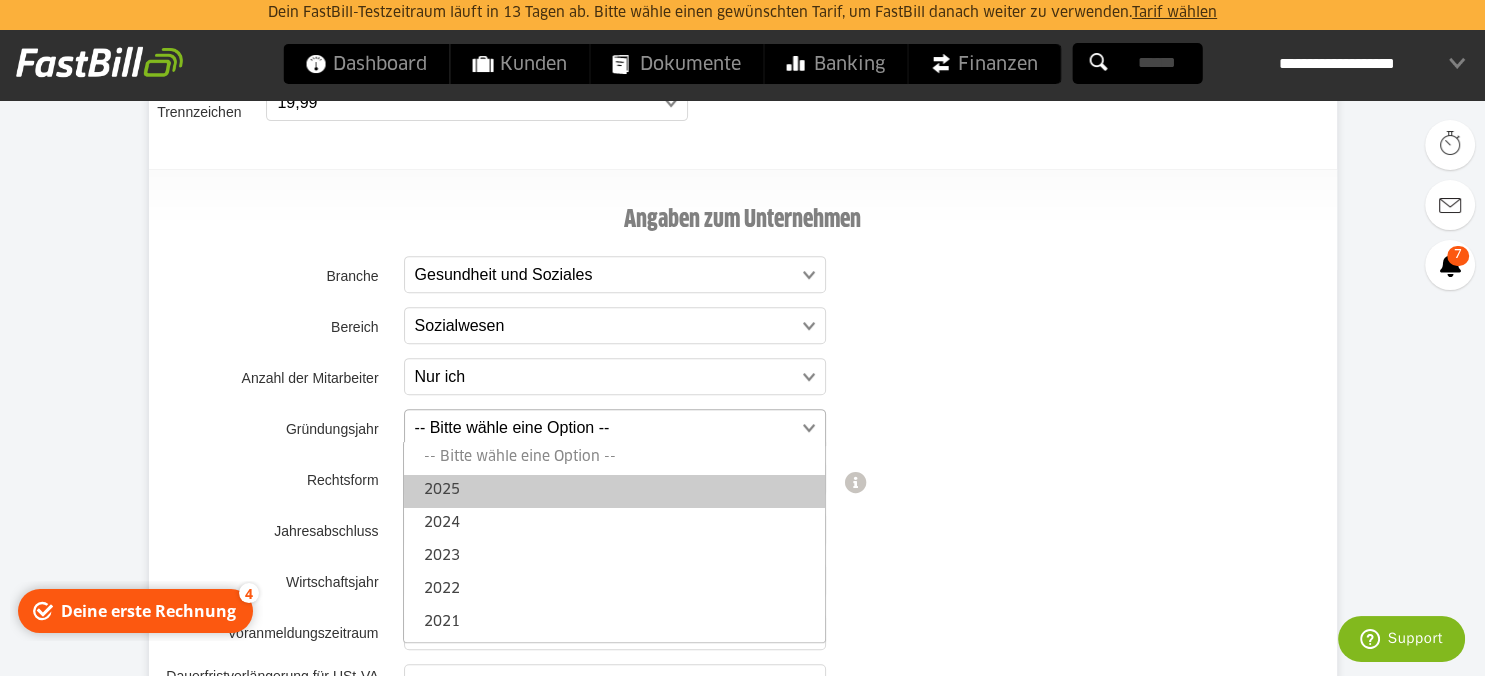 click on "2025" at bounding box center (614, 491) 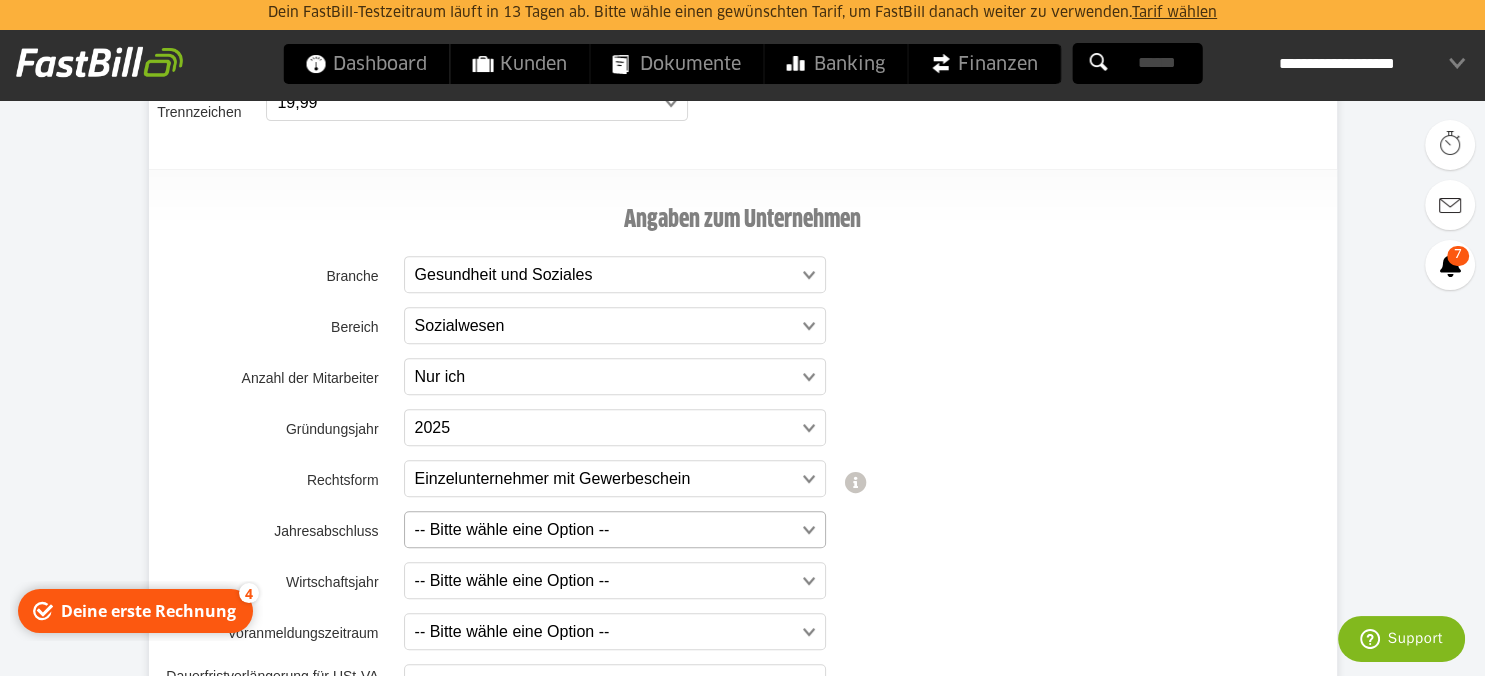 click at bounding box center (605, 530) 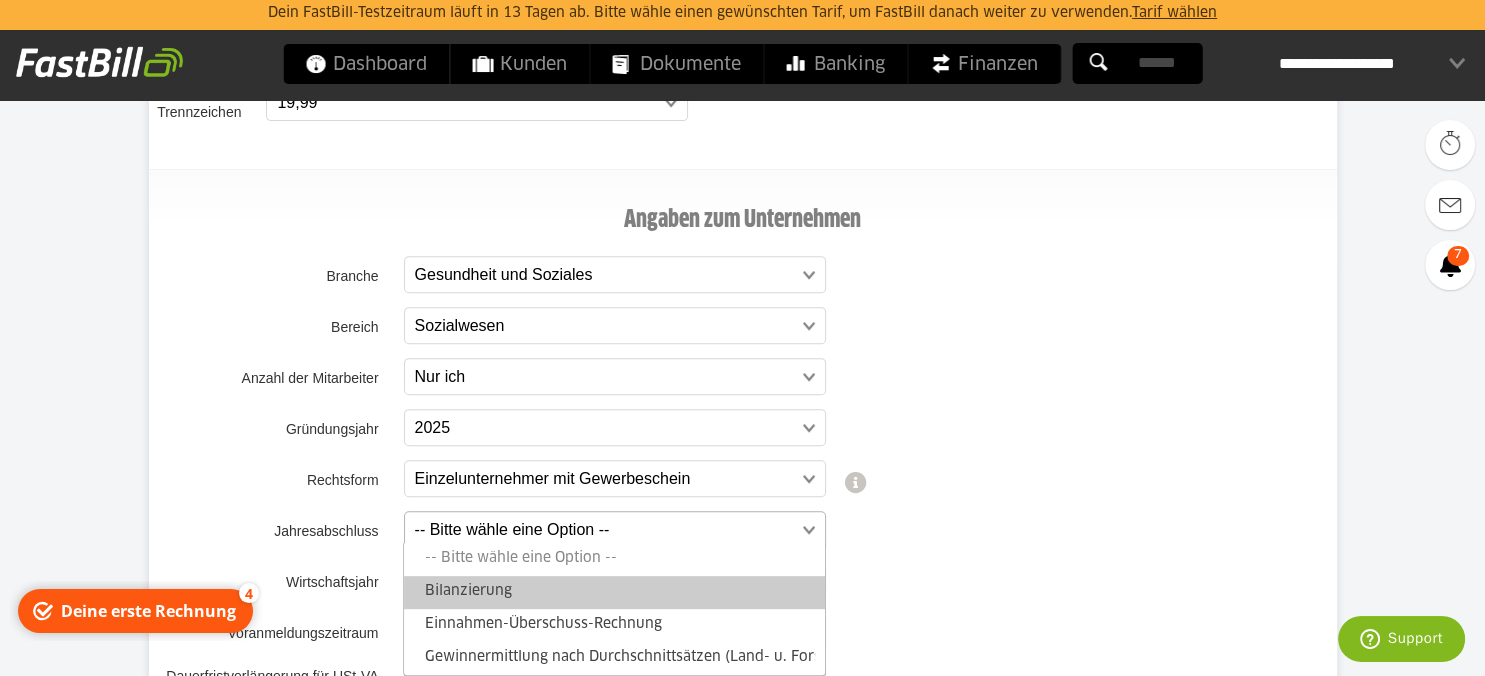 click on "Einnahmen-Überschuss-Rechnung" at bounding box center (614, 625) 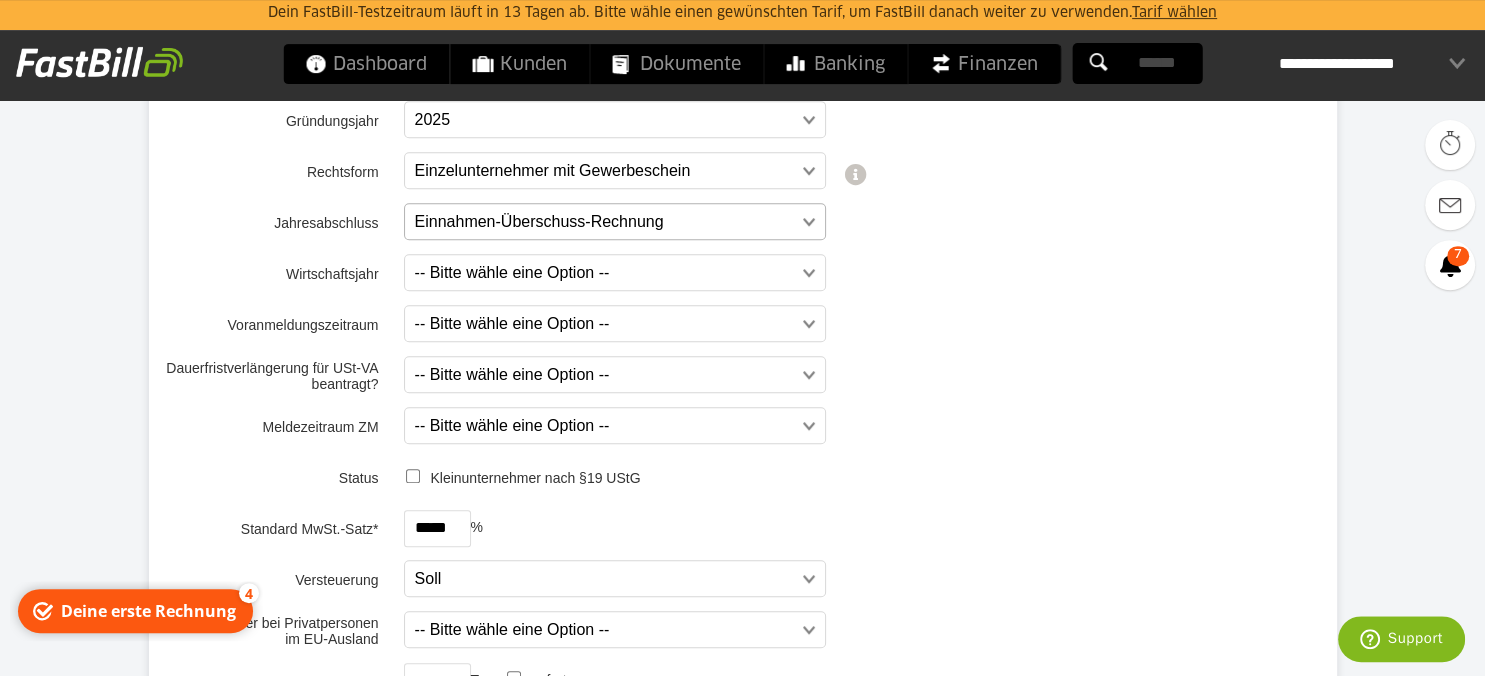scroll, scrollTop: 1056, scrollLeft: 0, axis: vertical 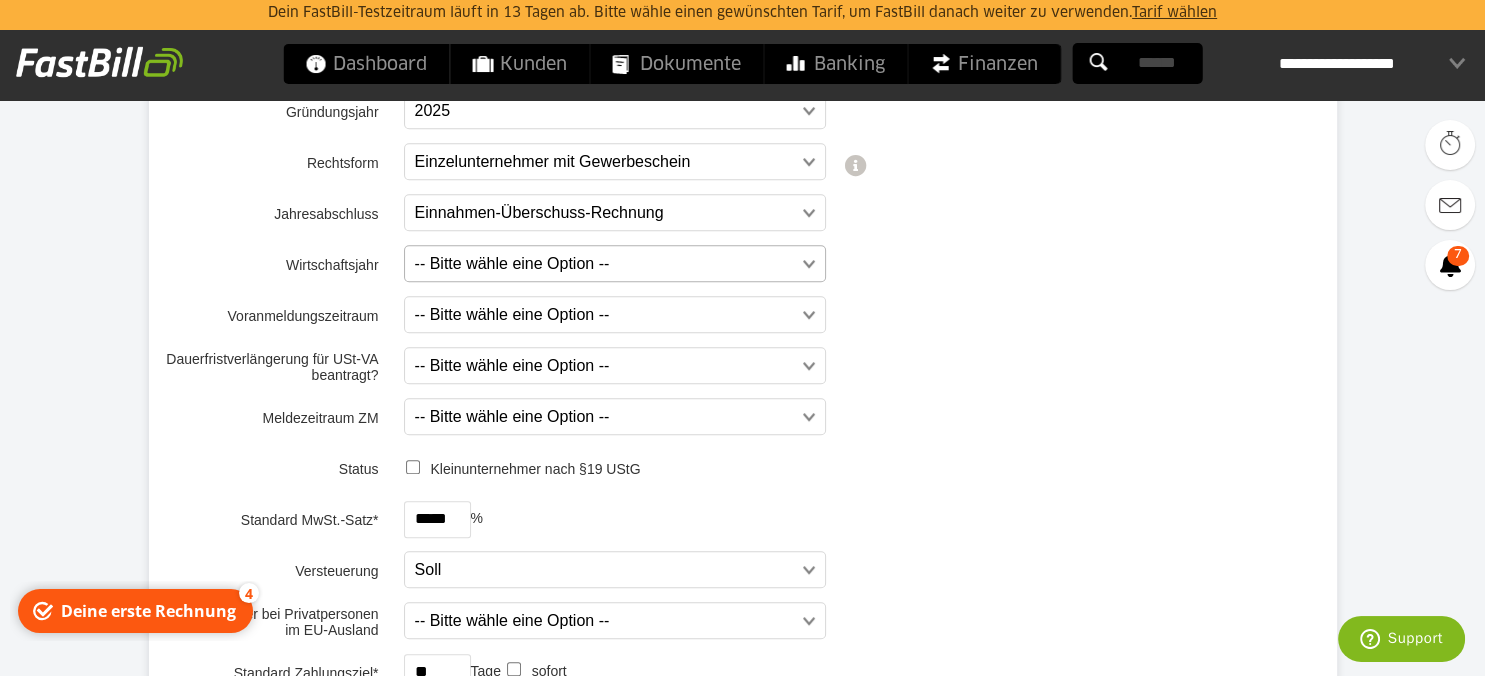 click at bounding box center (605, 264) 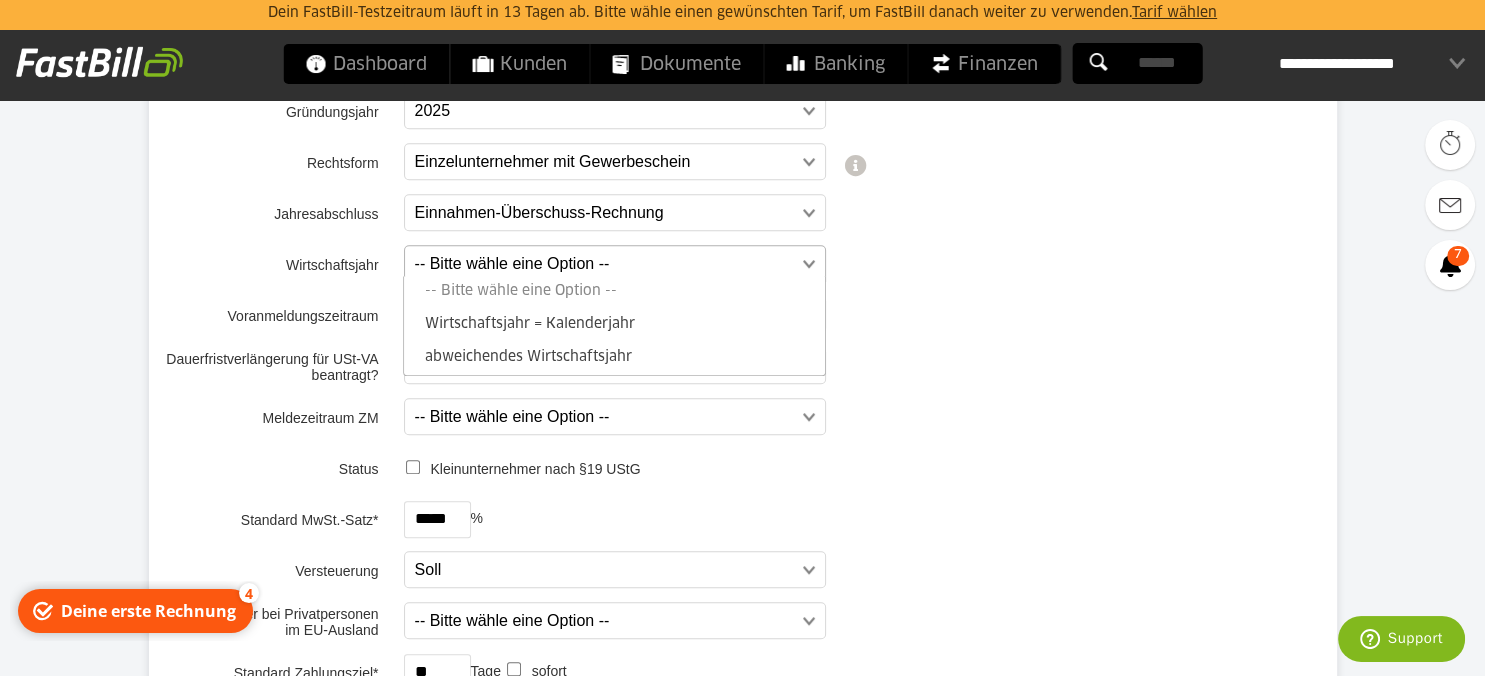 click on "Wirtschaftsjahr = Kalenderjahr" at bounding box center (614, 325) 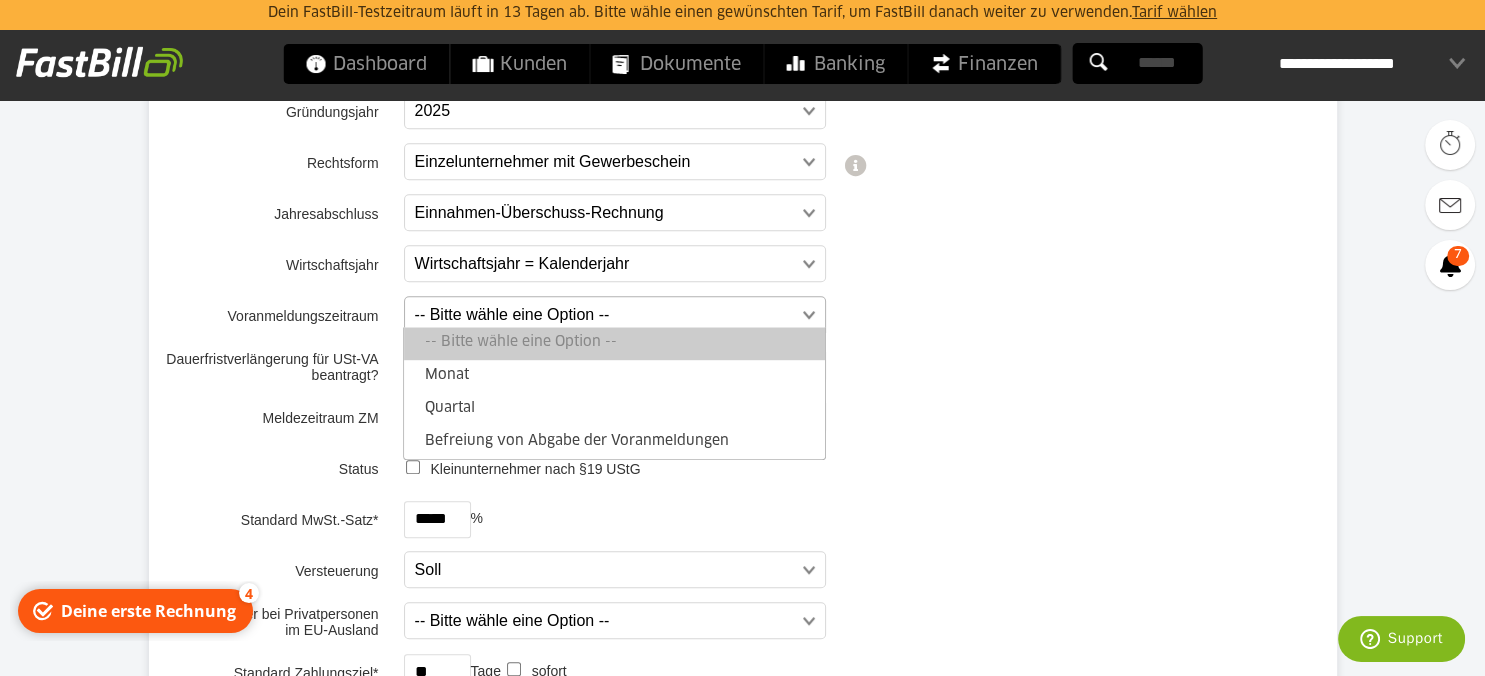 click at bounding box center [605, 315] 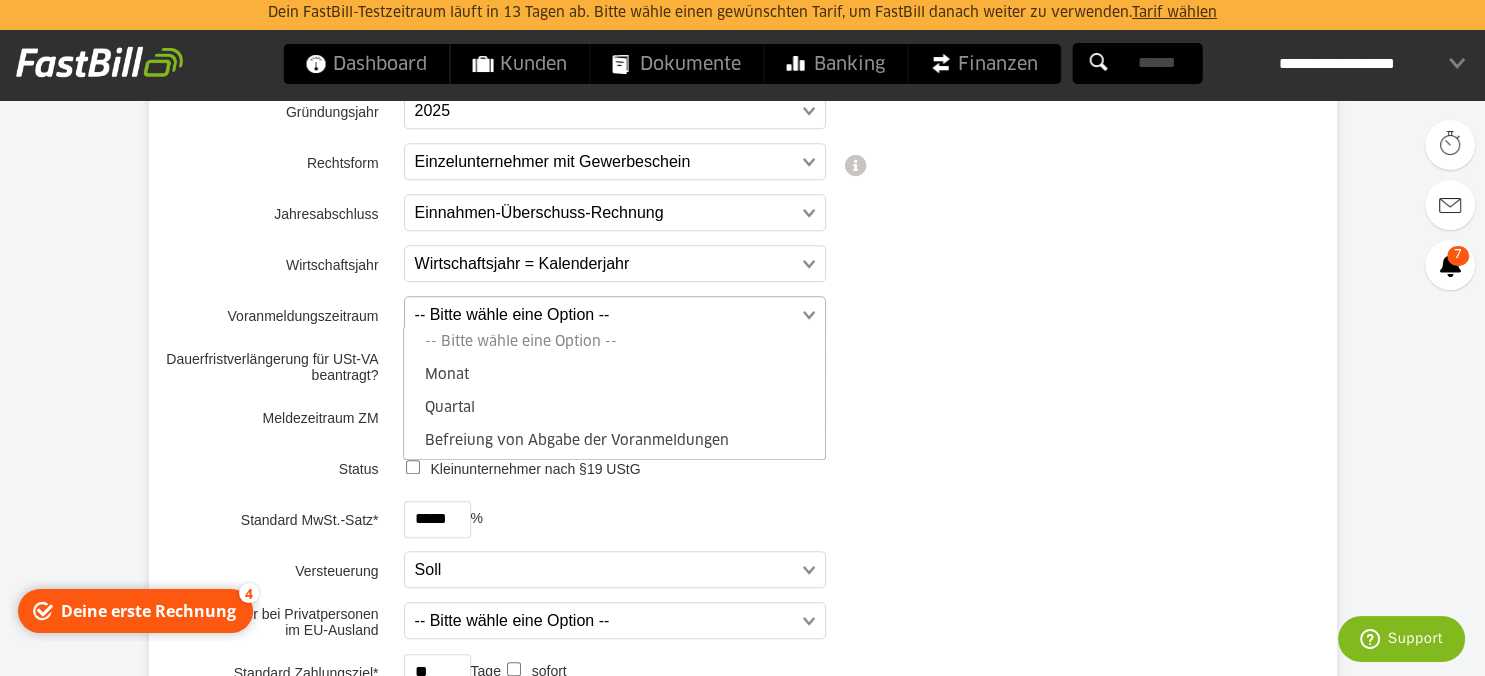 click on "Quartal" at bounding box center (614, 409) 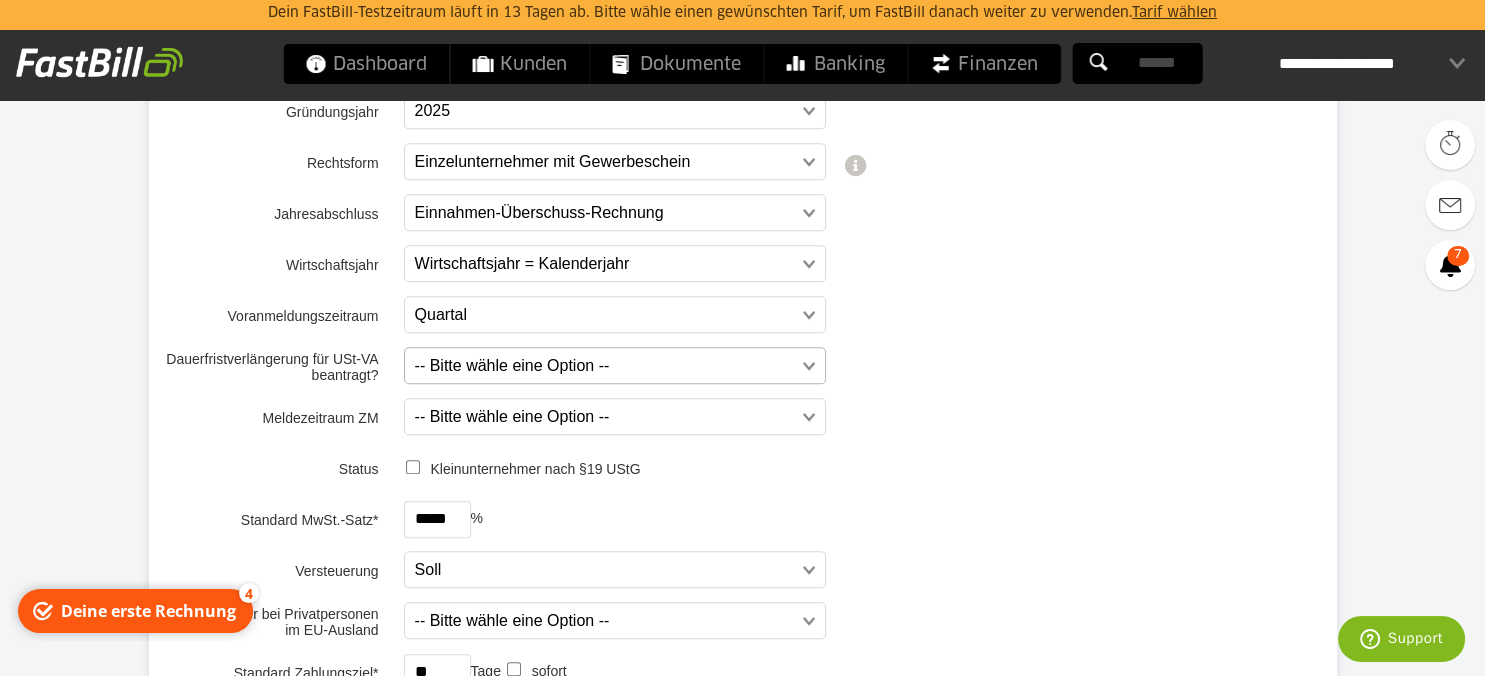 click at bounding box center (605, 366) 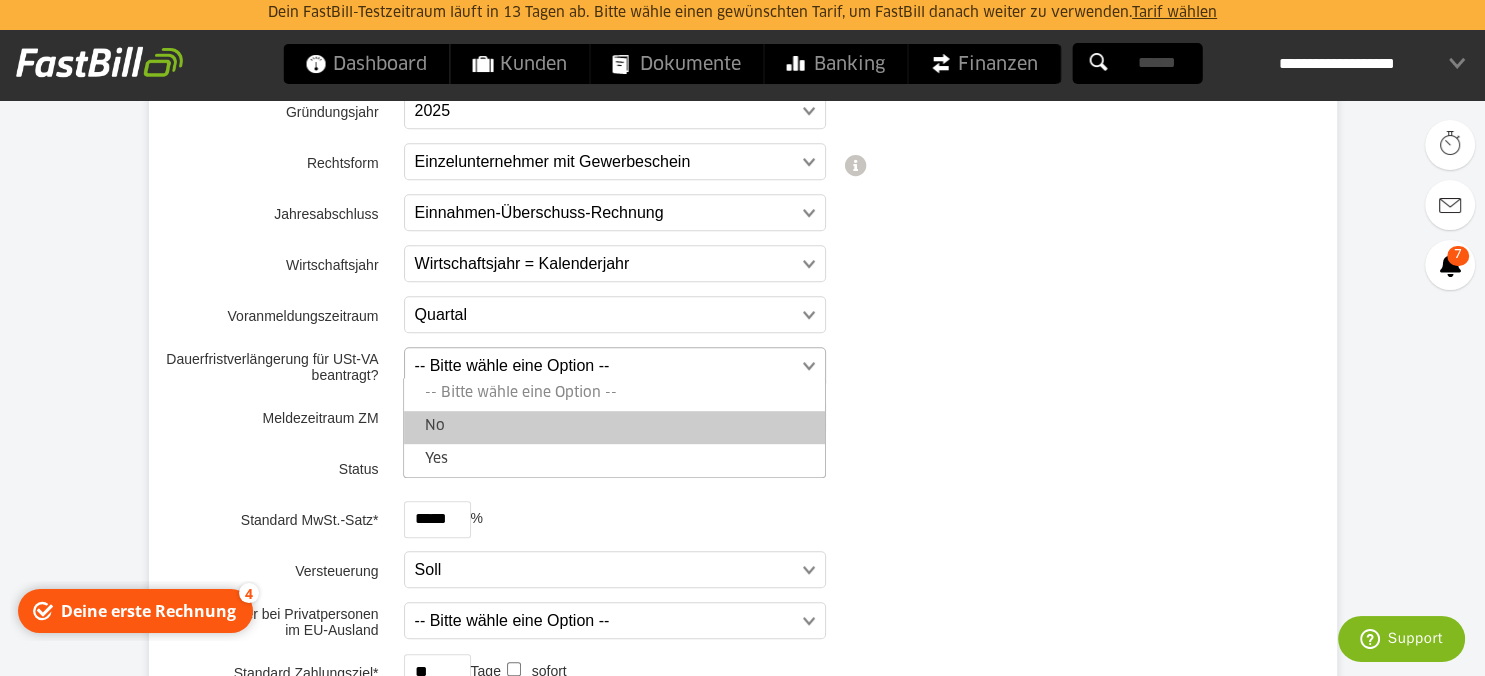 click on "No" at bounding box center (614, 427) 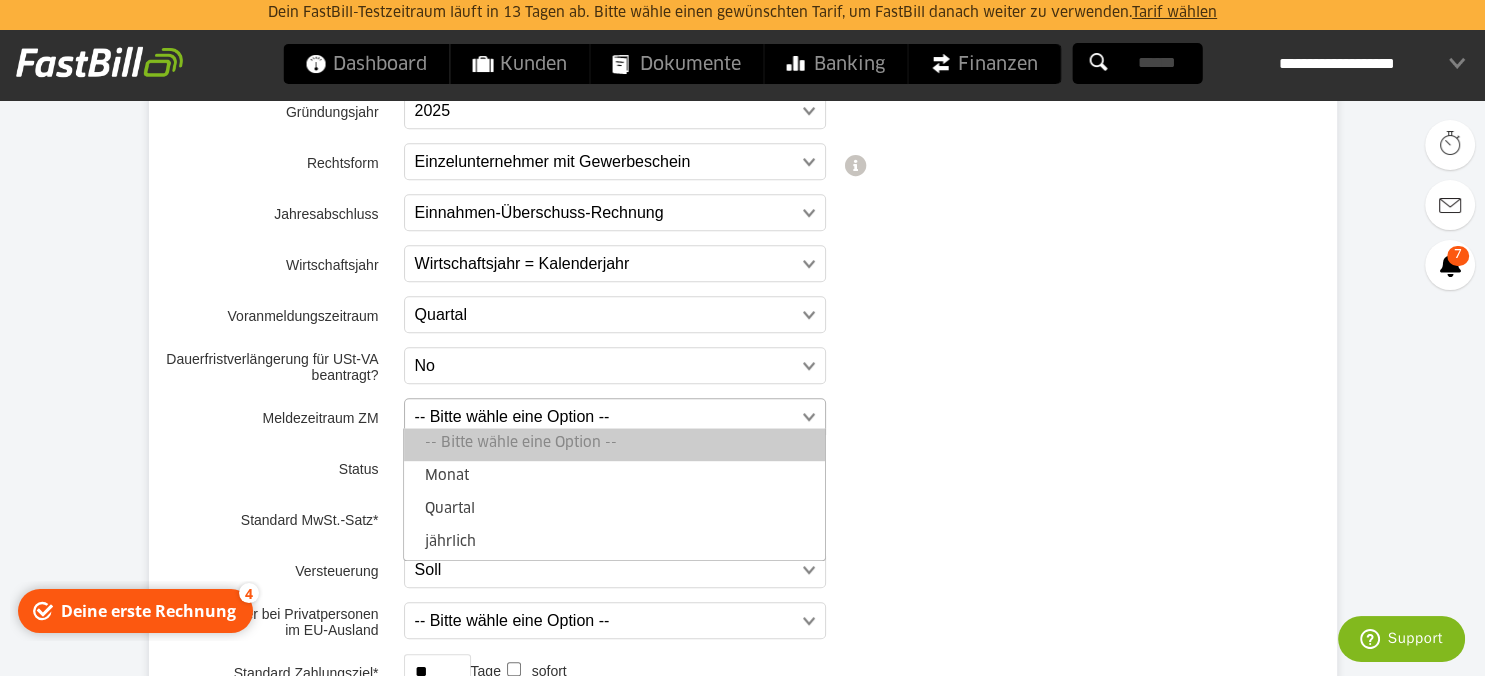 click at bounding box center [605, 417] 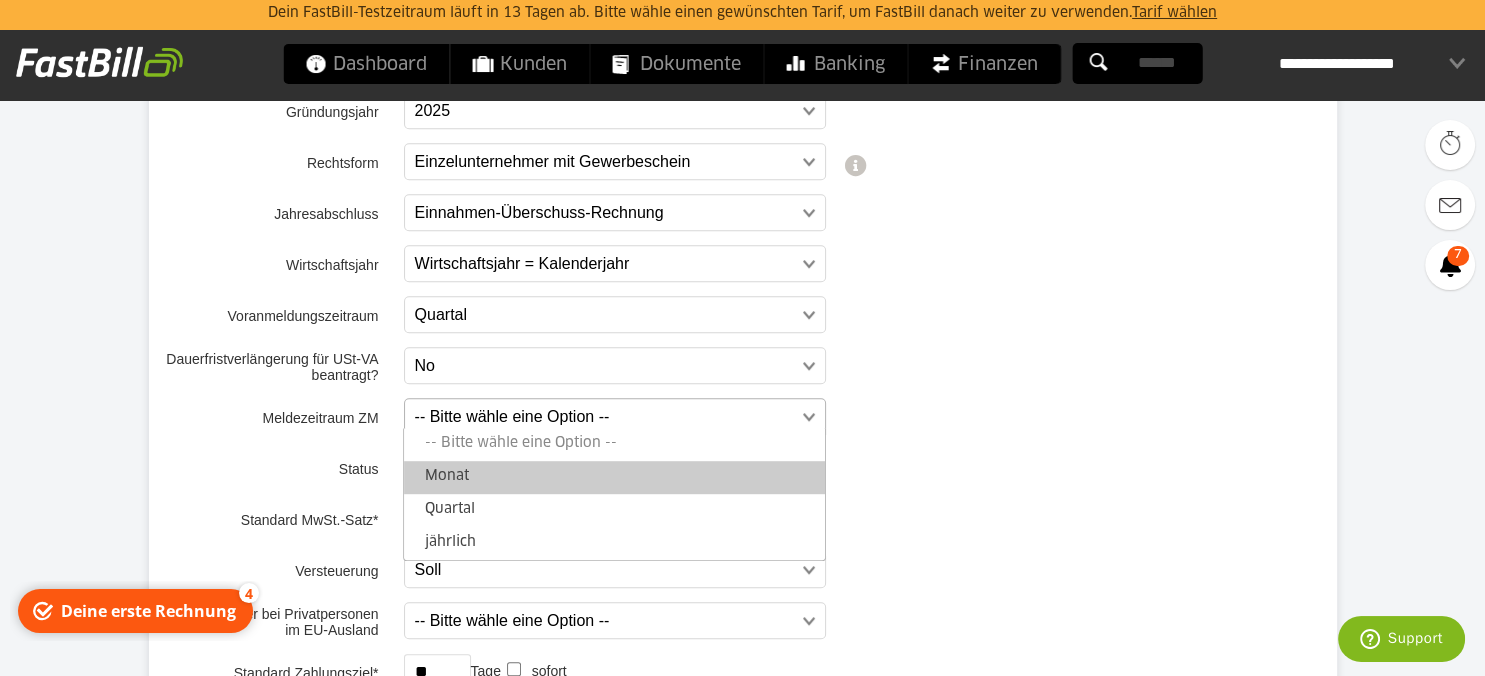 click on "Monat" at bounding box center (614, 477) 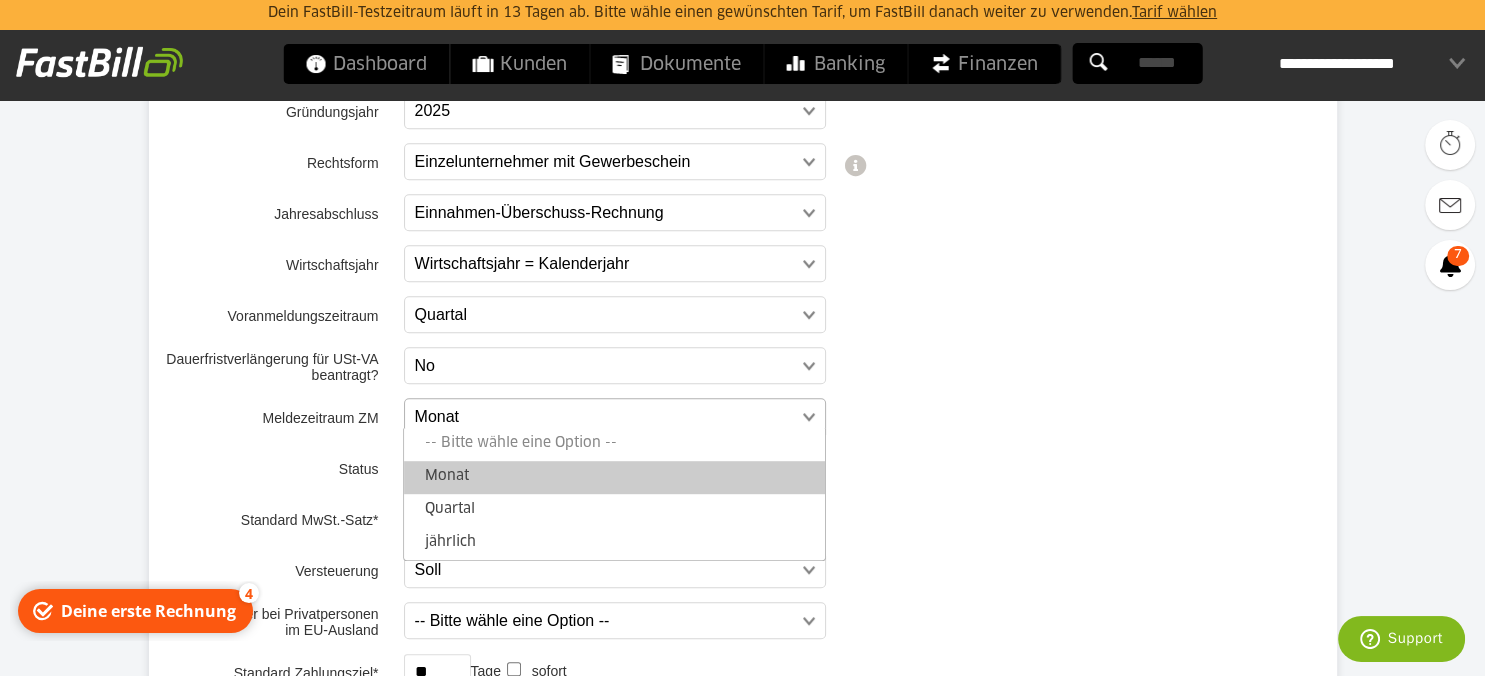 click at bounding box center [605, 417] 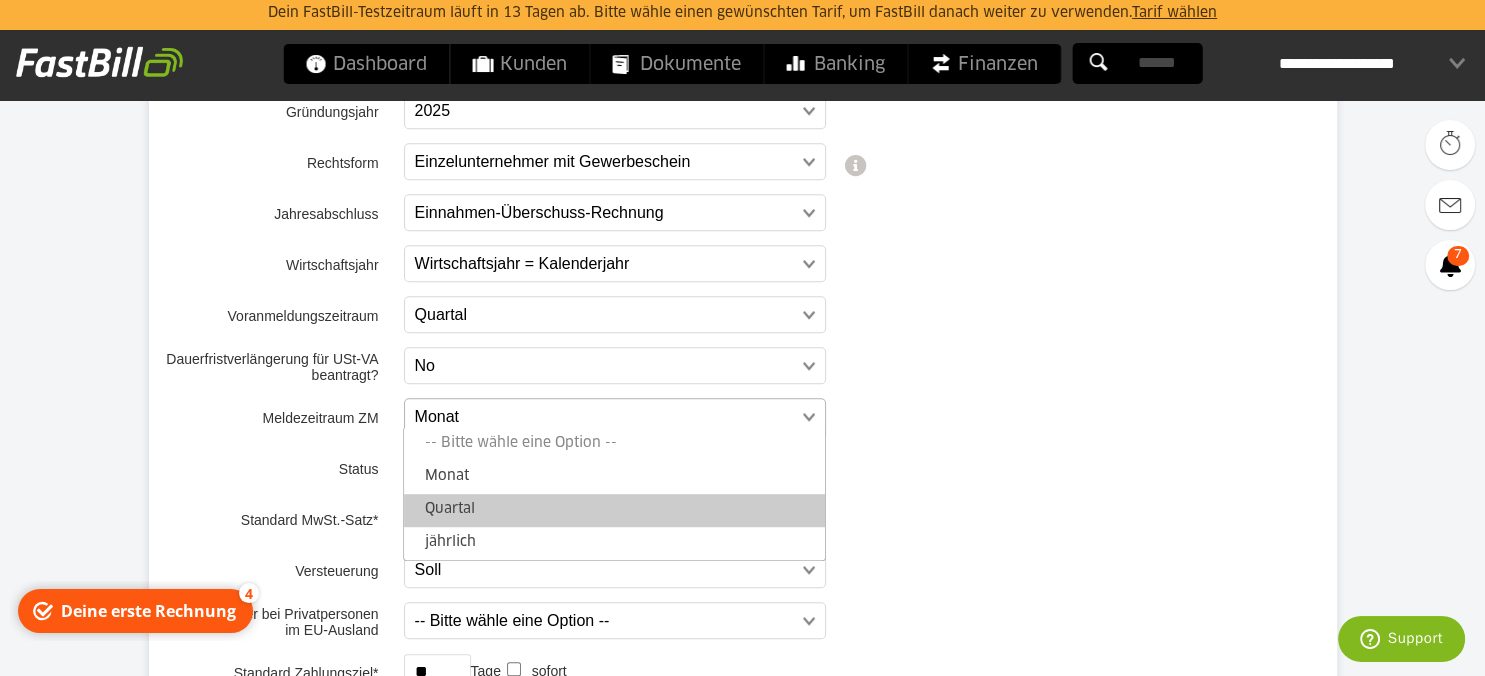 drag, startPoint x: 517, startPoint y: 486, endPoint x: 526, endPoint y: 501, distance: 17.492855 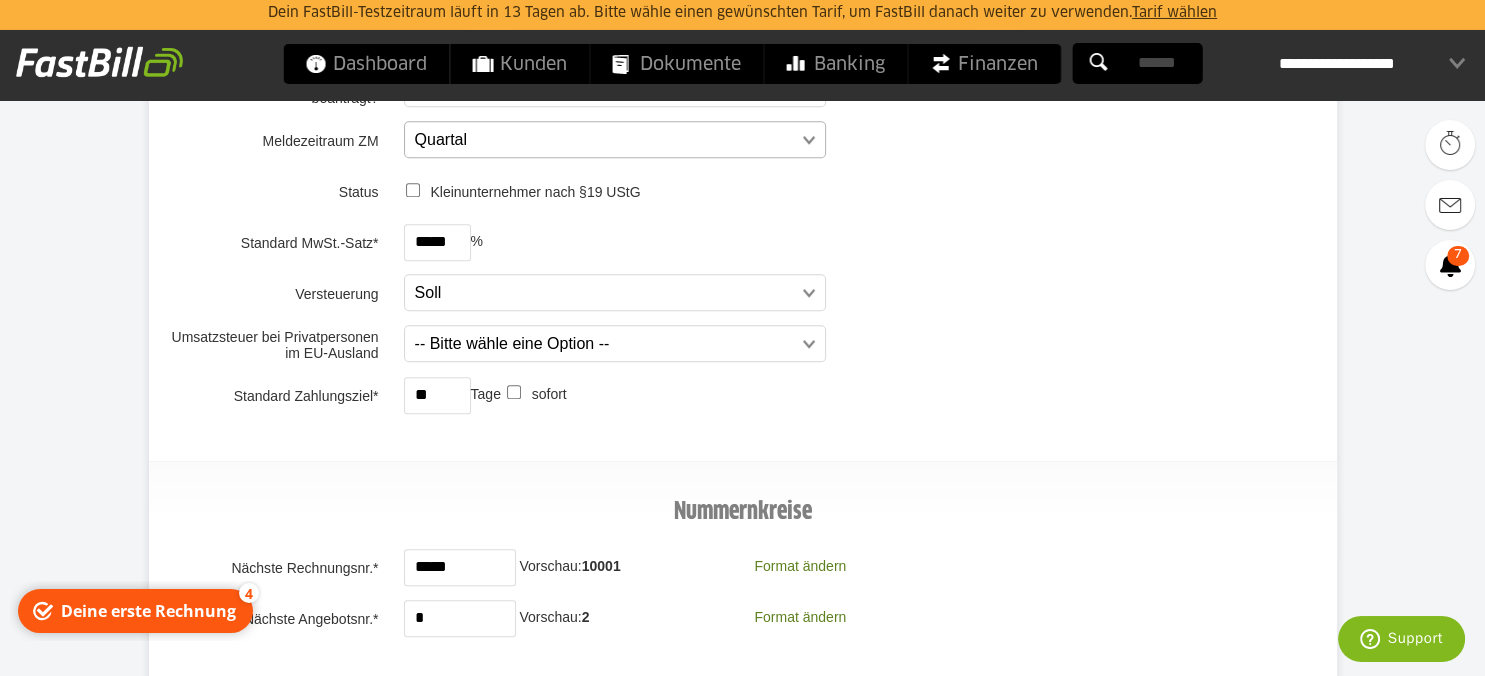 scroll, scrollTop: 1372, scrollLeft: 0, axis: vertical 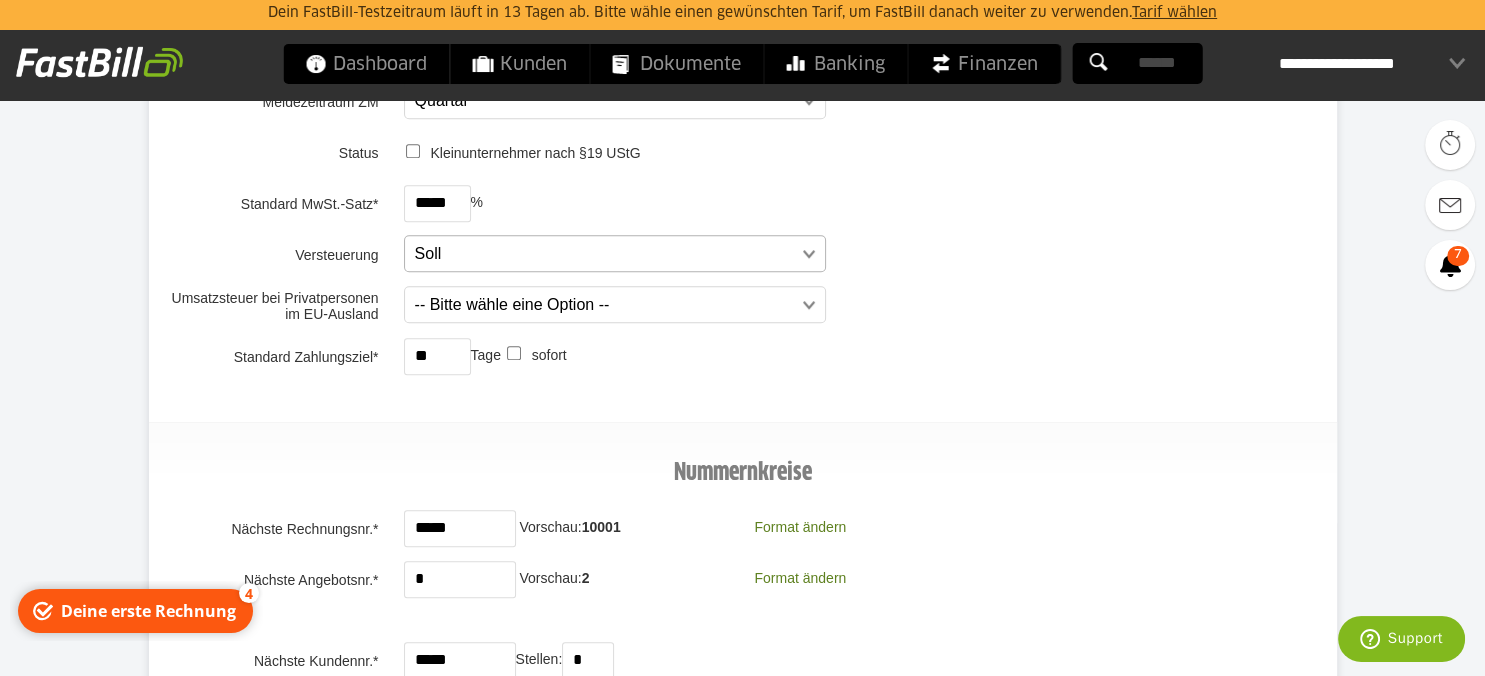 click at bounding box center (605, 254) 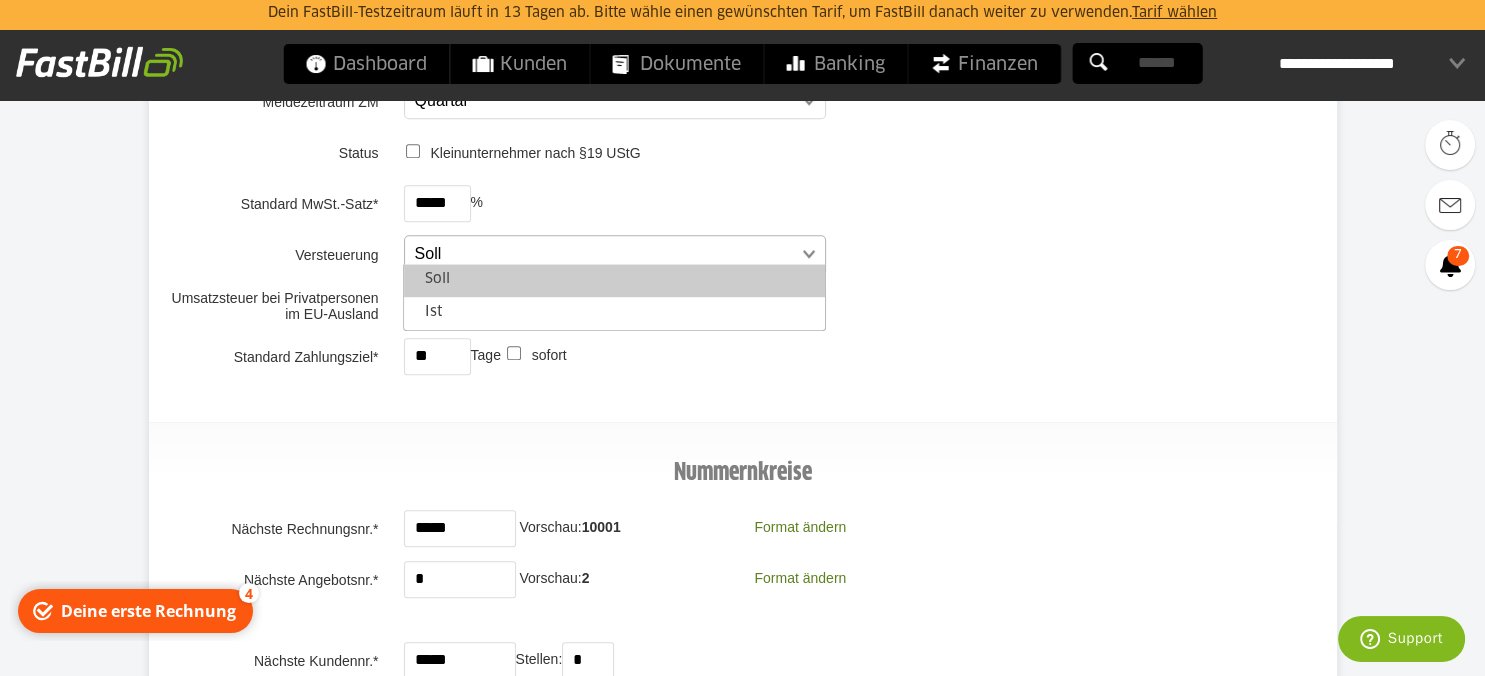 click on "Soll" at bounding box center [614, 280] 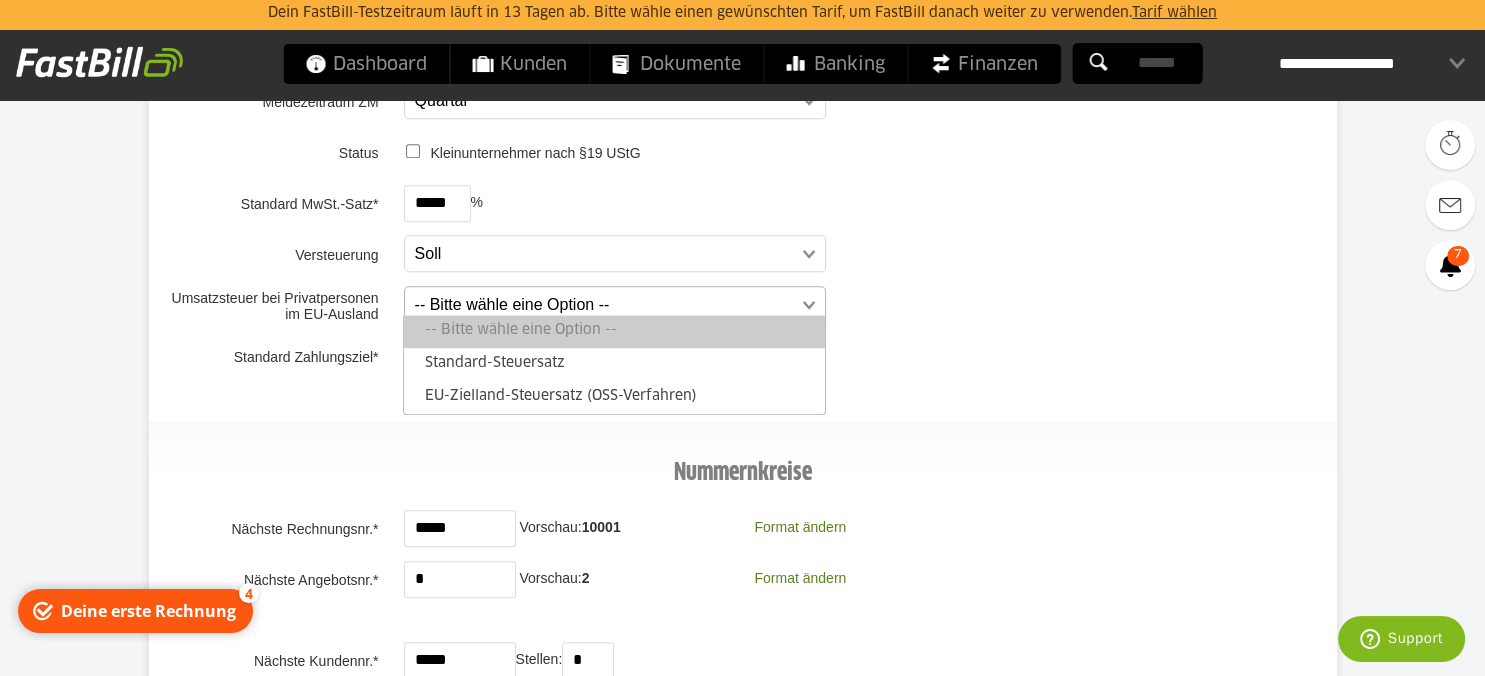 click at bounding box center [605, 305] 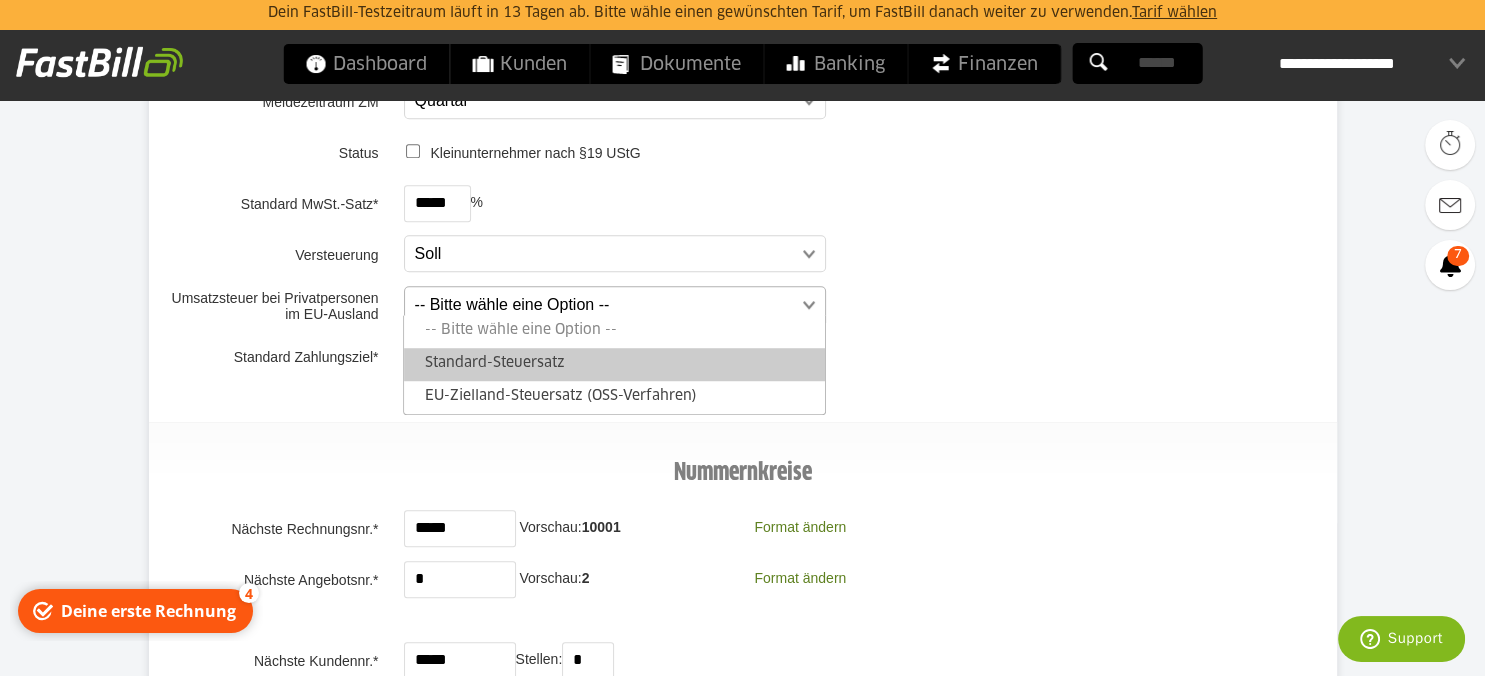 click on "Standard-Steuersatz" at bounding box center [614, 364] 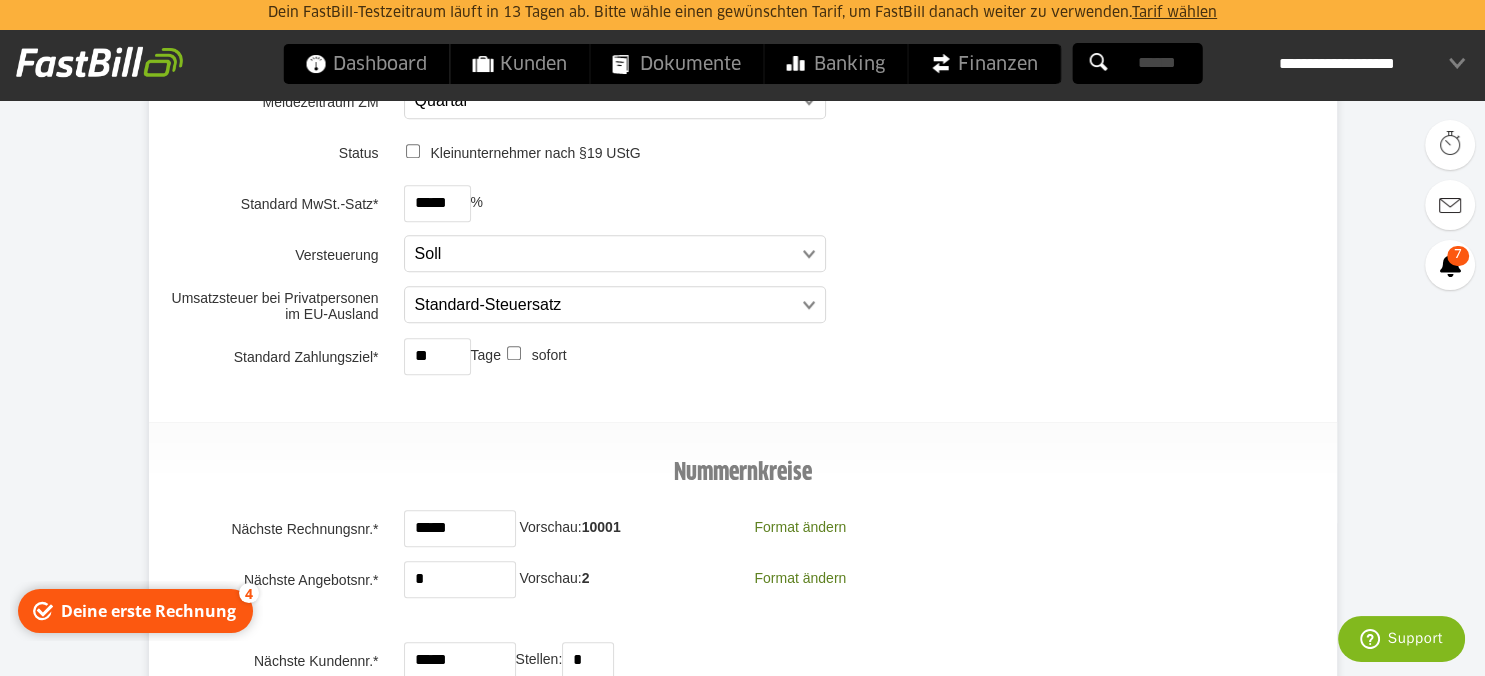 drag, startPoint x: 402, startPoint y: 350, endPoint x: 376, endPoint y: 350, distance: 26 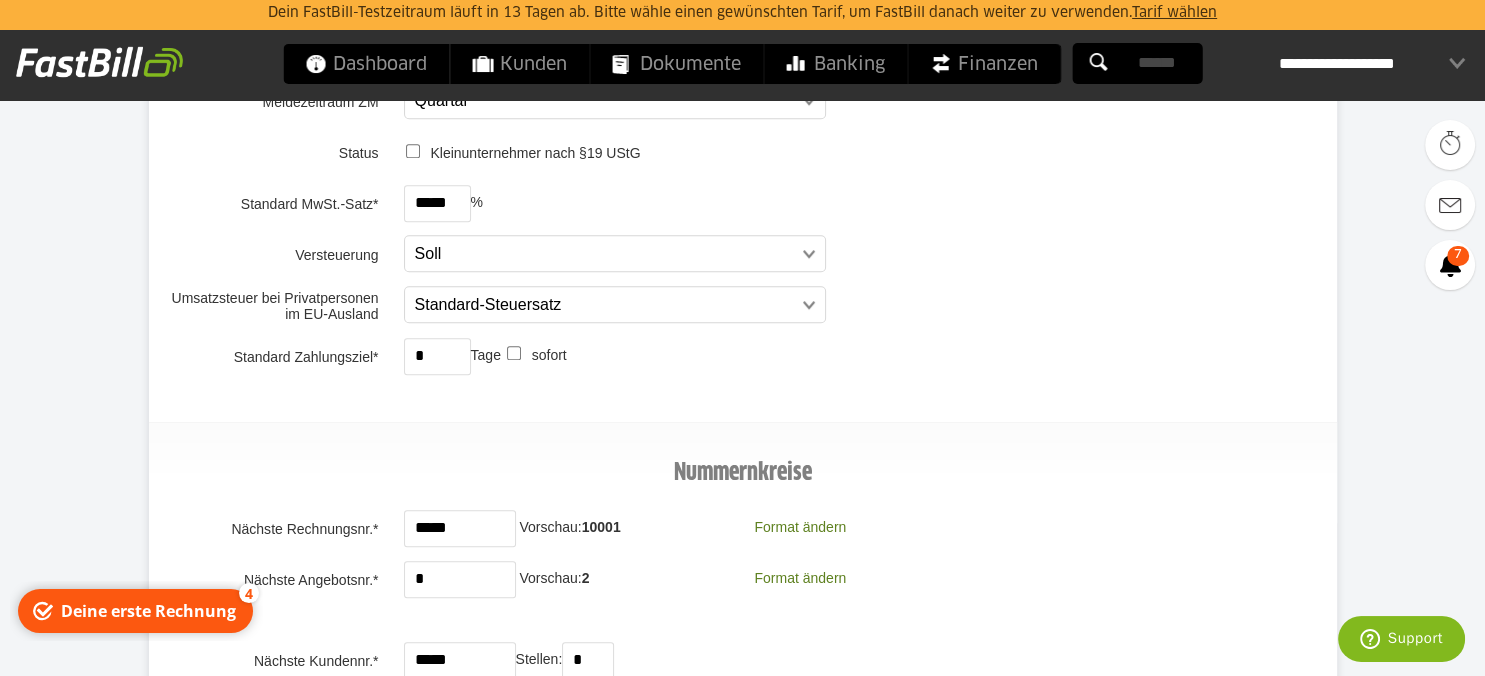 type on "*" 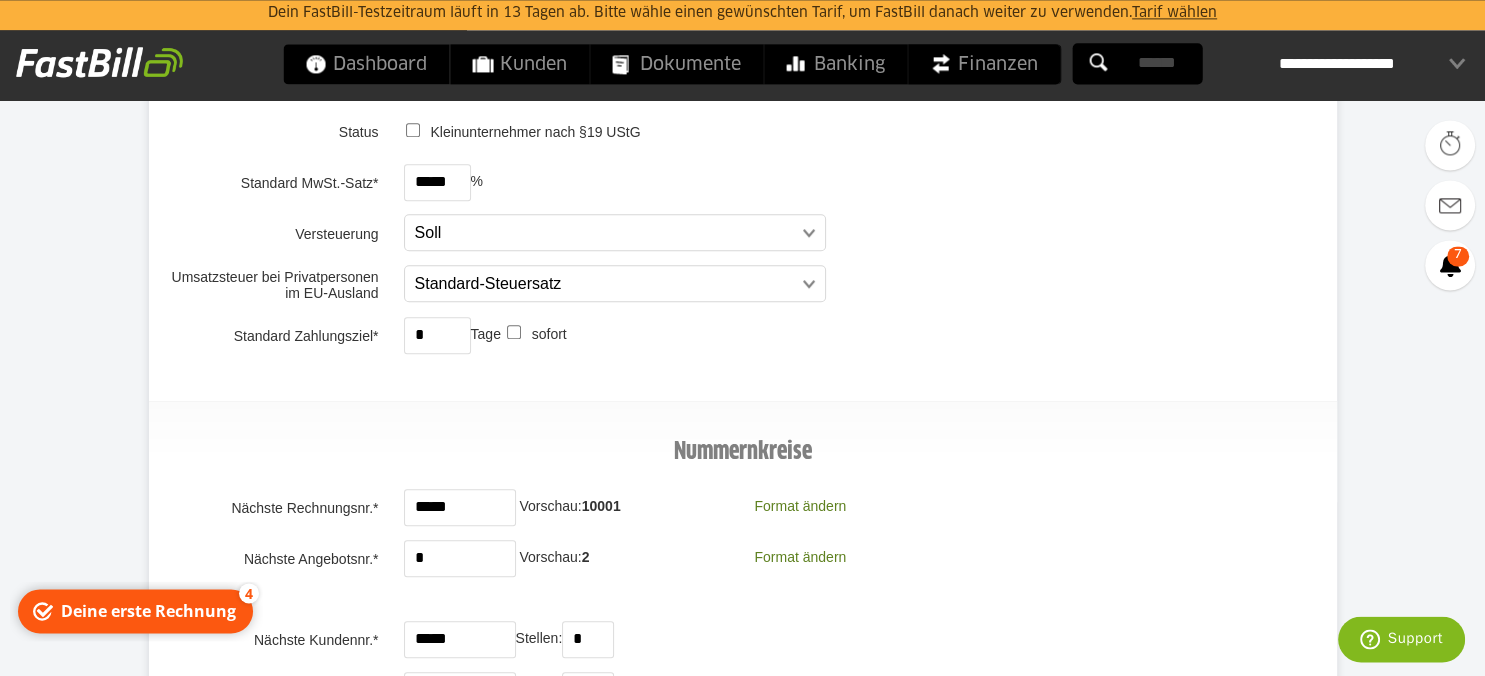 scroll, scrollTop: 1478, scrollLeft: 0, axis: vertical 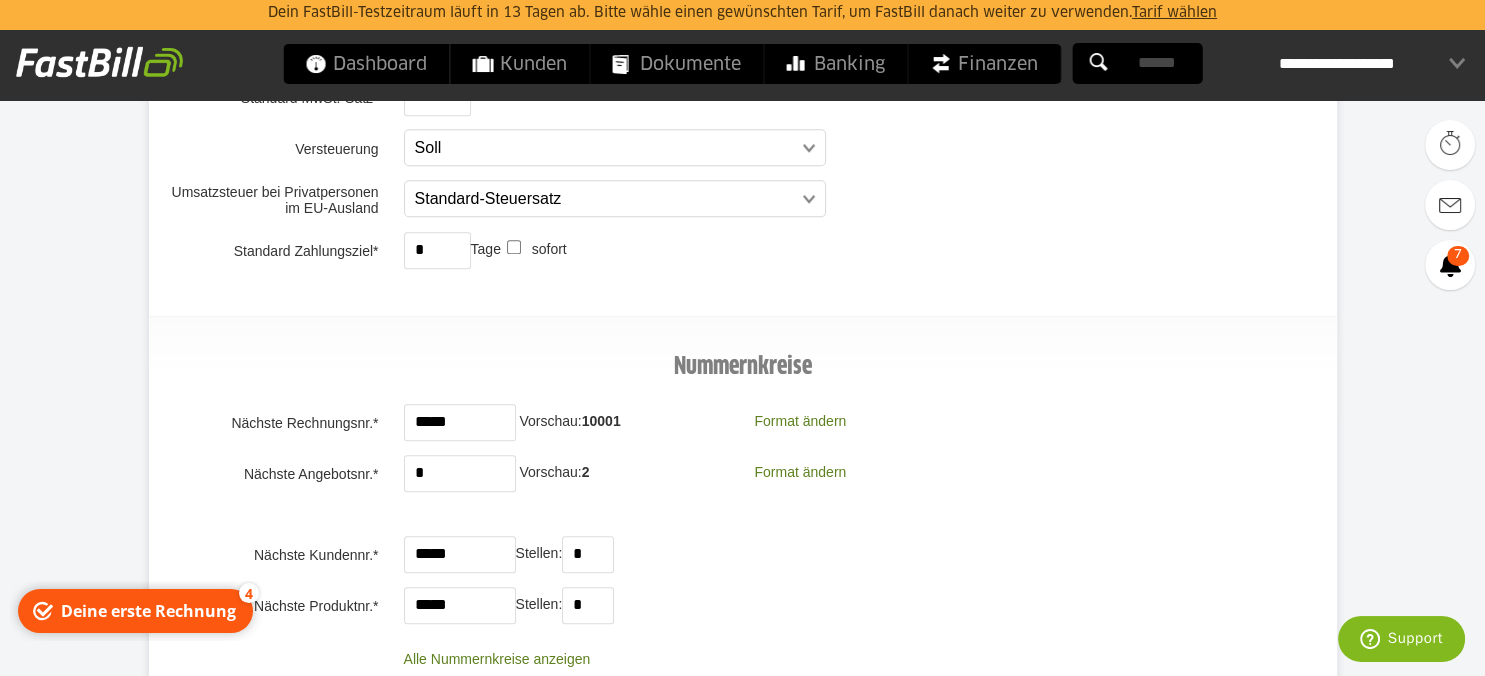 drag, startPoint x: 424, startPoint y: 416, endPoint x: 410, endPoint y: 417, distance: 14.035668 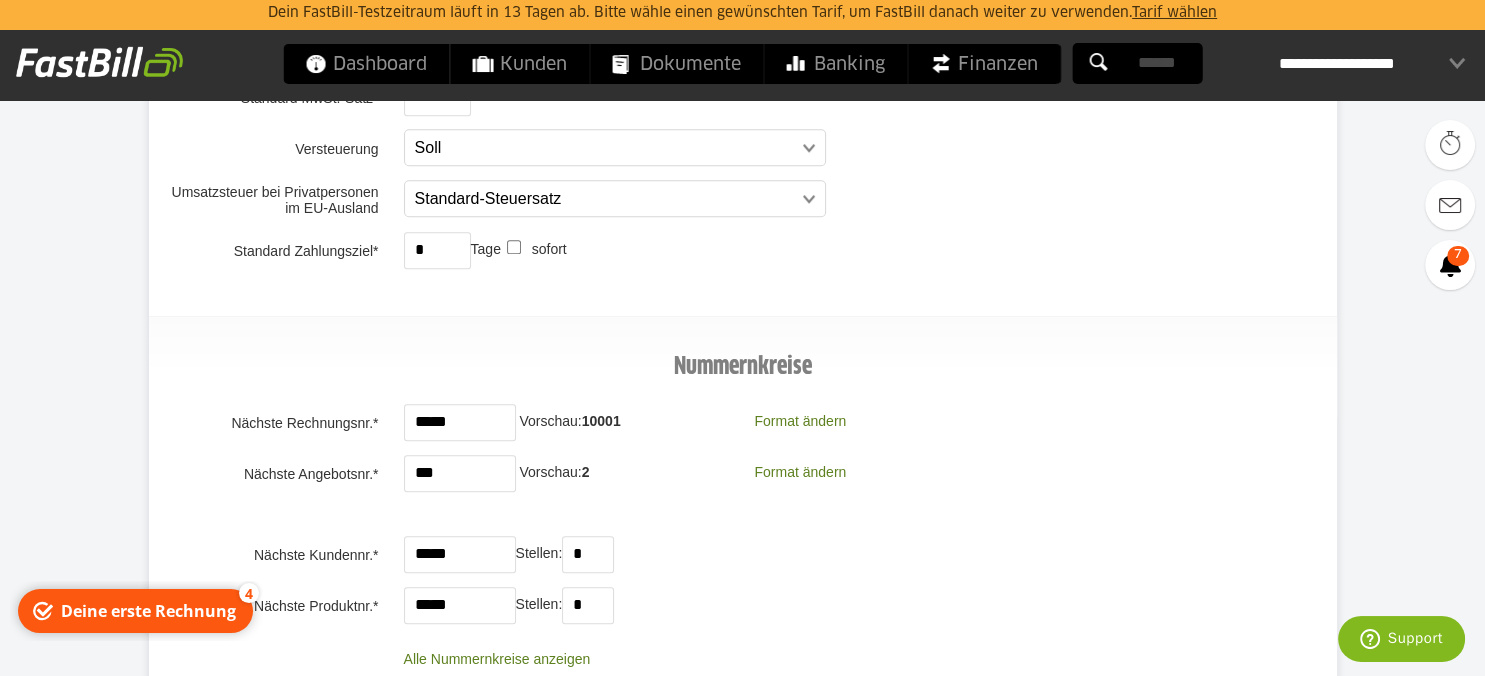 click on "***" at bounding box center (460, 473) 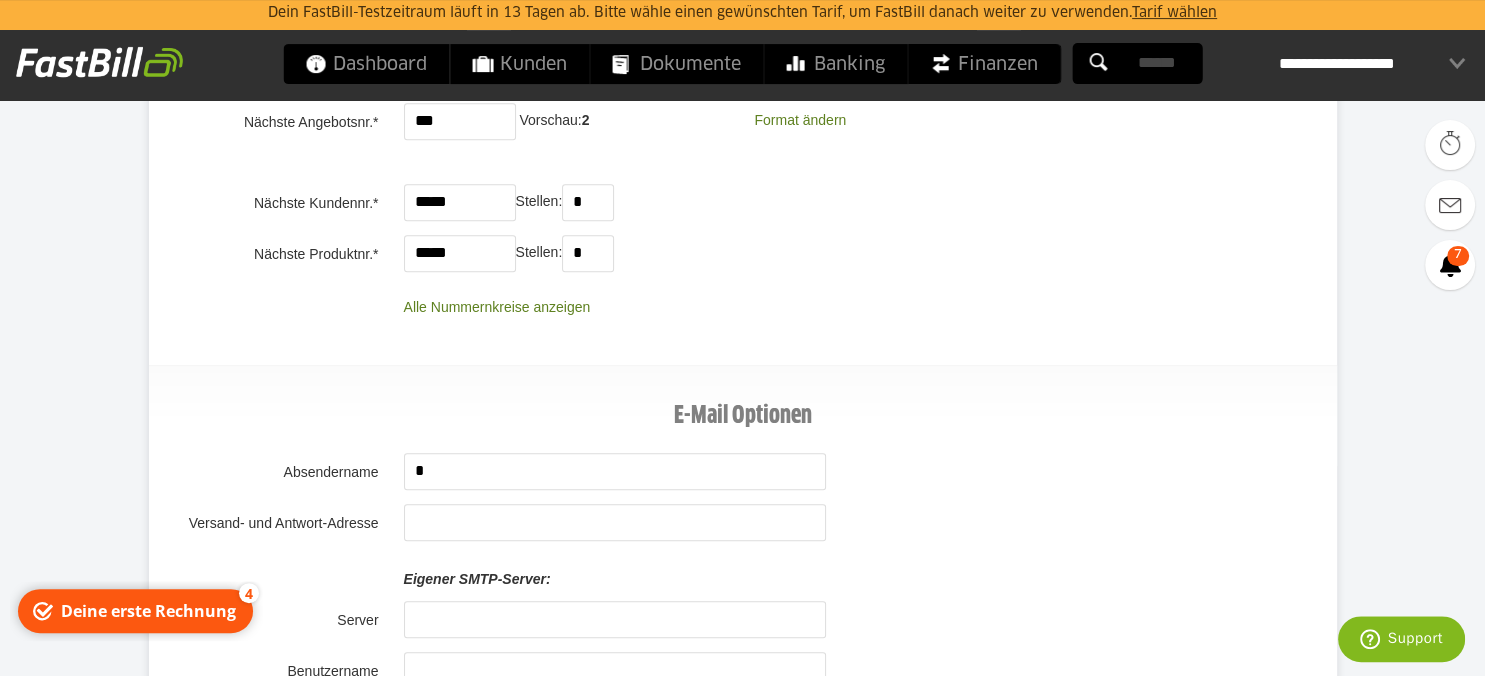 scroll, scrollTop: 2006, scrollLeft: 0, axis: vertical 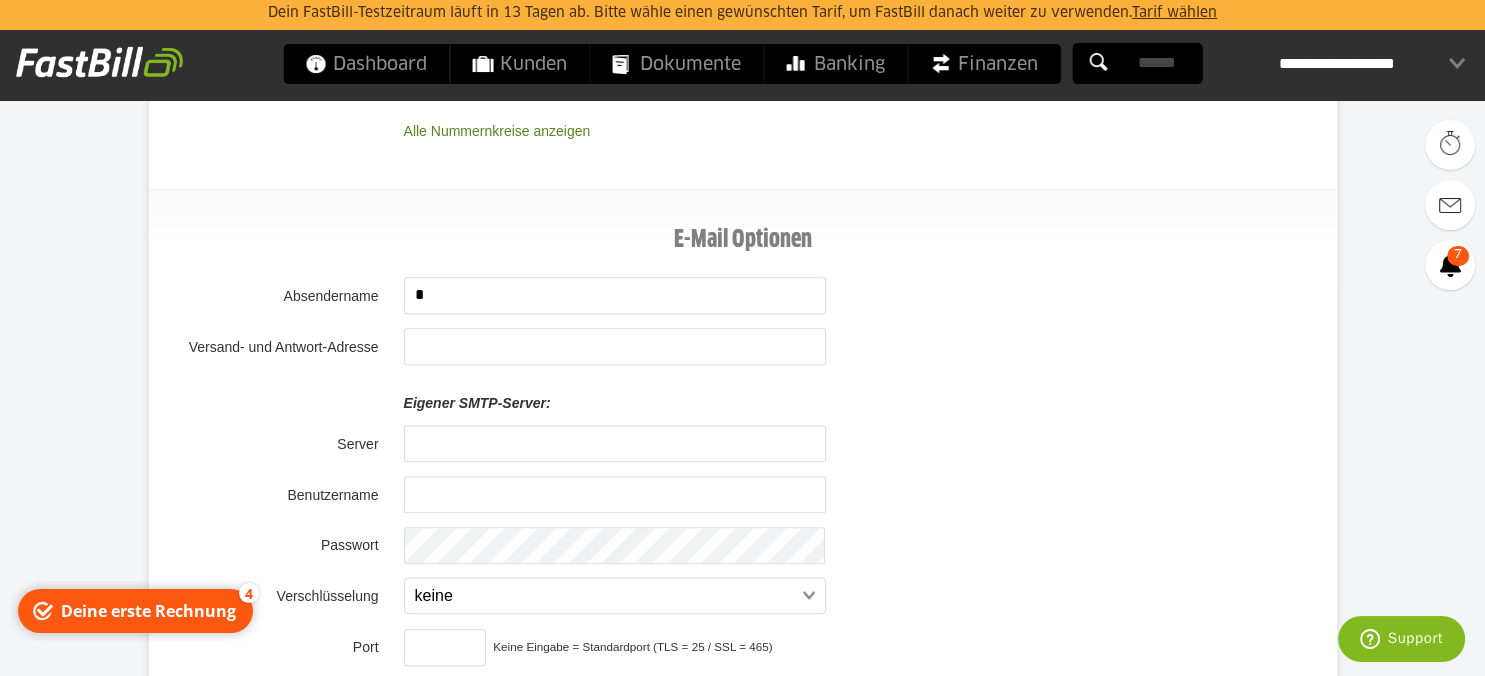 click at bounding box center (615, 295) 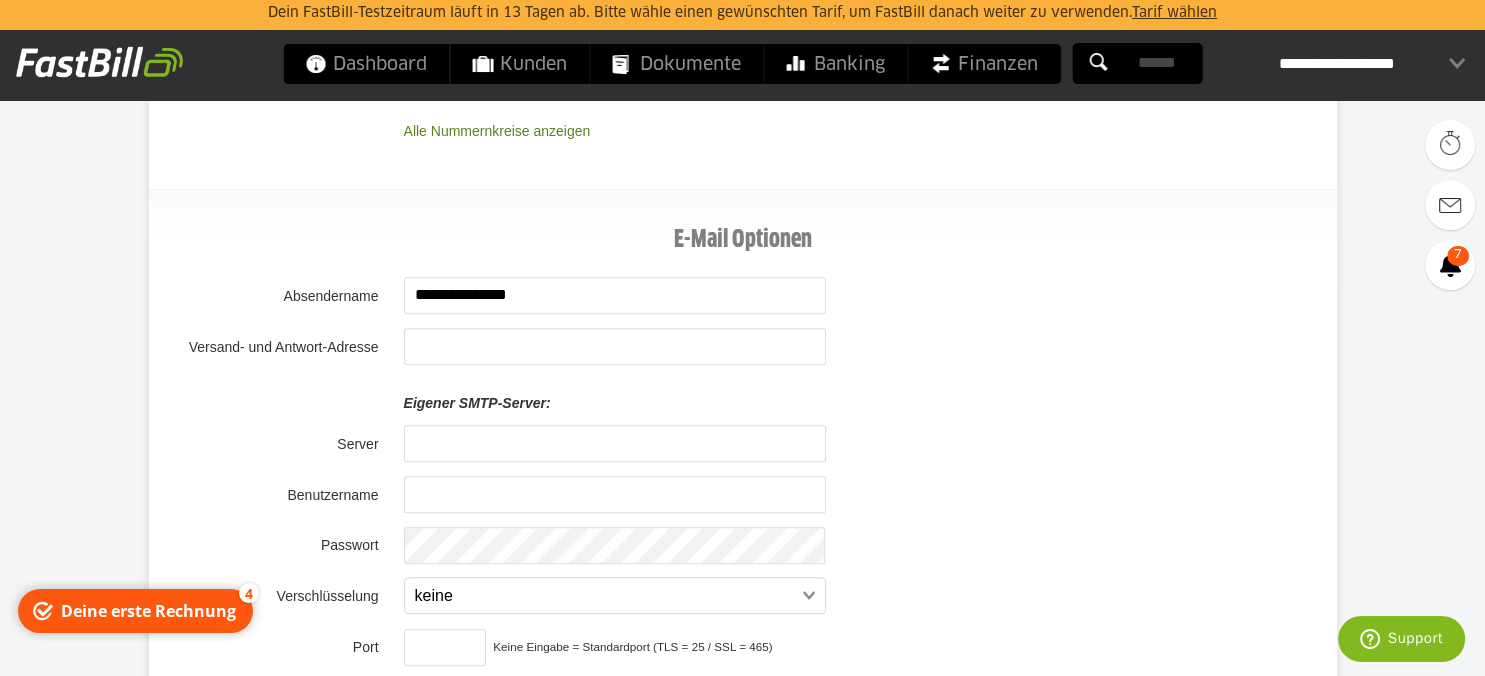 type on "**********" 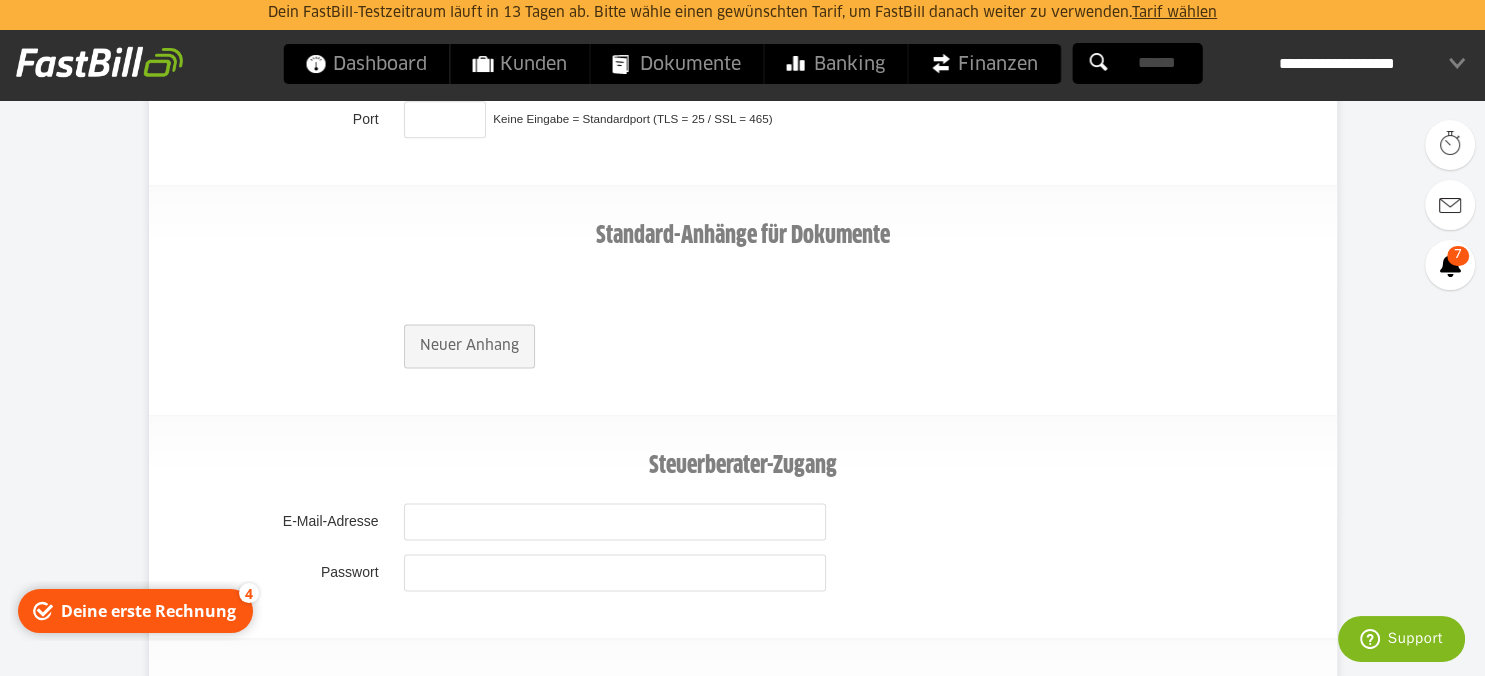 scroll, scrollTop: 2804, scrollLeft: 0, axis: vertical 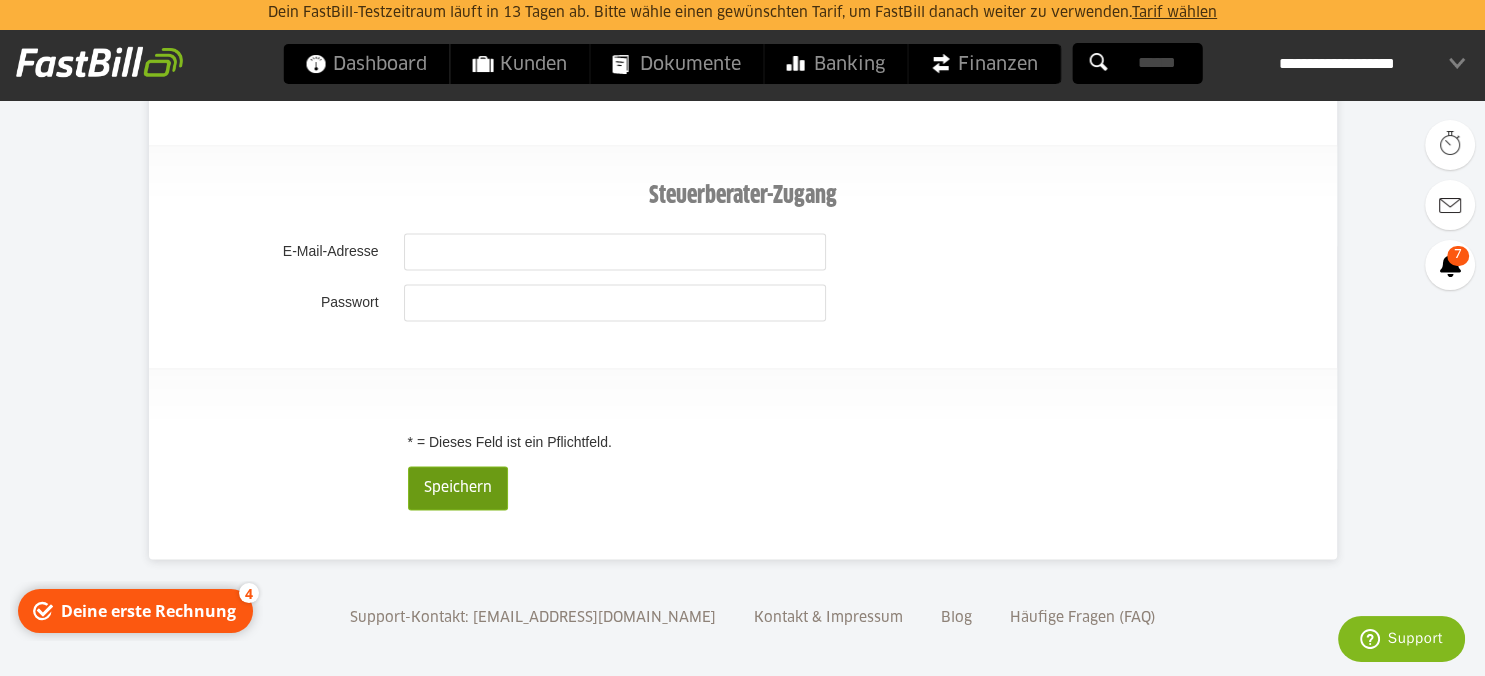 type on "**********" 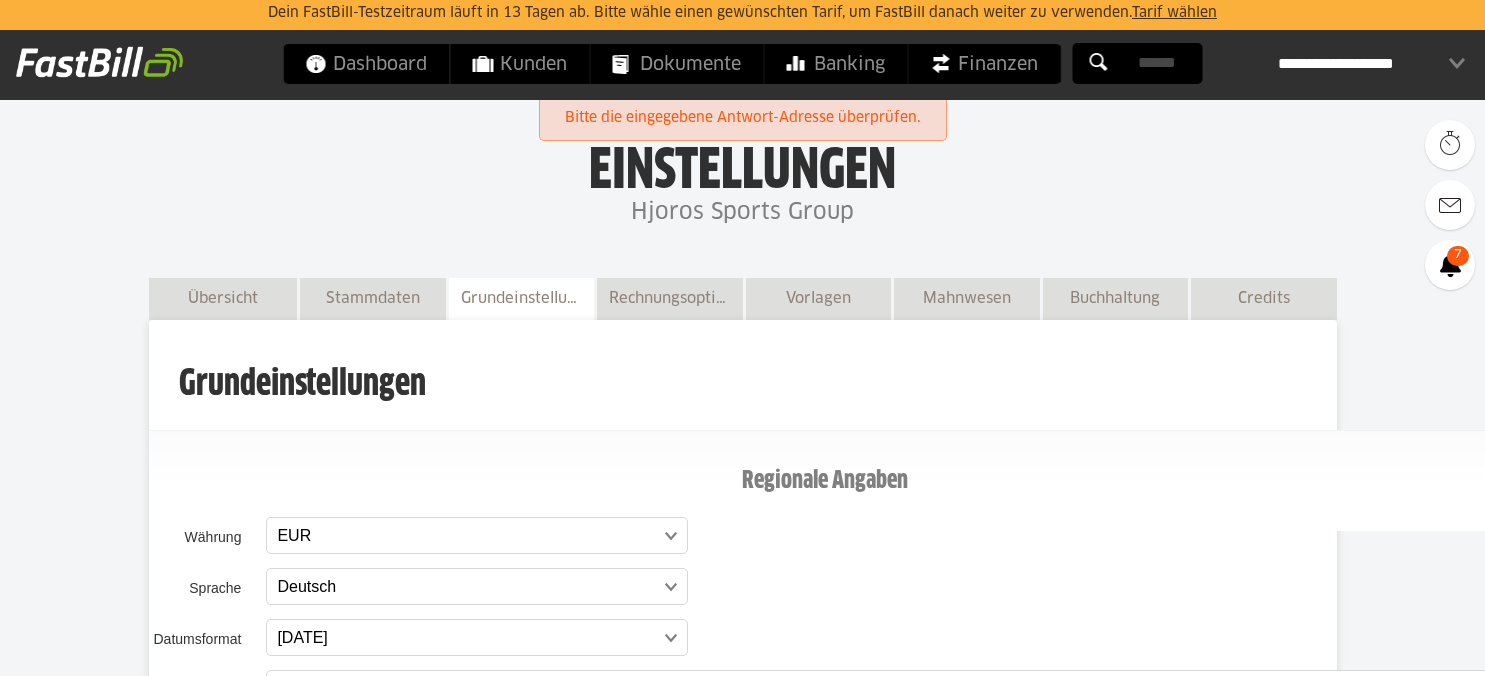scroll, scrollTop: 0, scrollLeft: 0, axis: both 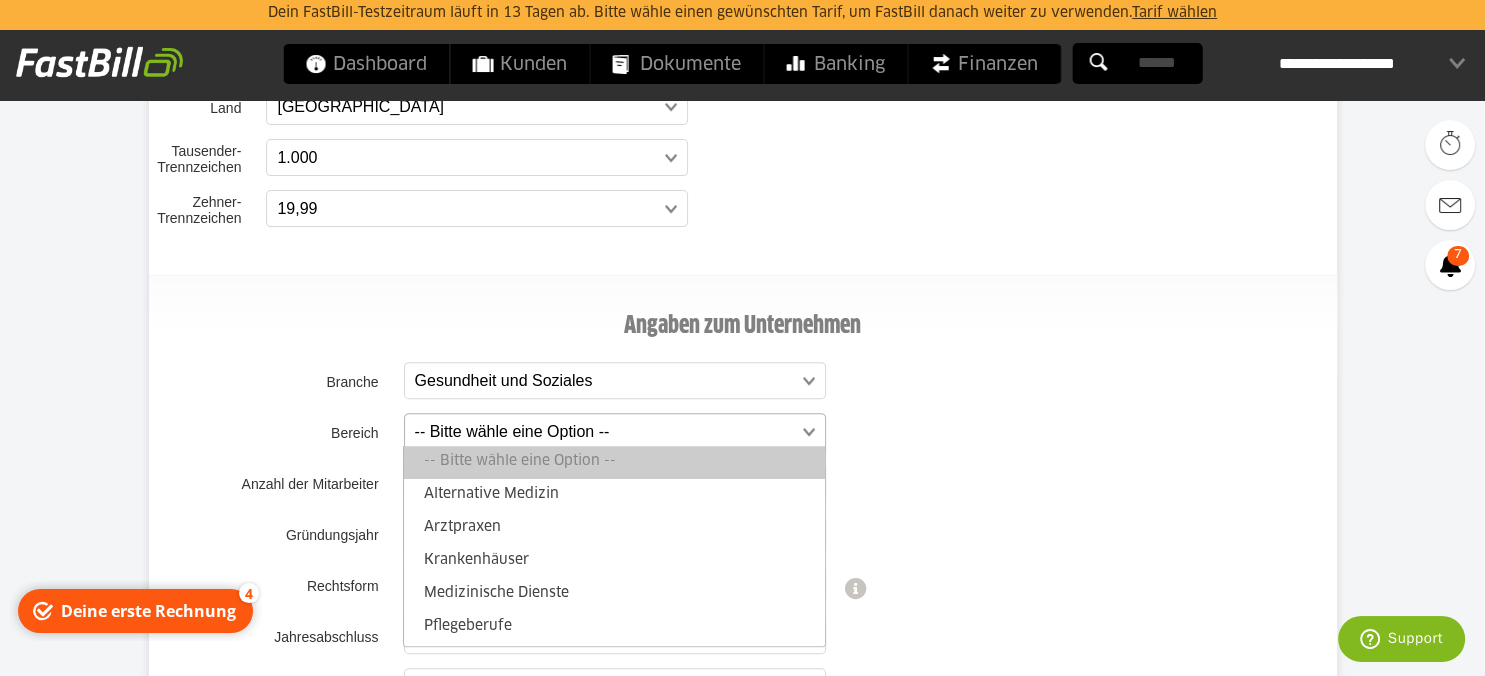 click at bounding box center [605, 432] 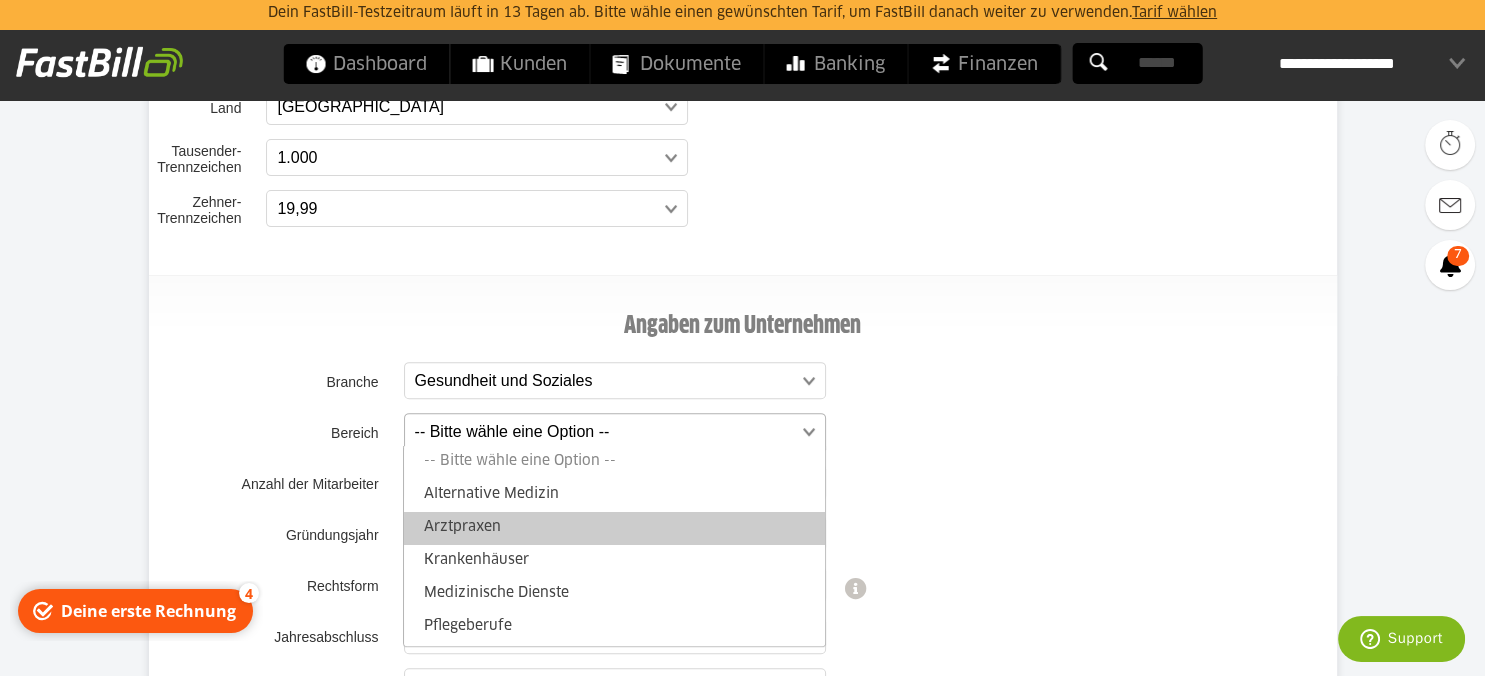 scroll, scrollTop: 98, scrollLeft: 0, axis: vertical 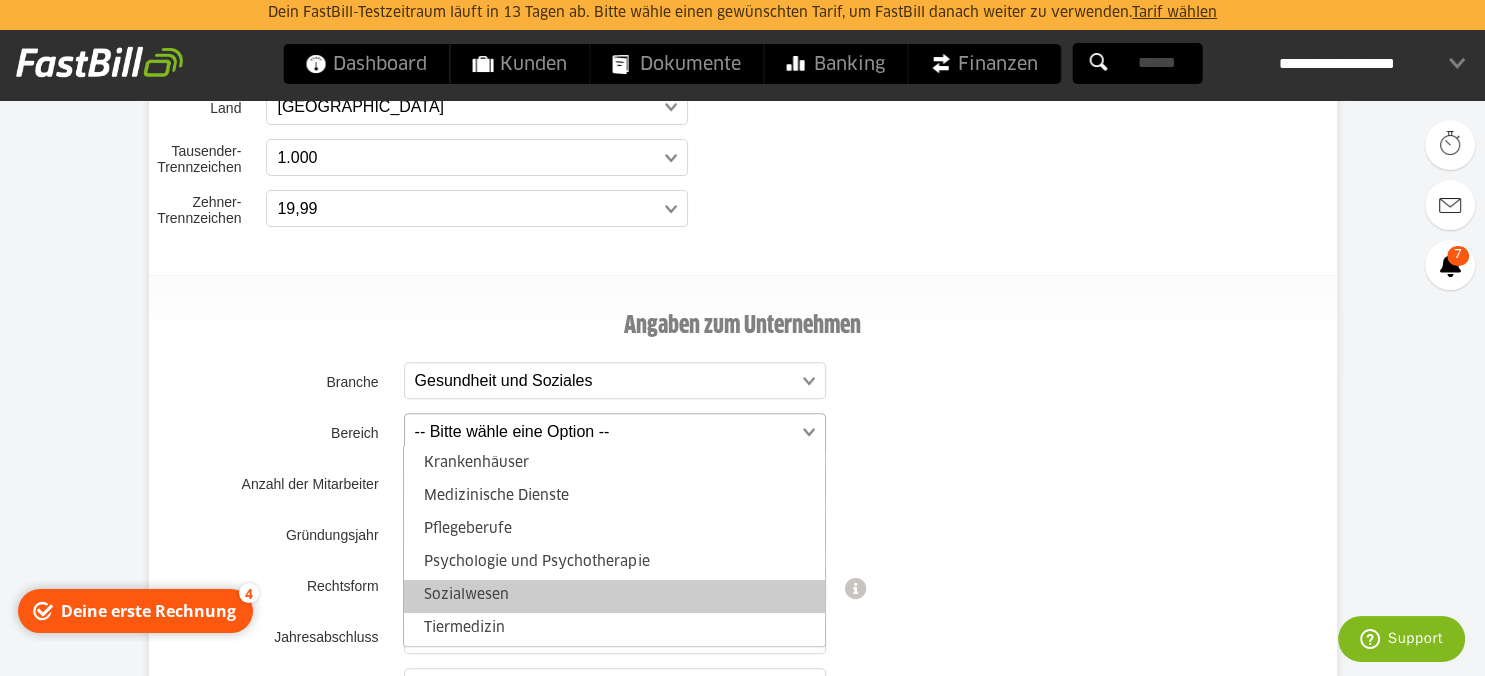 click on "Sozialwesen" at bounding box center [614, 596] 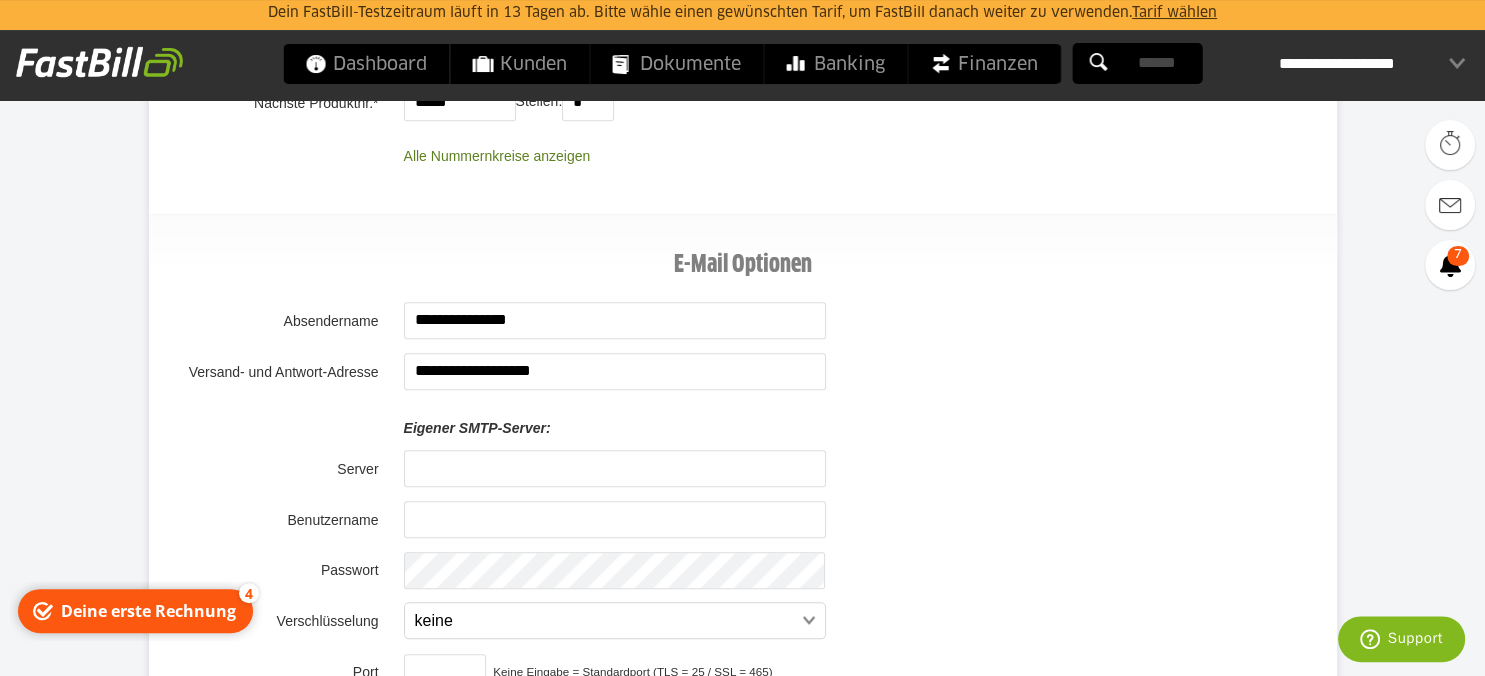 scroll, scrollTop: 2112, scrollLeft: 0, axis: vertical 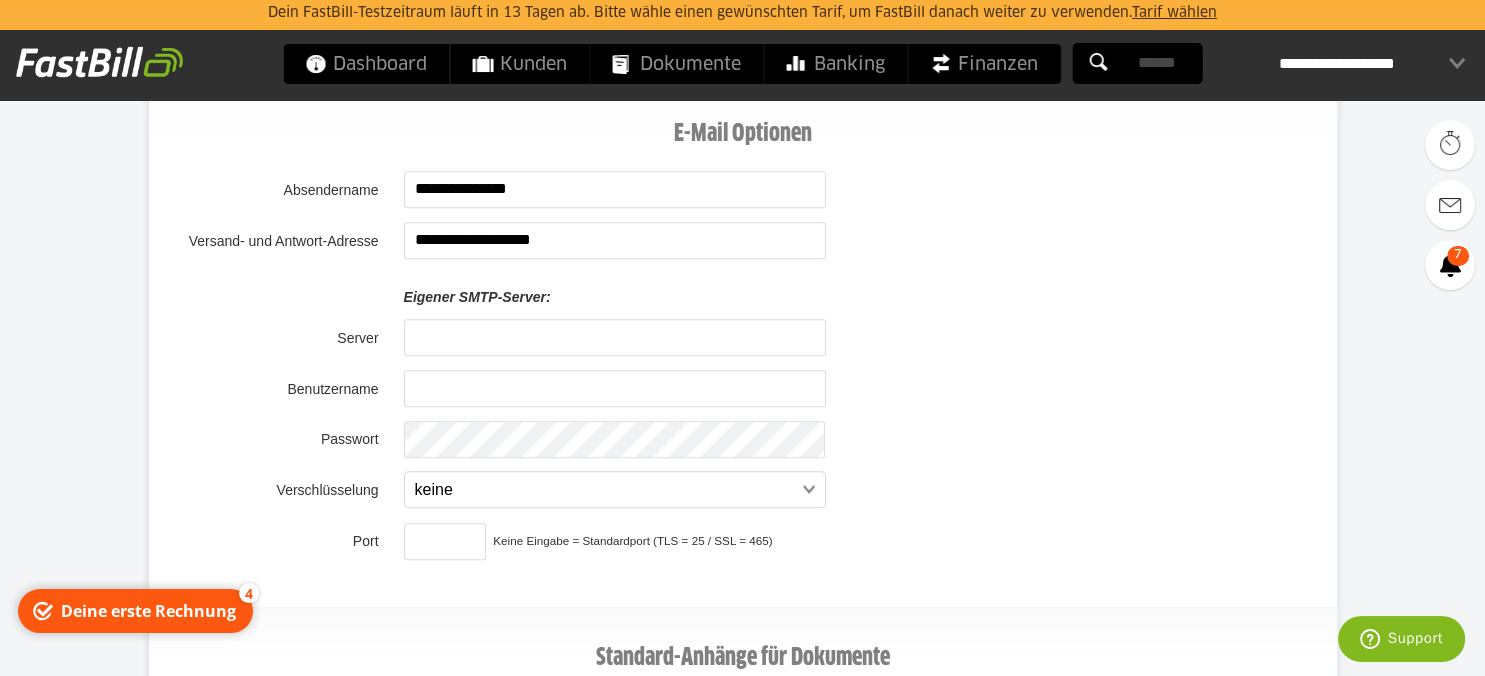click on "Deine erste Rechnung" at bounding box center (148, 611) 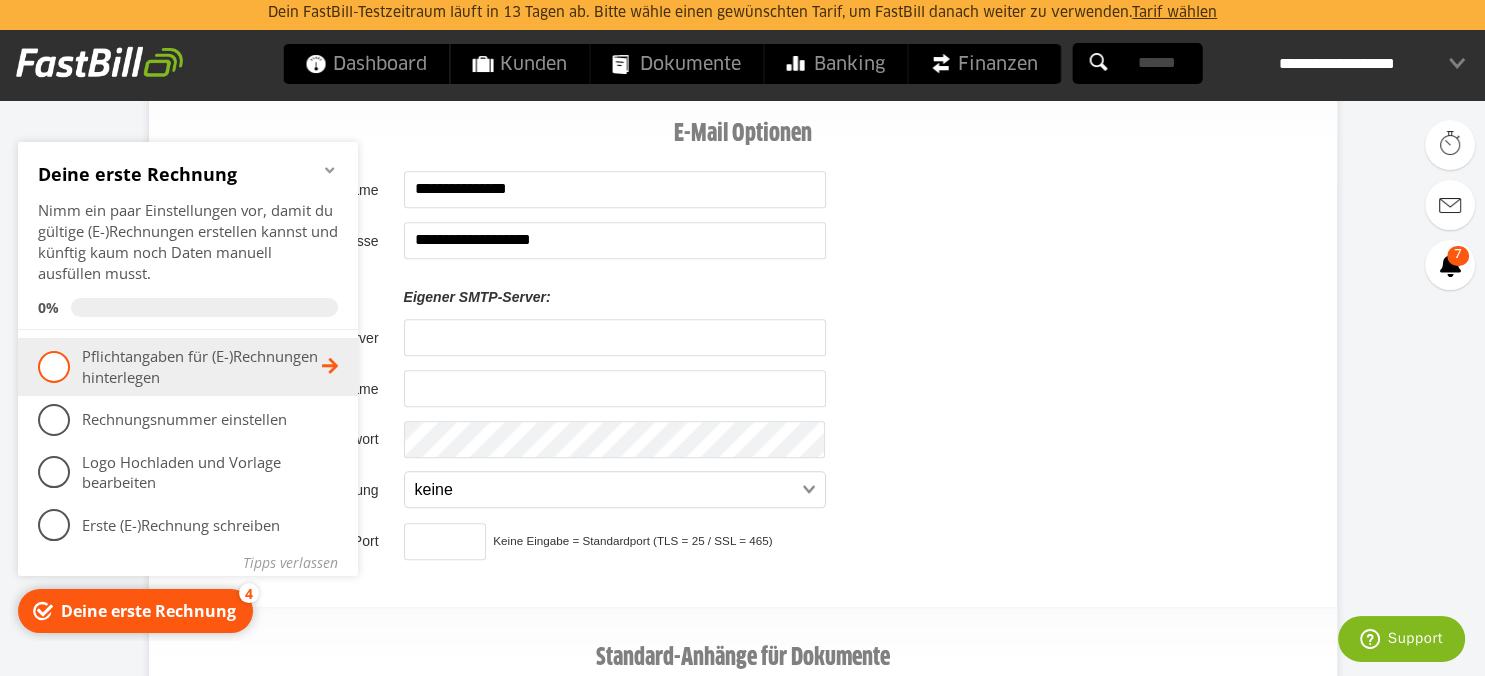 click on "Pflichtangaben für (E-)Rechnungen hinterlegen  - incomplete" at bounding box center [202, 366] 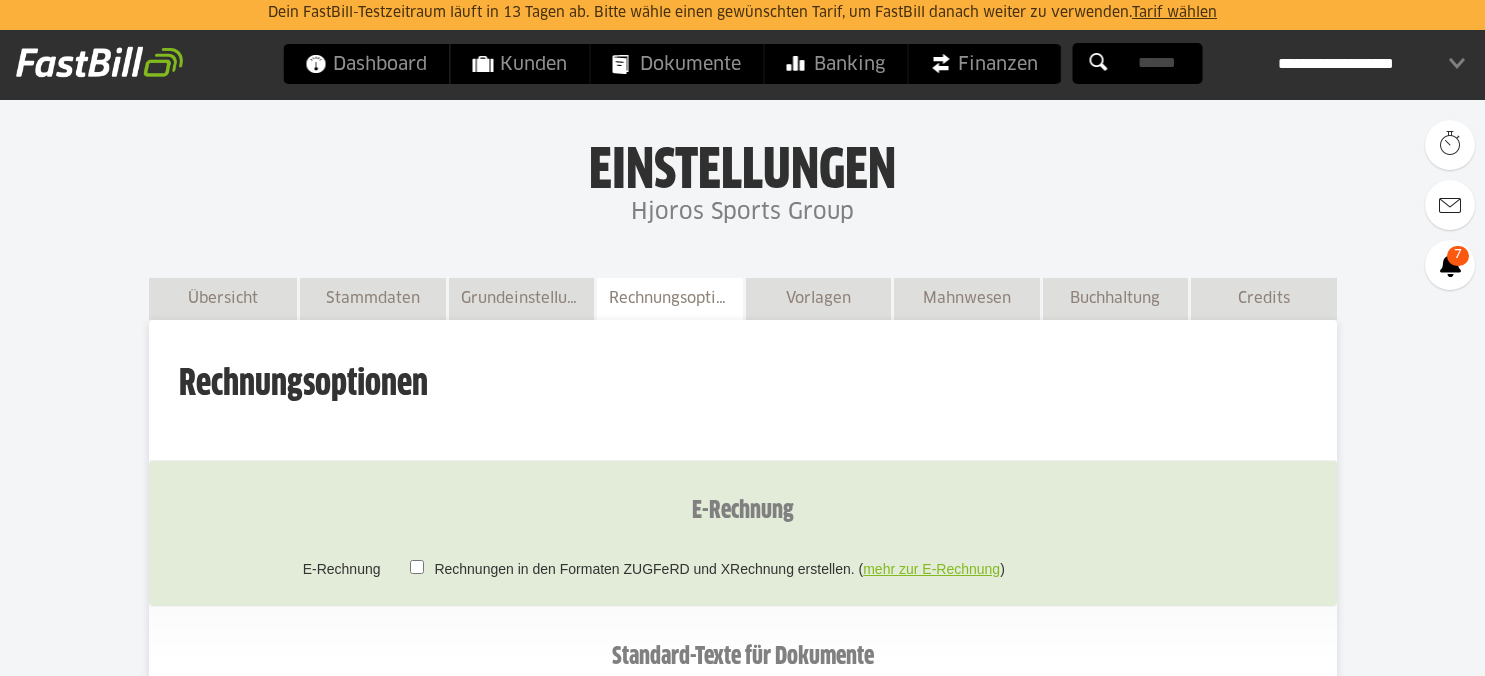 scroll, scrollTop: 0, scrollLeft: 0, axis: both 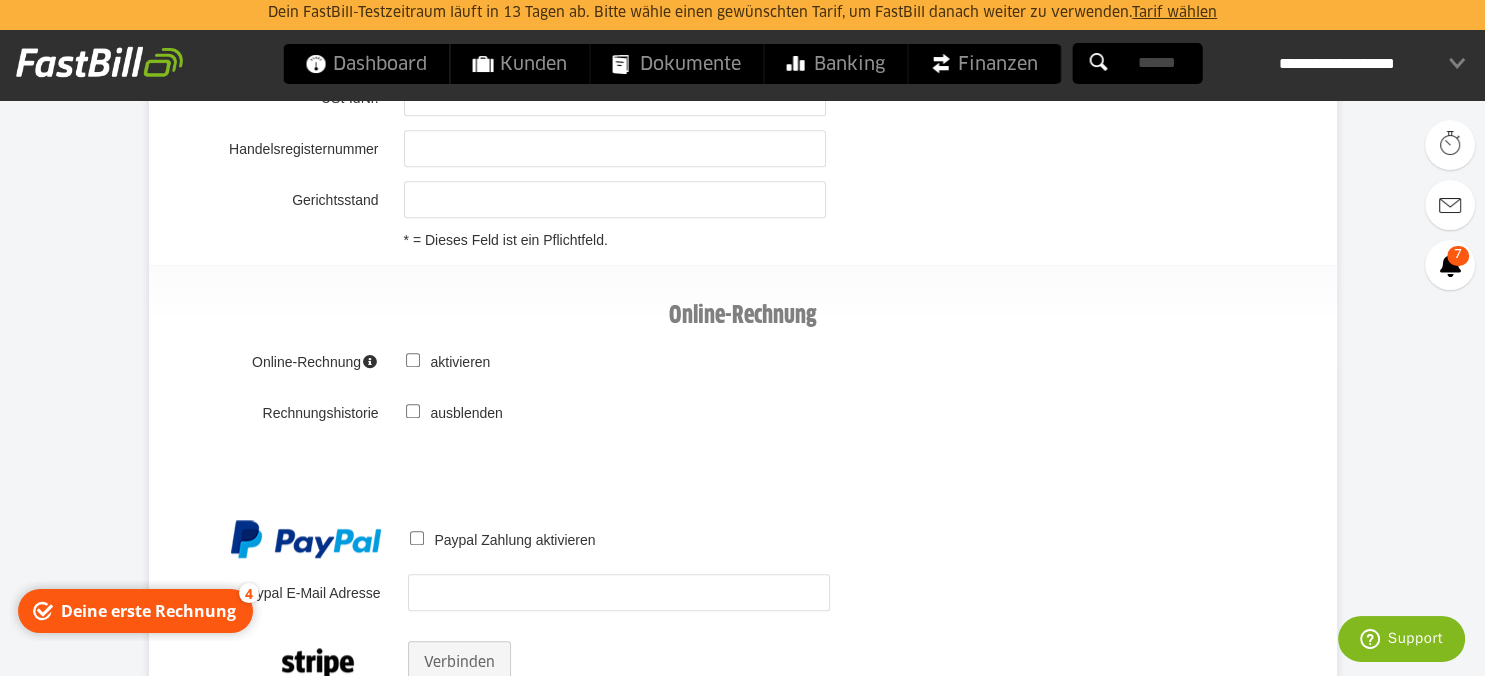 click on "Paypal Zahlung aktivieren" at bounding box center (869, 539) 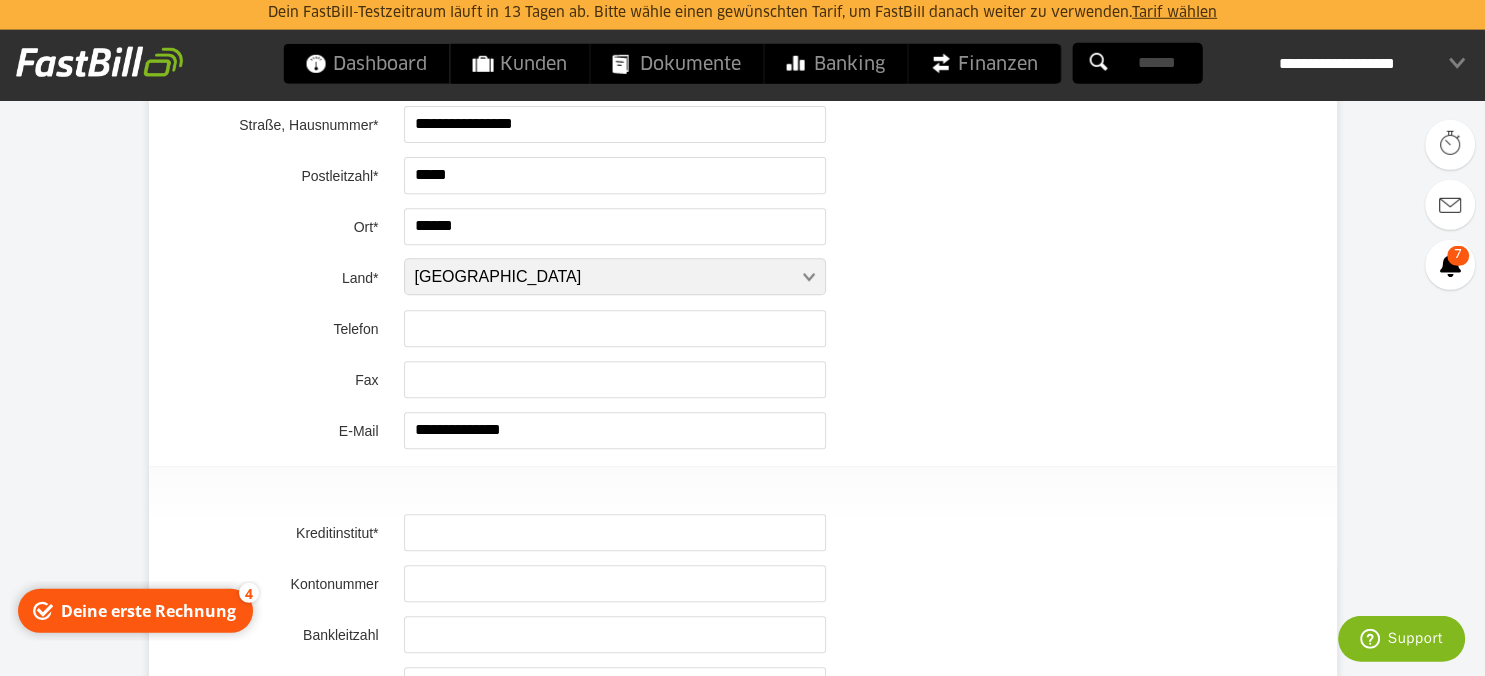 scroll, scrollTop: 739, scrollLeft: 0, axis: vertical 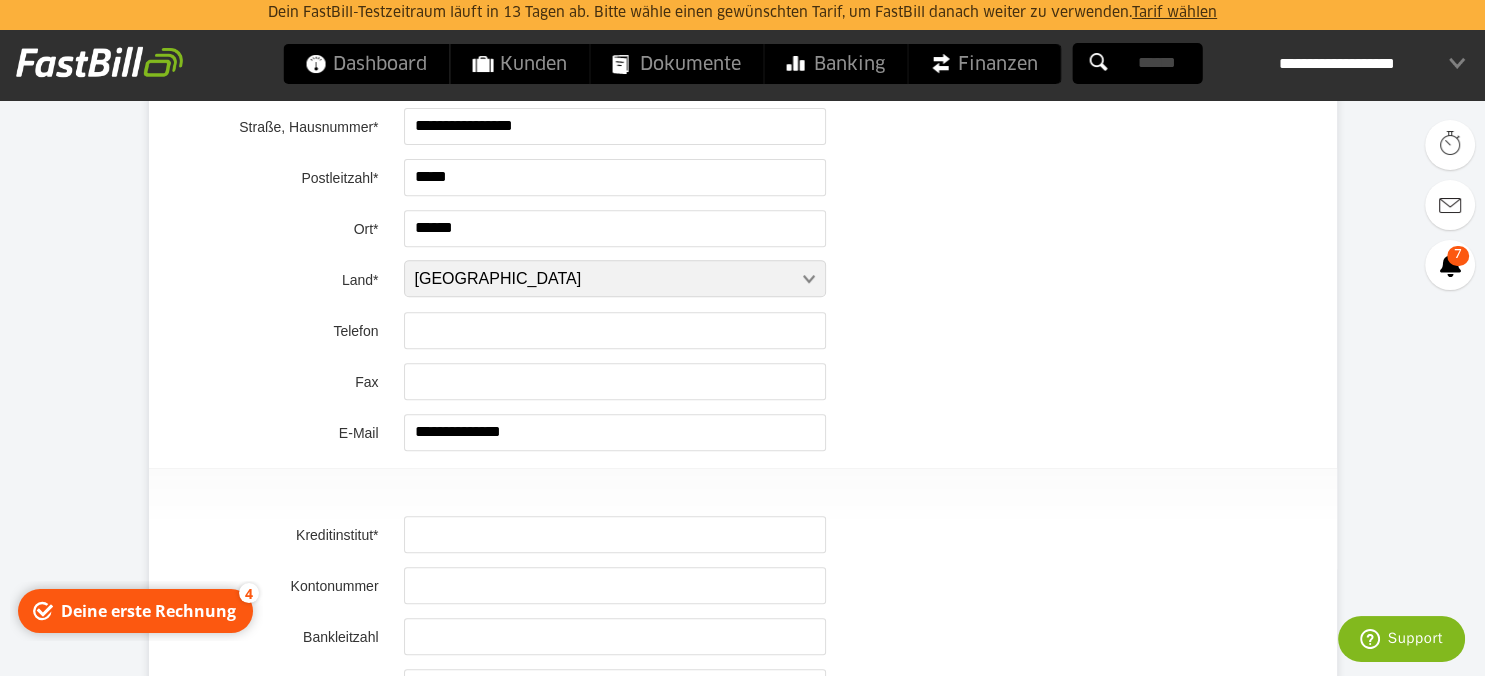 click on "Dein FastBill-Testzeitraum läuft in 13 Tagen ab. Bitte [PERSON_NAME] einen gewünschten Tarif, um FastBill danach weiter zu verwenden.                                                 [PERSON_NAME]" at bounding box center [742, 15] 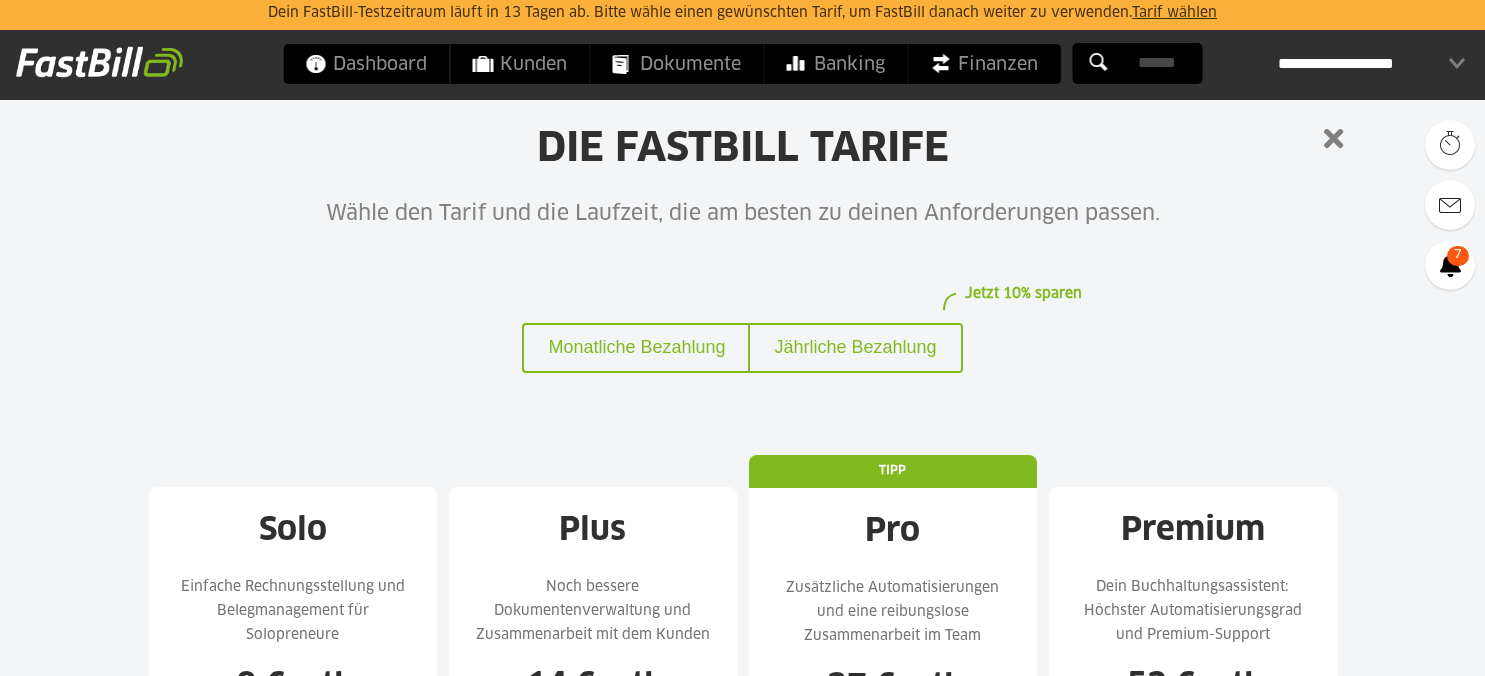 scroll, scrollTop: 317, scrollLeft: 0, axis: vertical 